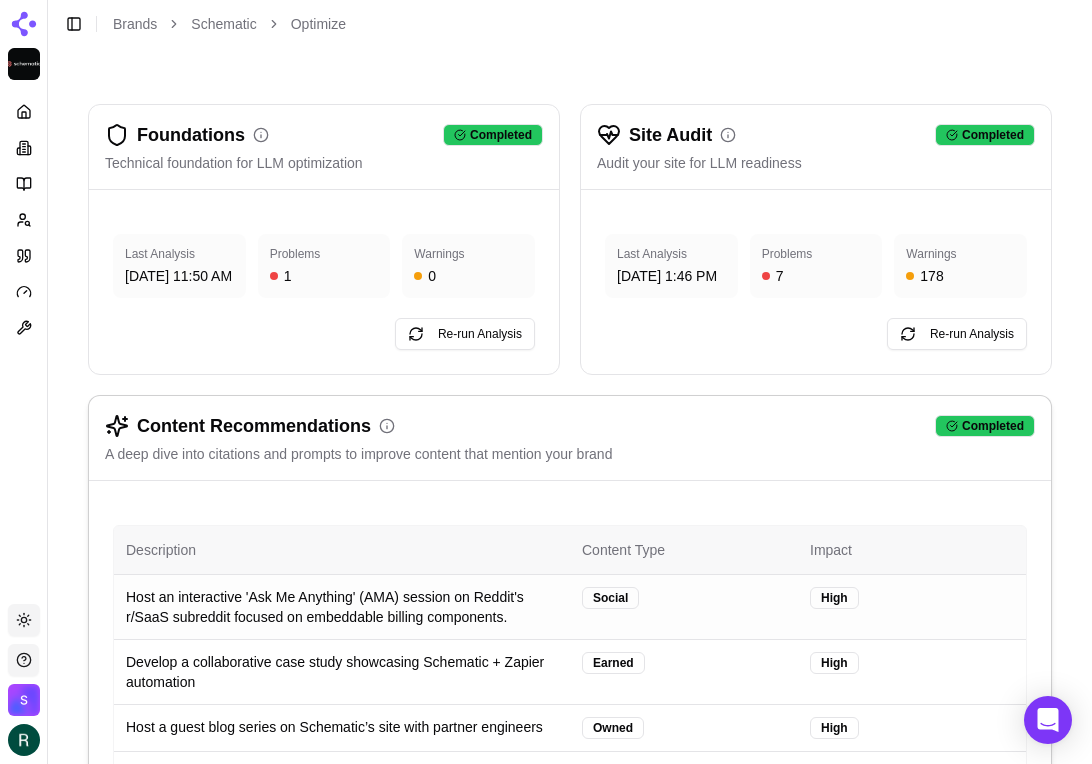 scroll, scrollTop: 246, scrollLeft: 0, axis: vertical 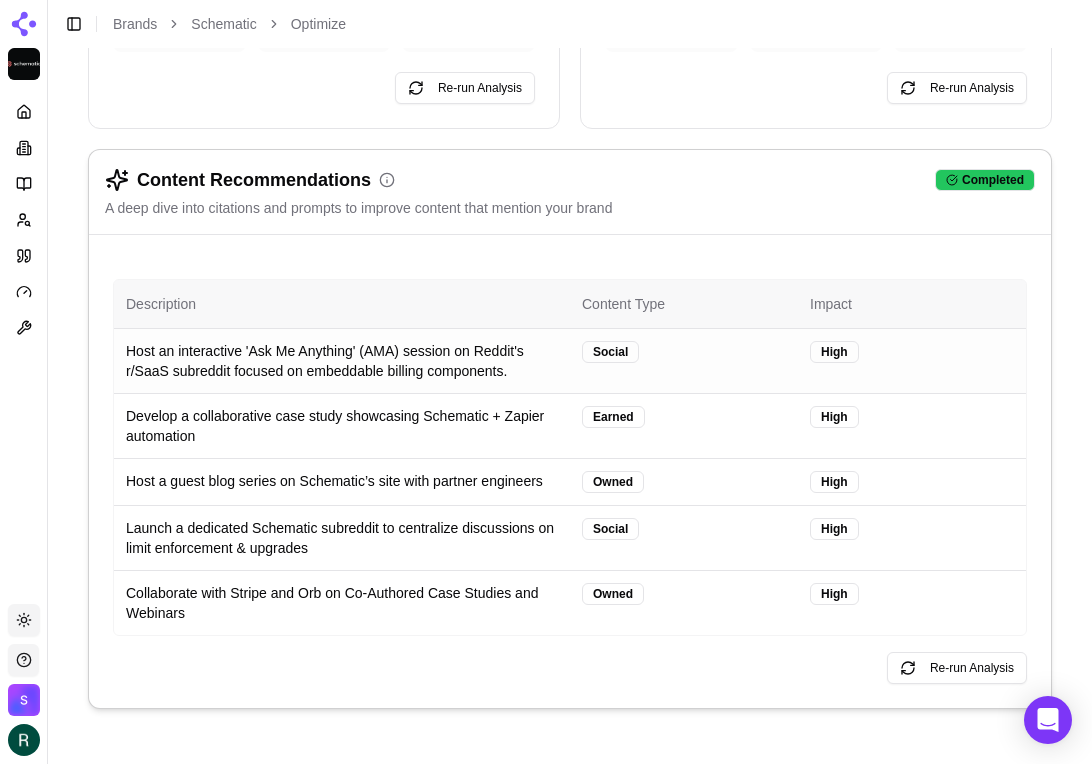 click on "High" at bounding box center (912, 360) 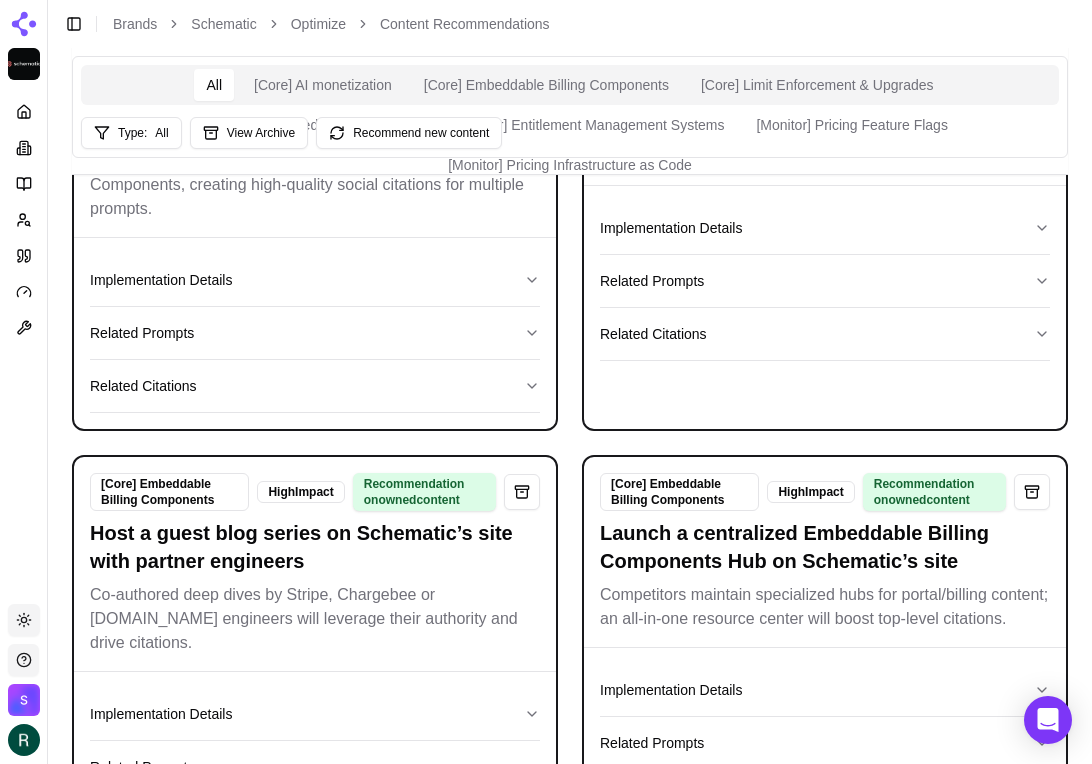 scroll, scrollTop: 0, scrollLeft: 0, axis: both 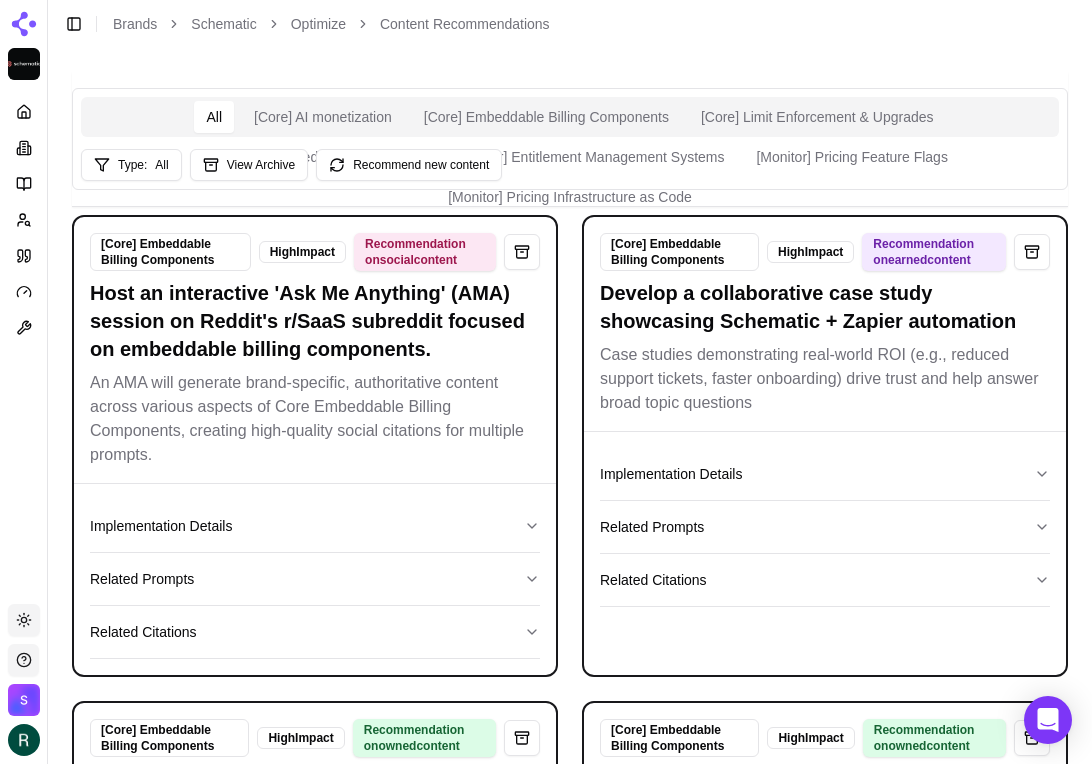 click on "[Core] AI monetization" at bounding box center [323, 117] 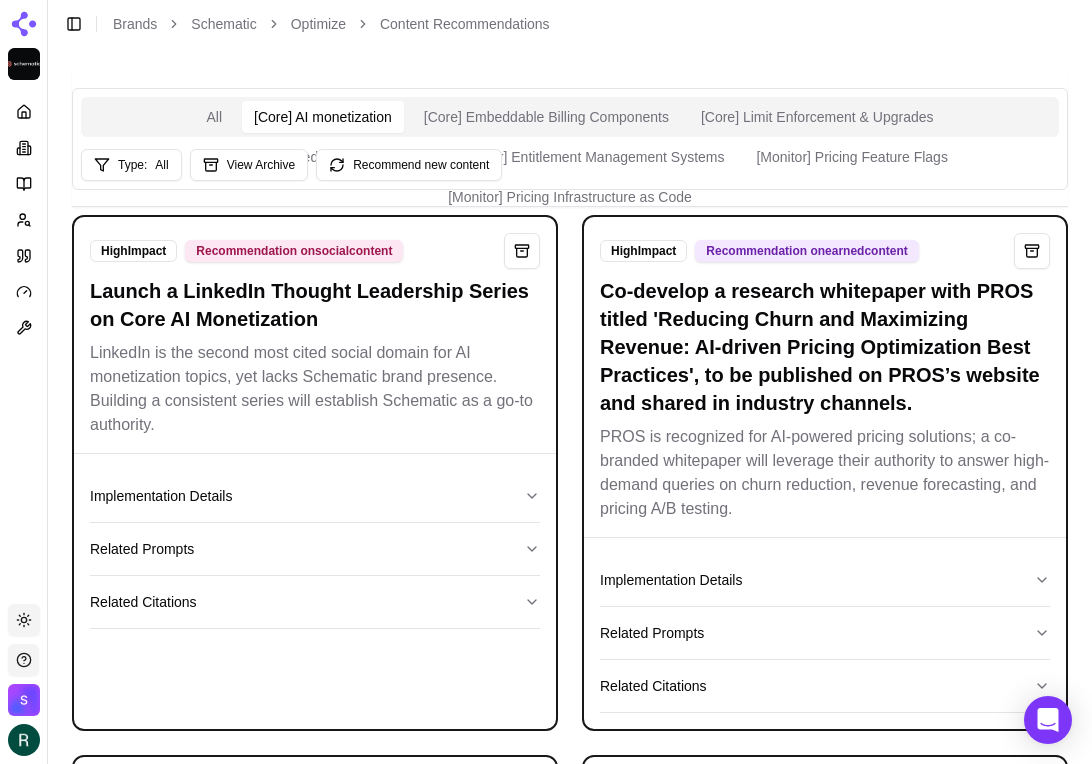 scroll, scrollTop: 24, scrollLeft: 0, axis: vertical 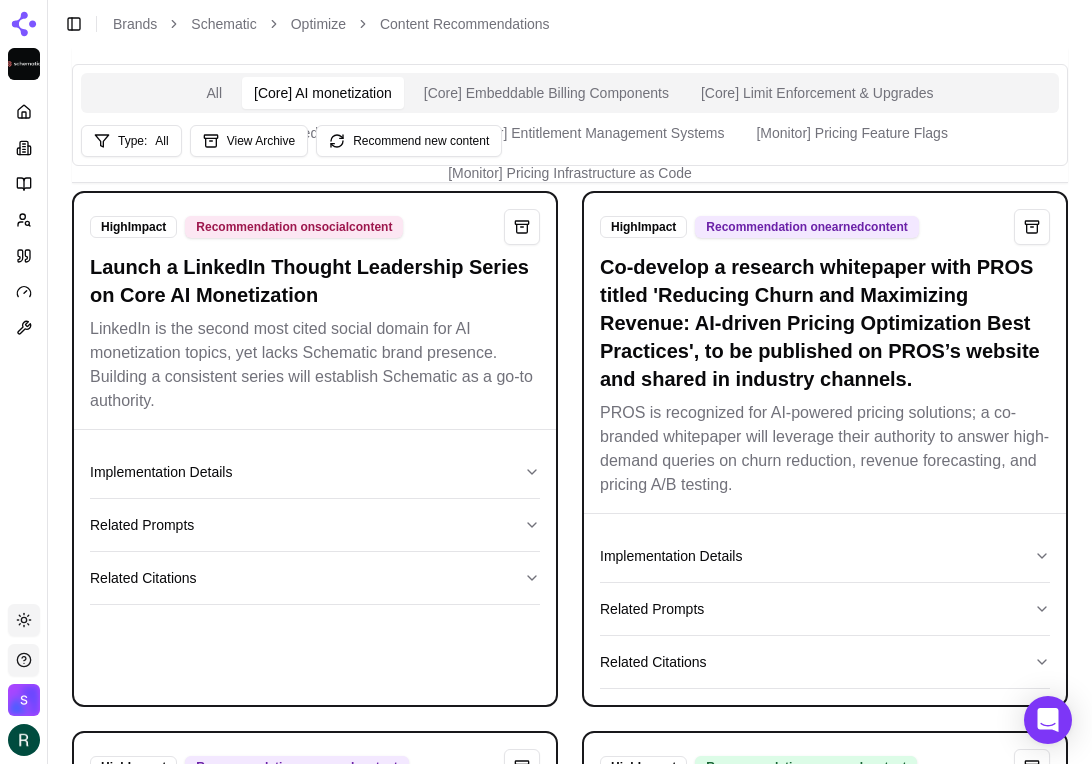 click on "LinkedIn is the second most cited social domain for AI monetization topics, yet lacks Schematic brand presence. Building a consistent series will establish Schematic as a go-to authority." at bounding box center [315, 365] 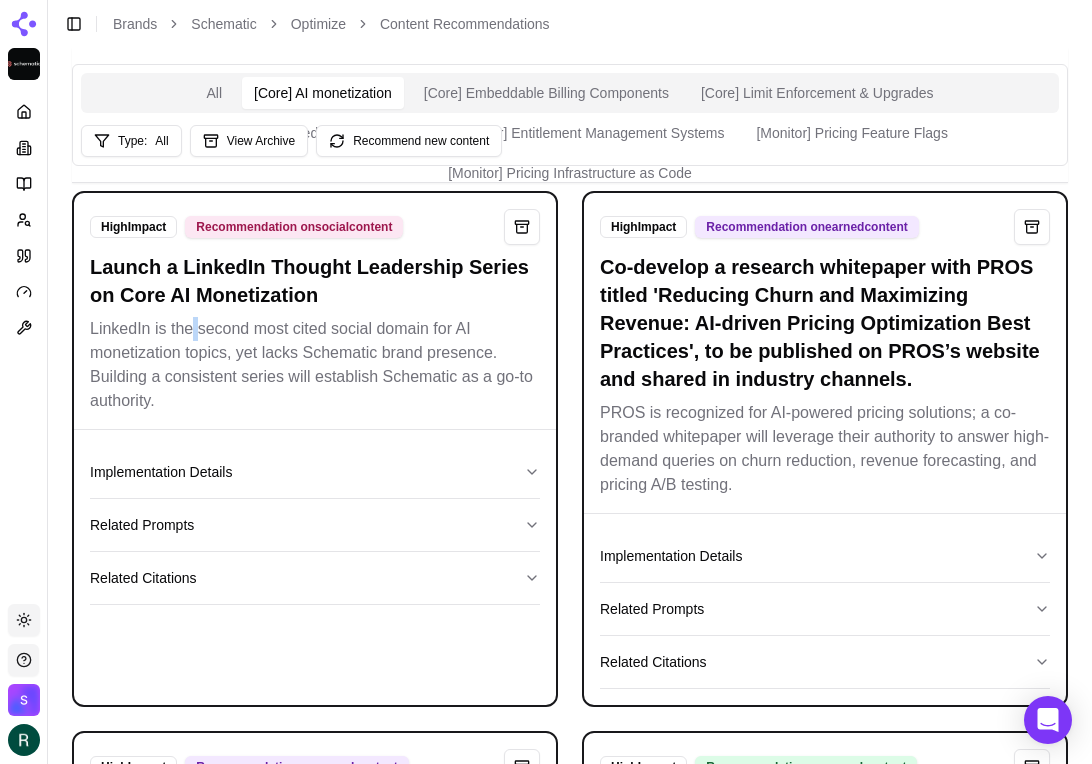 click on "LinkedIn is the second most cited social domain for AI monetization topics, yet lacks Schematic brand presence. Building a consistent series will establish Schematic as a go-to authority." at bounding box center (315, 365) 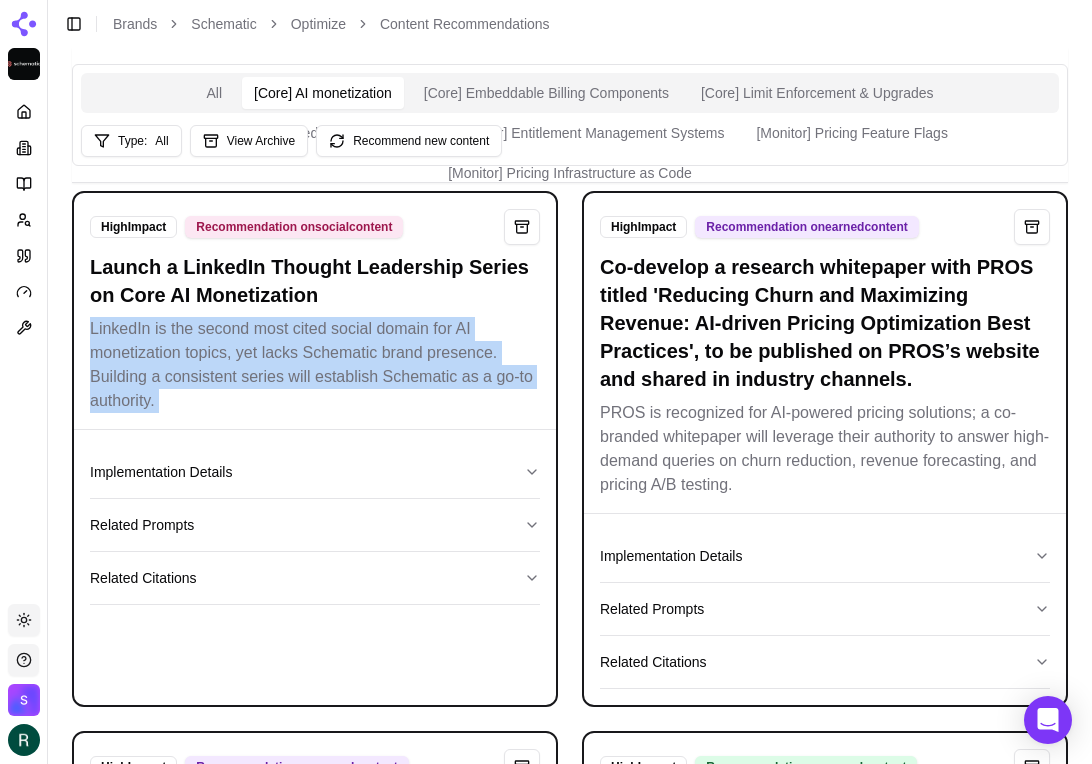 click on "LinkedIn is the second most cited social domain for AI monetization topics, yet lacks Schematic brand presence. Building a consistent series will establish Schematic as a go-to authority." at bounding box center (315, 365) 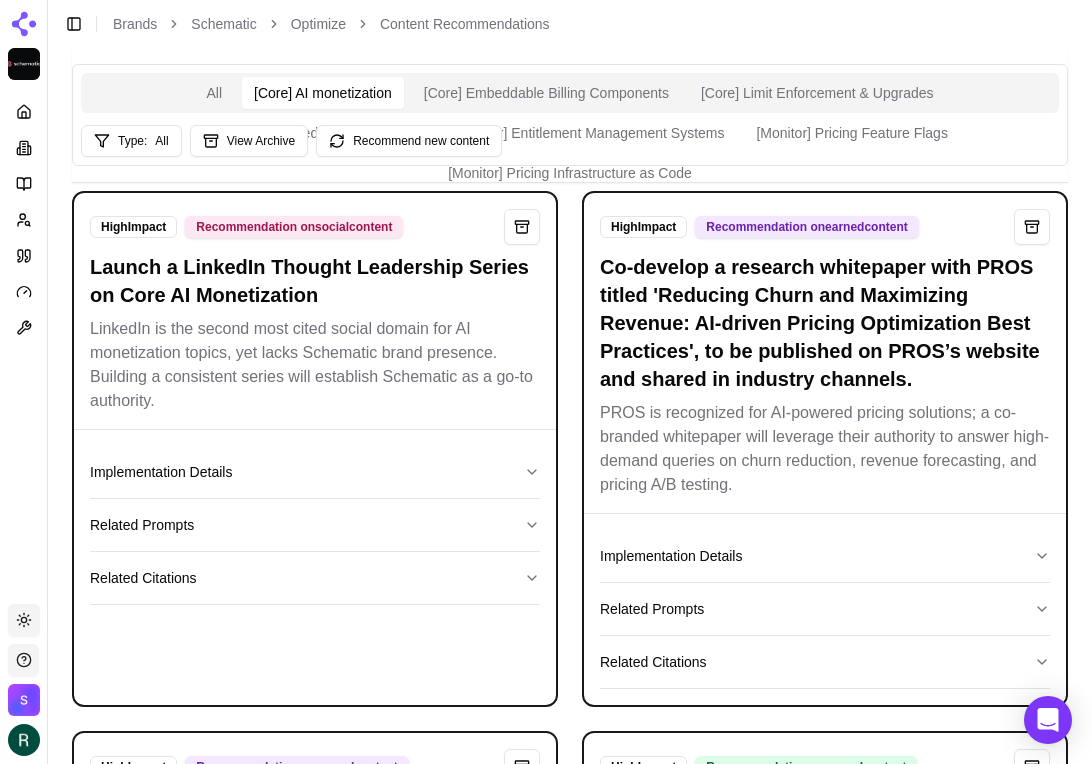 click on "LinkedIn is the second most cited social domain for AI monetization topics, yet lacks Schematic brand presence. Building a consistent series will establish Schematic as a go-to authority." at bounding box center (315, 365) 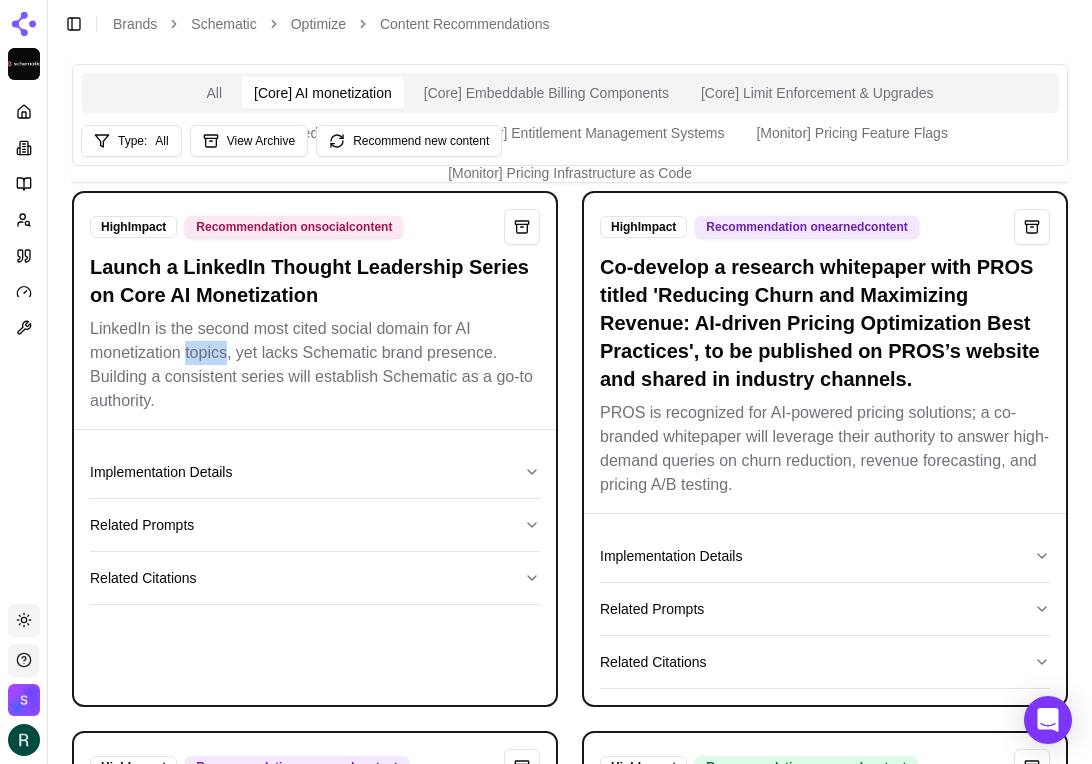 click on "LinkedIn is the second most cited social domain for AI monetization topics, yet lacks Schematic brand presence. Building a consistent series will establish Schematic as a go-to authority." at bounding box center (315, 365) 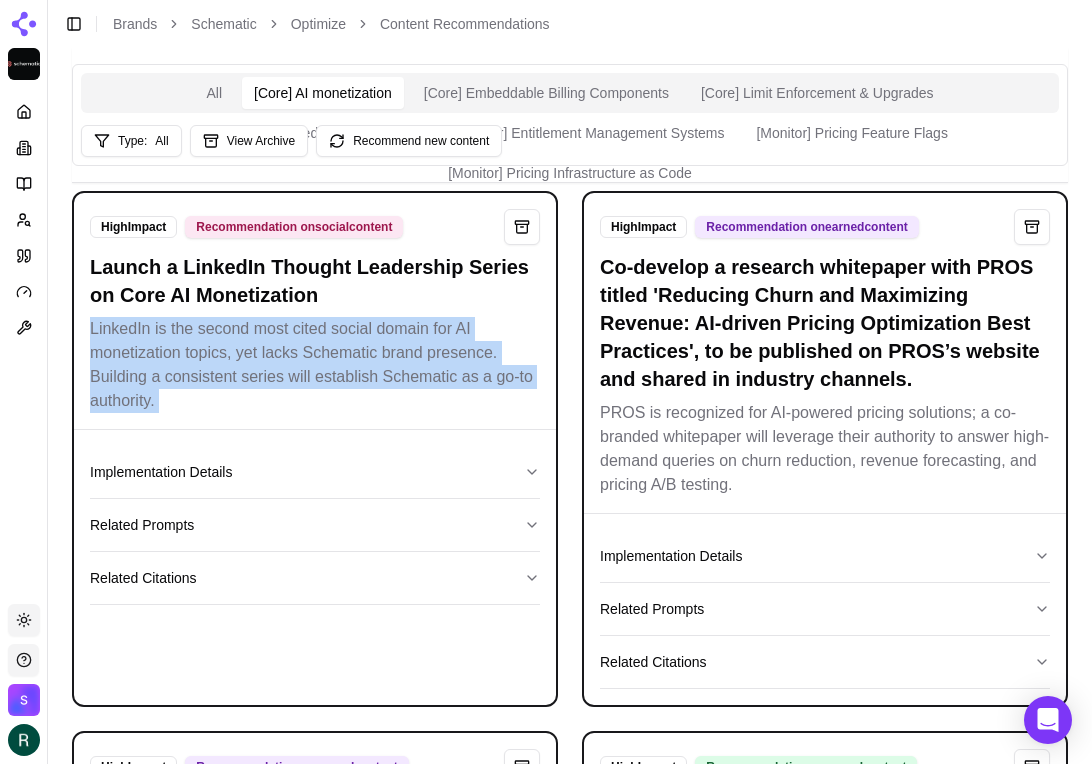 click on "LinkedIn is the second most cited social domain for AI monetization topics, yet lacks Schematic brand presence. Building a consistent series will establish Schematic as a go-to authority." at bounding box center [315, 365] 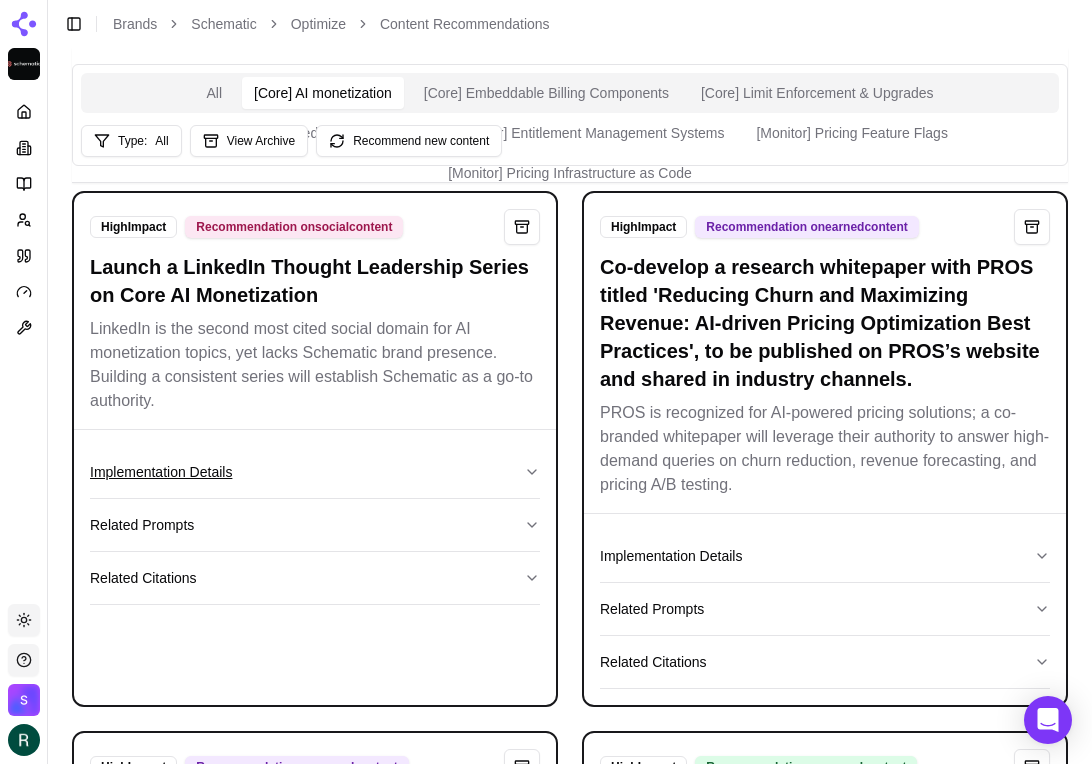 click on "Implementation Details" at bounding box center [315, 472] 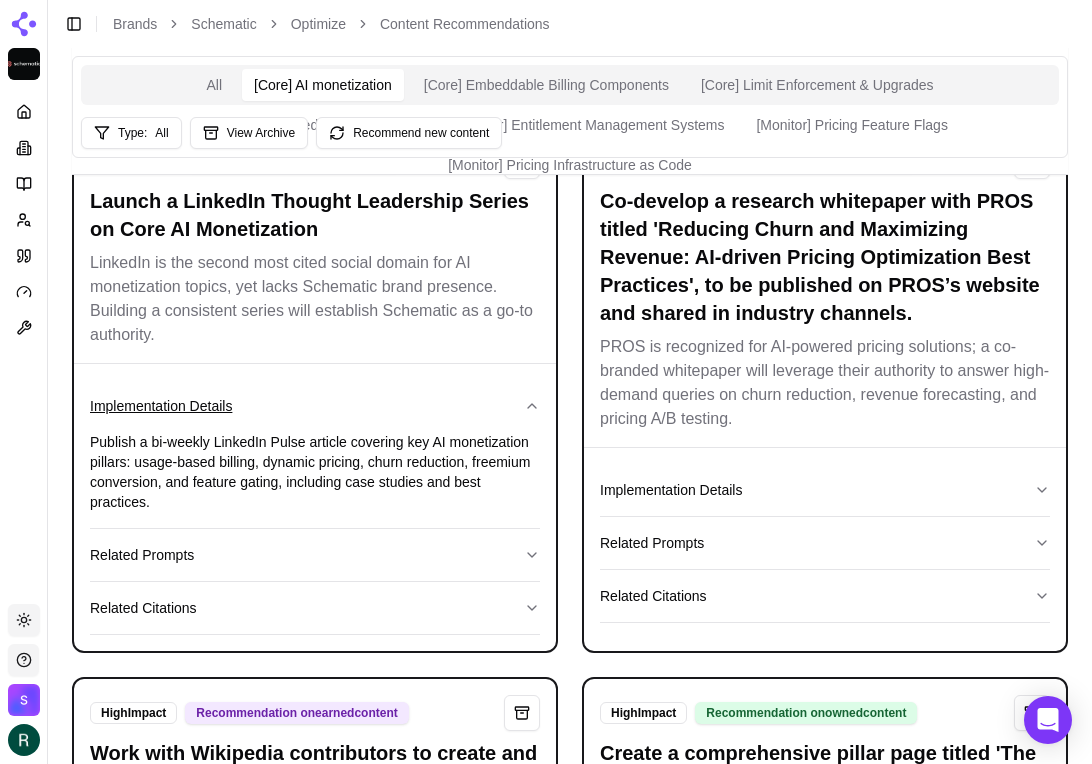scroll, scrollTop: 98, scrollLeft: 0, axis: vertical 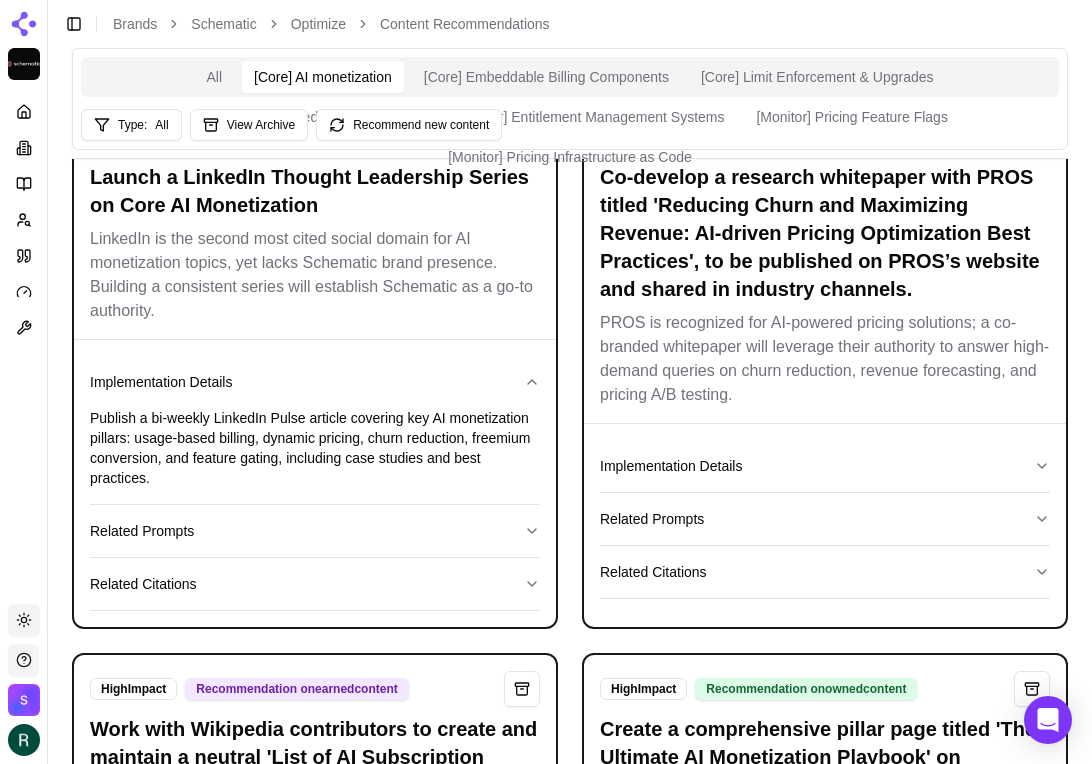 click on "Publish a bi-weekly LinkedIn Pulse article covering key AI monetization pillars: usage-based billing, dynamic pricing, churn reduction, freemium conversion, and feature gating, including case studies and best practices." at bounding box center (315, 448) 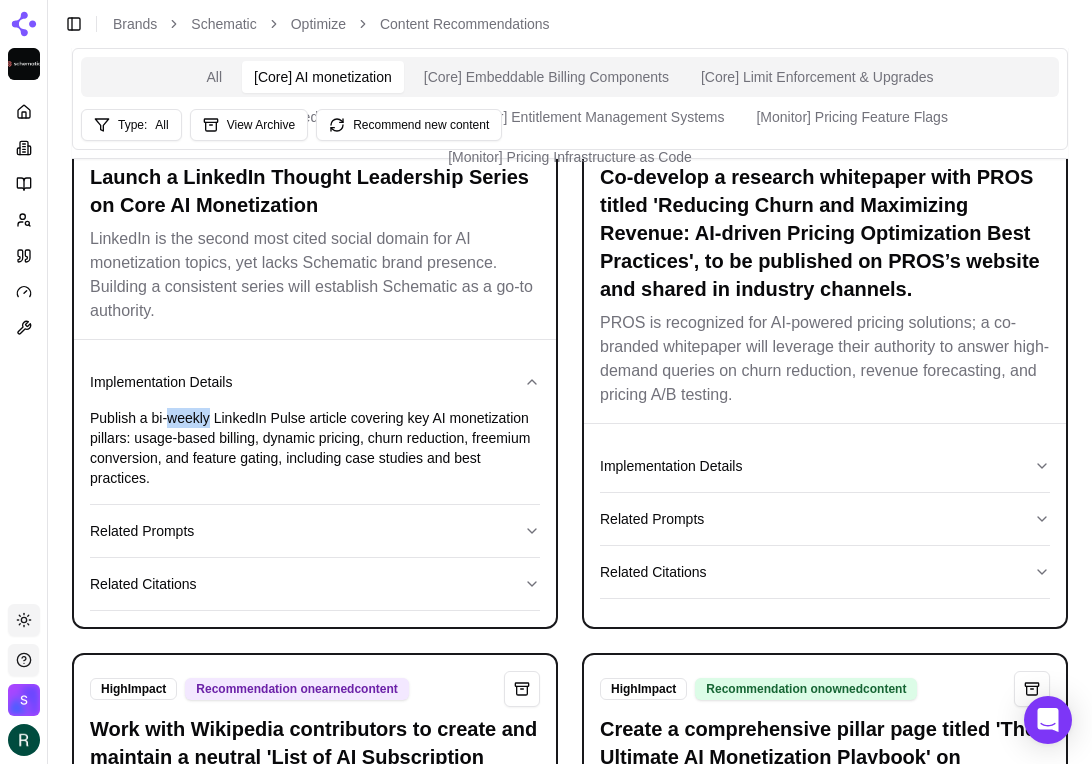 click on "Publish a bi-weekly LinkedIn Pulse article covering key AI monetization pillars: usage-based billing, dynamic pricing, churn reduction, freemium conversion, and feature gating, including case studies and best practices." at bounding box center [315, 448] 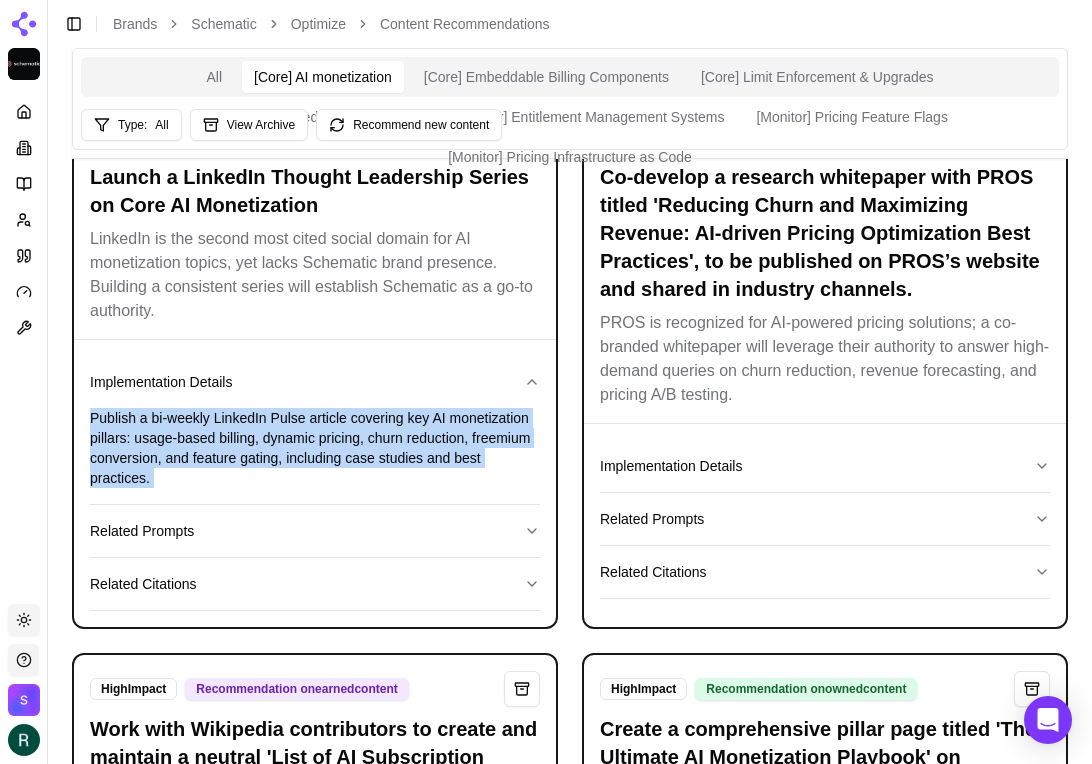 click on "Publish a bi-weekly LinkedIn Pulse article covering key AI monetization pillars: usage-based billing, dynamic pricing, churn reduction, freemium conversion, and feature gating, including case studies and best practices." at bounding box center (315, 448) 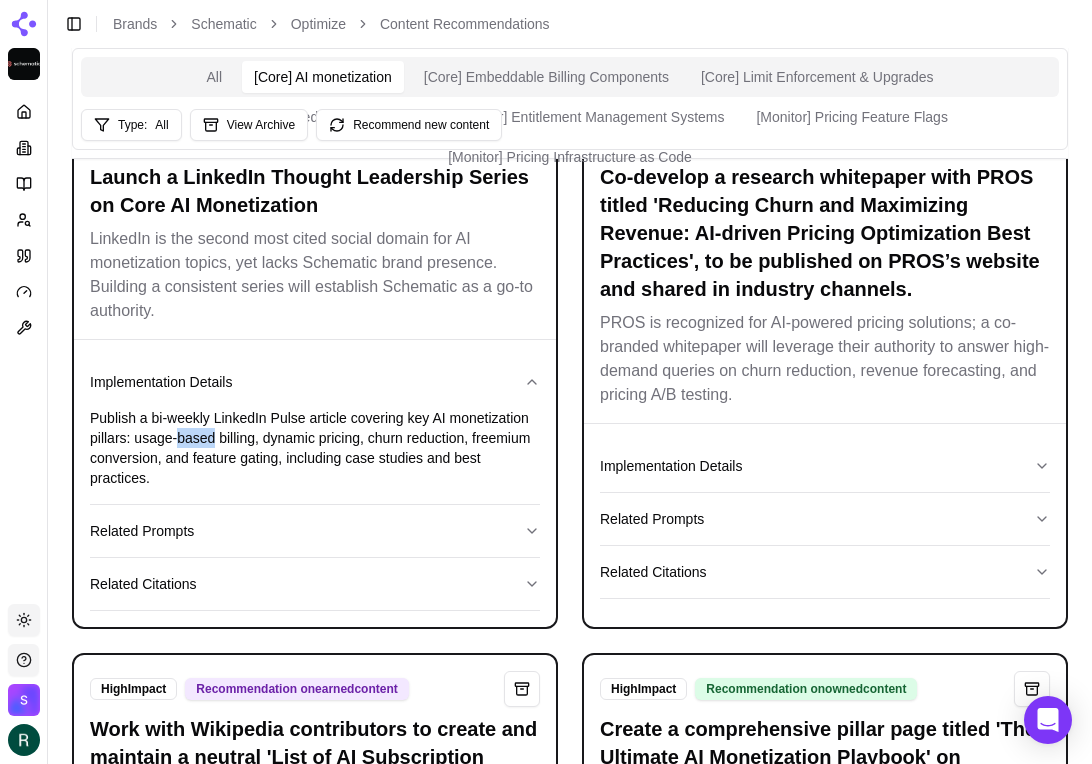 click on "Publish a bi-weekly LinkedIn Pulse article covering key AI monetization pillars: usage-based billing, dynamic pricing, churn reduction, freemium conversion, and feature gating, including case studies and best practices." at bounding box center [315, 448] 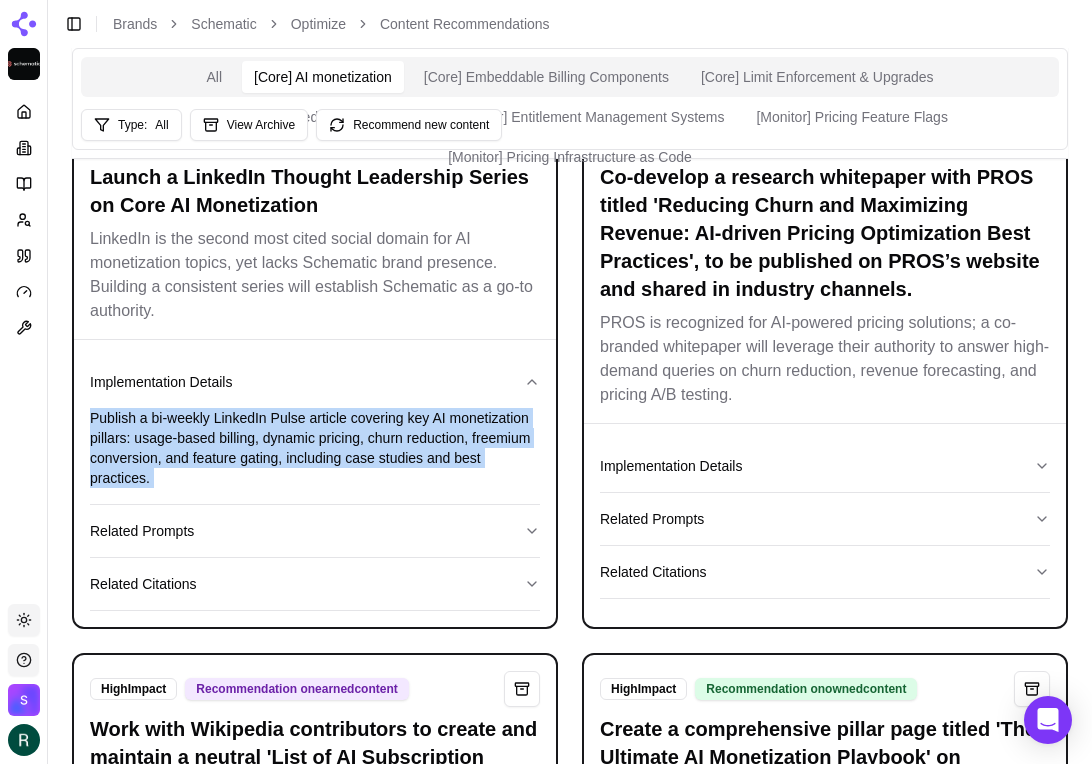 click on "Publish a bi-weekly LinkedIn Pulse article covering key AI monetization pillars: usage-based billing, dynamic pricing, churn reduction, freemium conversion, and feature gating, including case studies and best practices." at bounding box center [315, 448] 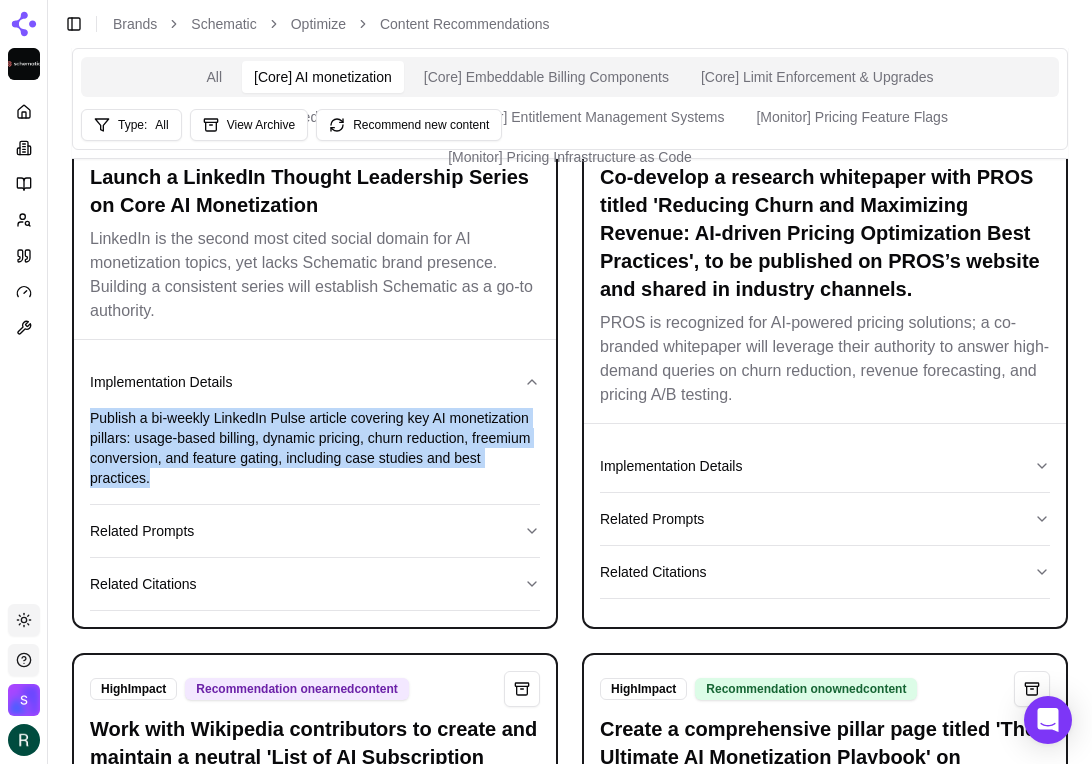 drag, startPoint x: 162, startPoint y: 477, endPoint x: 79, endPoint y: 420, distance: 100.68764 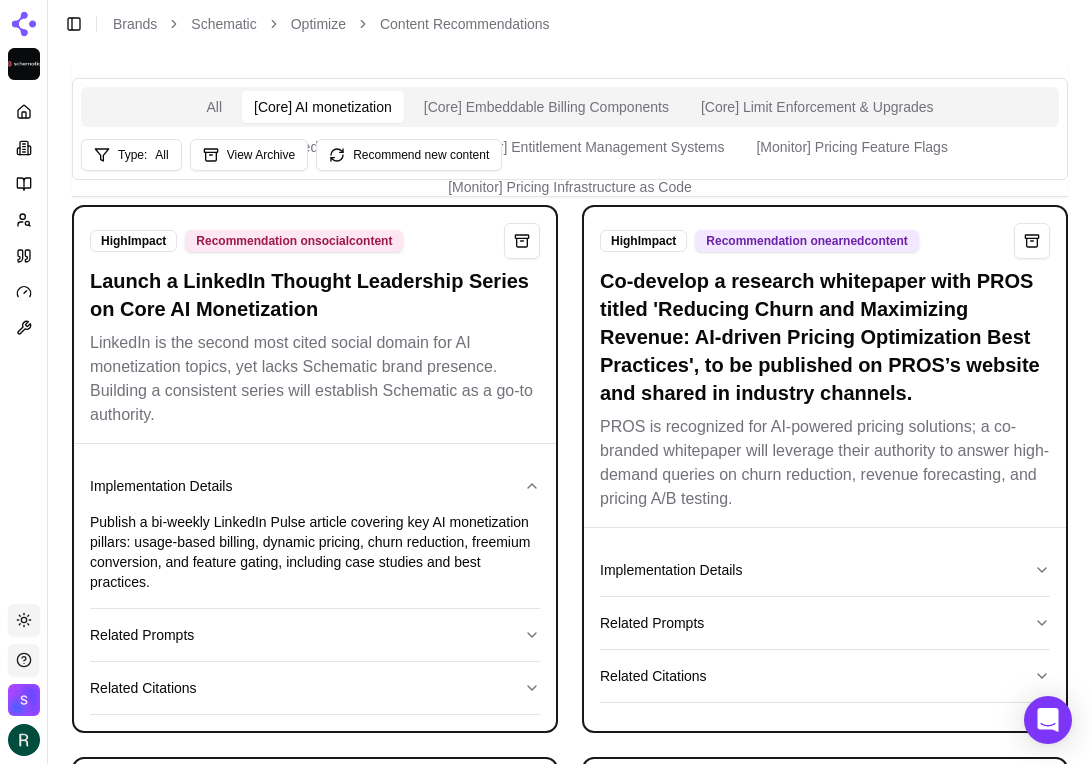 scroll, scrollTop: 20, scrollLeft: 0, axis: vertical 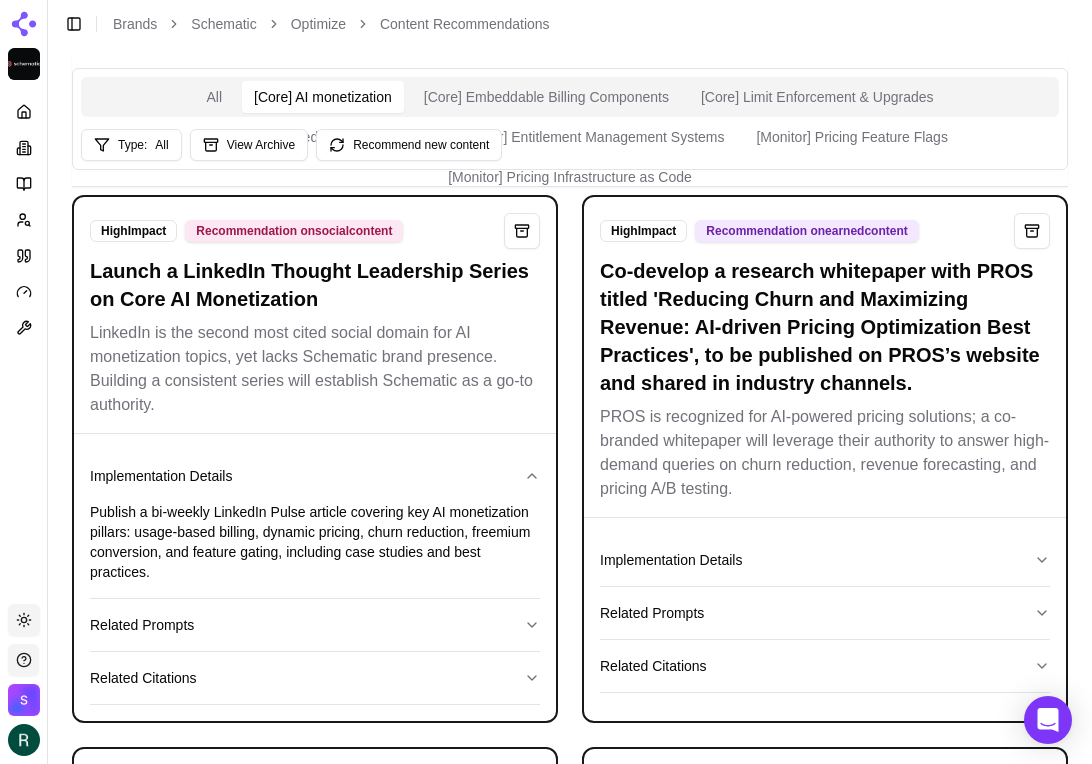 click on "PROS is recognized for AI-powered pricing solutions; a co-branded whitepaper will leverage their authority to answer high-demand queries on churn reduction, revenue forecasting, and pricing A/B testing." at bounding box center [825, 453] 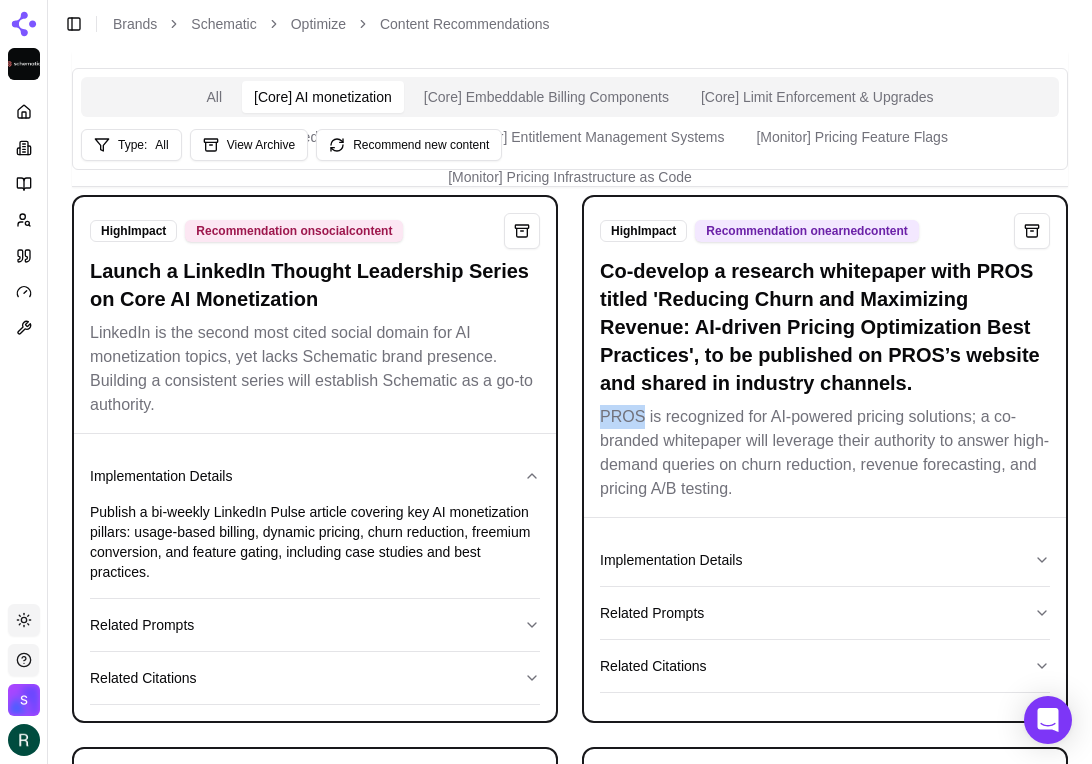 click on "PROS is recognized for AI-powered pricing solutions; a co-branded whitepaper will leverage their authority to answer high-demand queries on churn reduction, revenue forecasting, and pricing A/B testing." at bounding box center [825, 453] 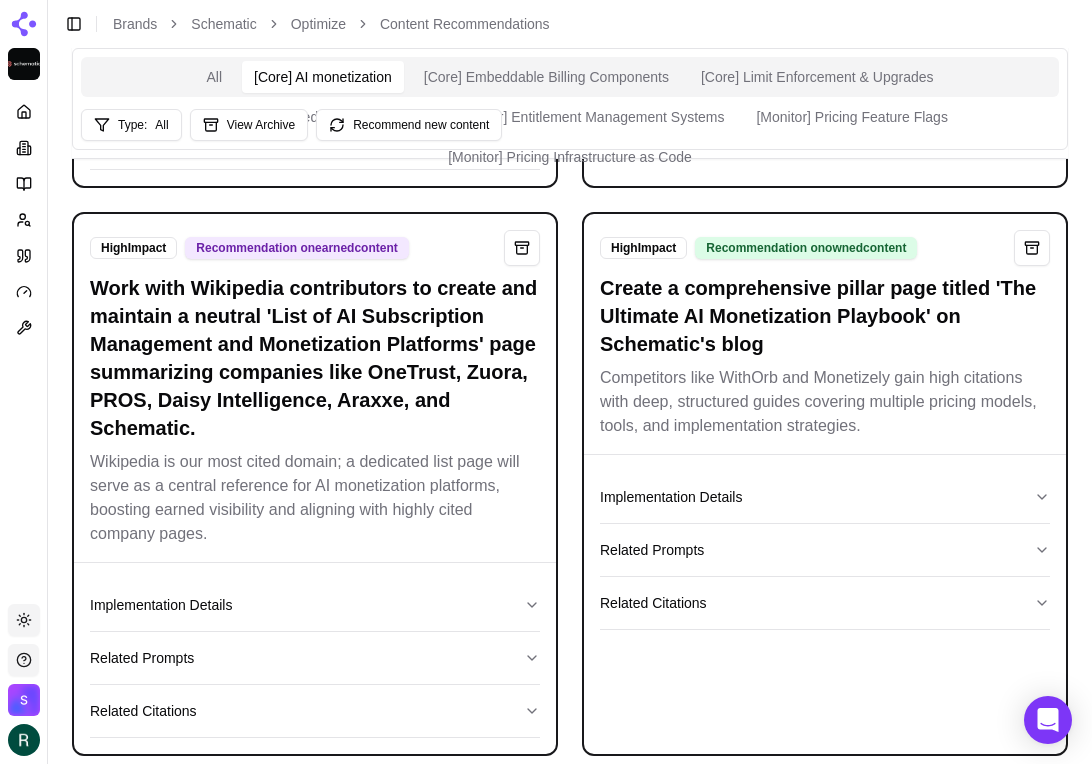 scroll, scrollTop: 624, scrollLeft: 0, axis: vertical 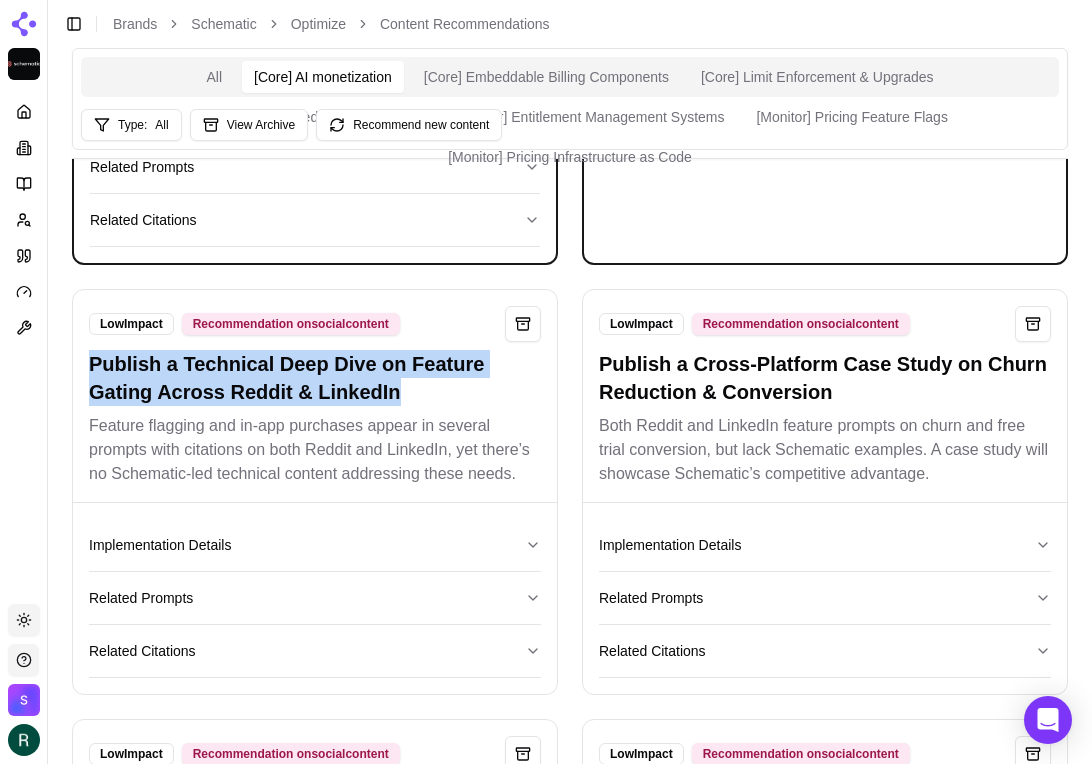 drag, startPoint x: 82, startPoint y: 358, endPoint x: 459, endPoint y: 395, distance: 378.8113 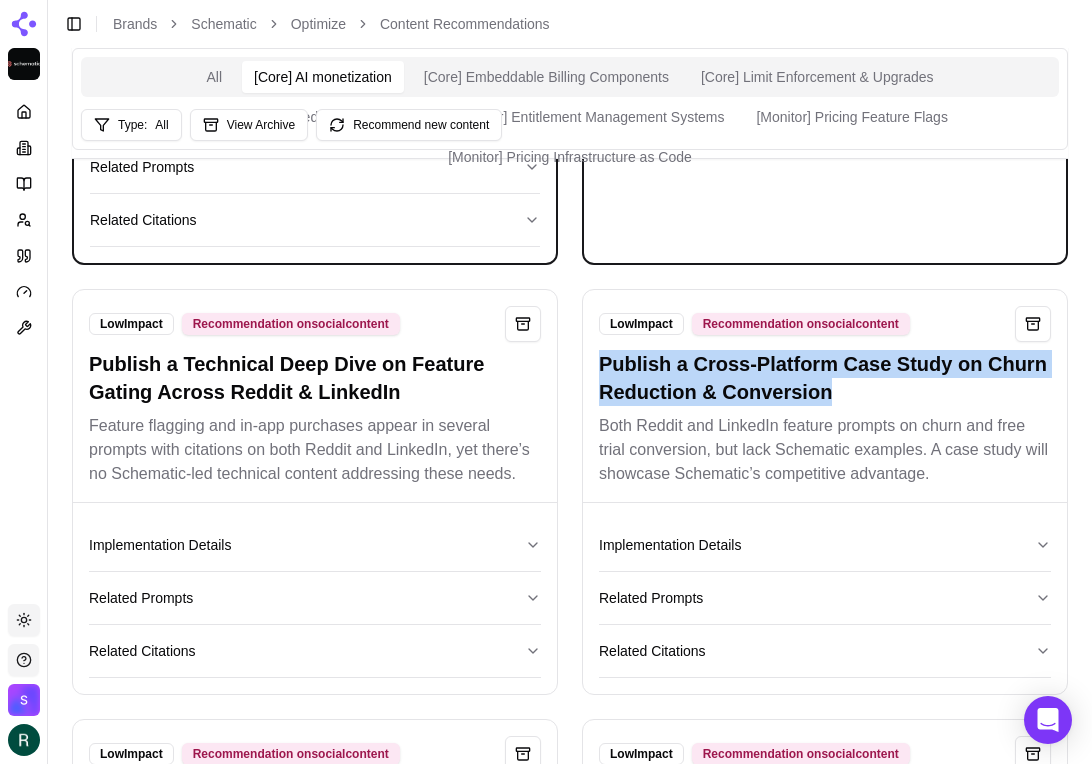 drag, startPoint x: 601, startPoint y: 362, endPoint x: 873, endPoint y: 389, distance: 273.3368 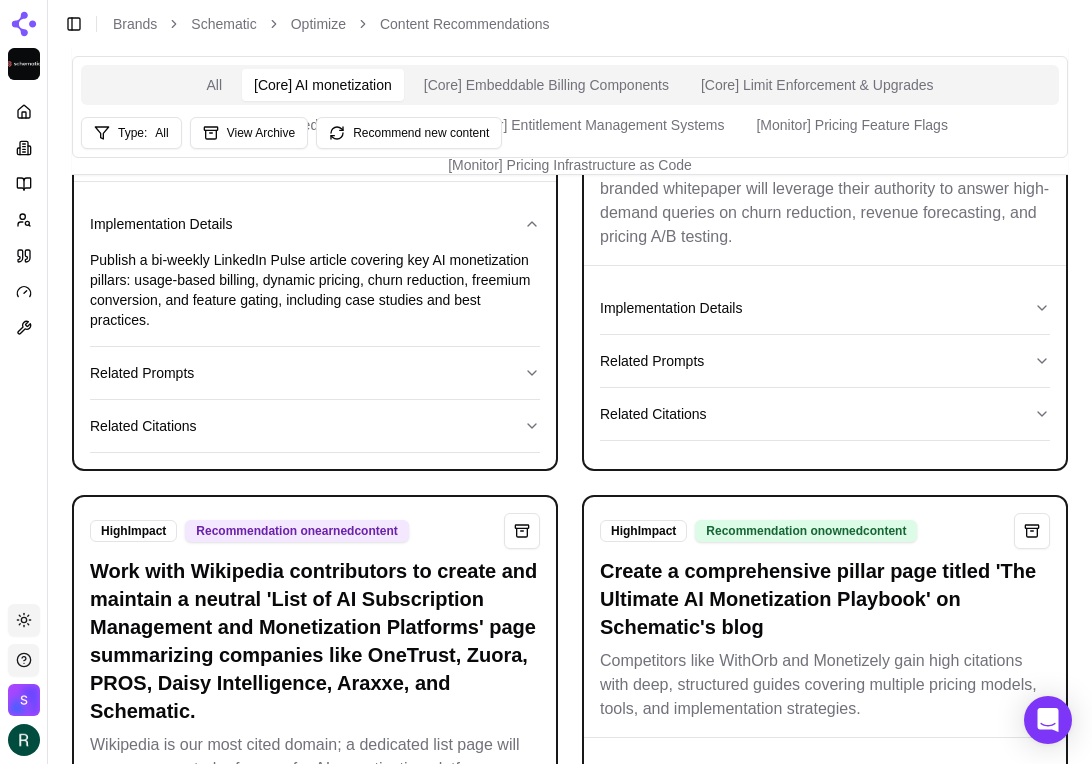 scroll, scrollTop: 0, scrollLeft: 0, axis: both 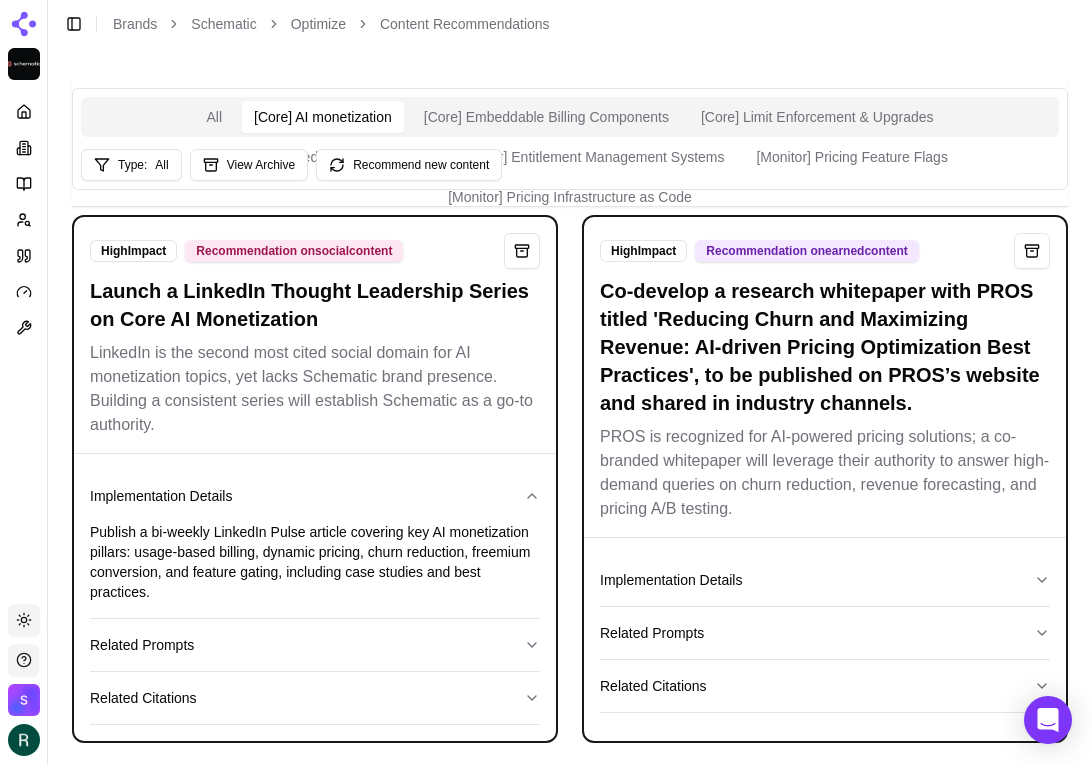 click on "Launch a LinkedIn Thought Leadership Series on Core AI Monetization" at bounding box center (315, 305) 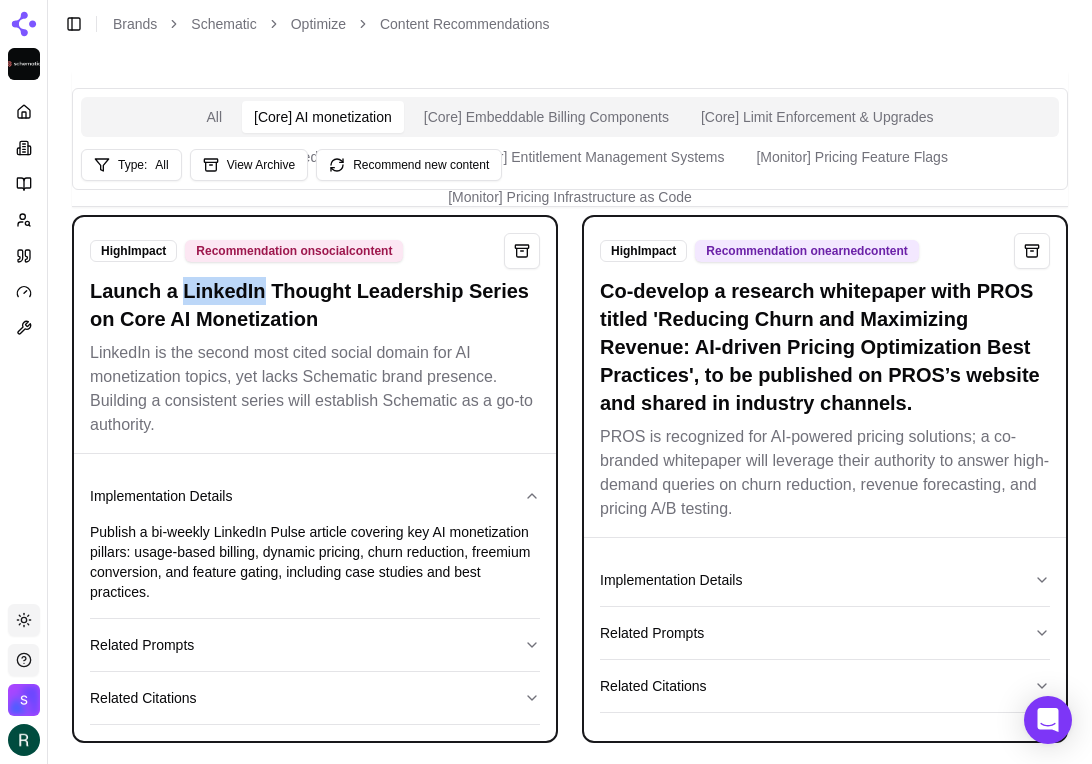 click on "Launch a LinkedIn Thought Leadership Series on Core AI Monetization" at bounding box center [315, 305] 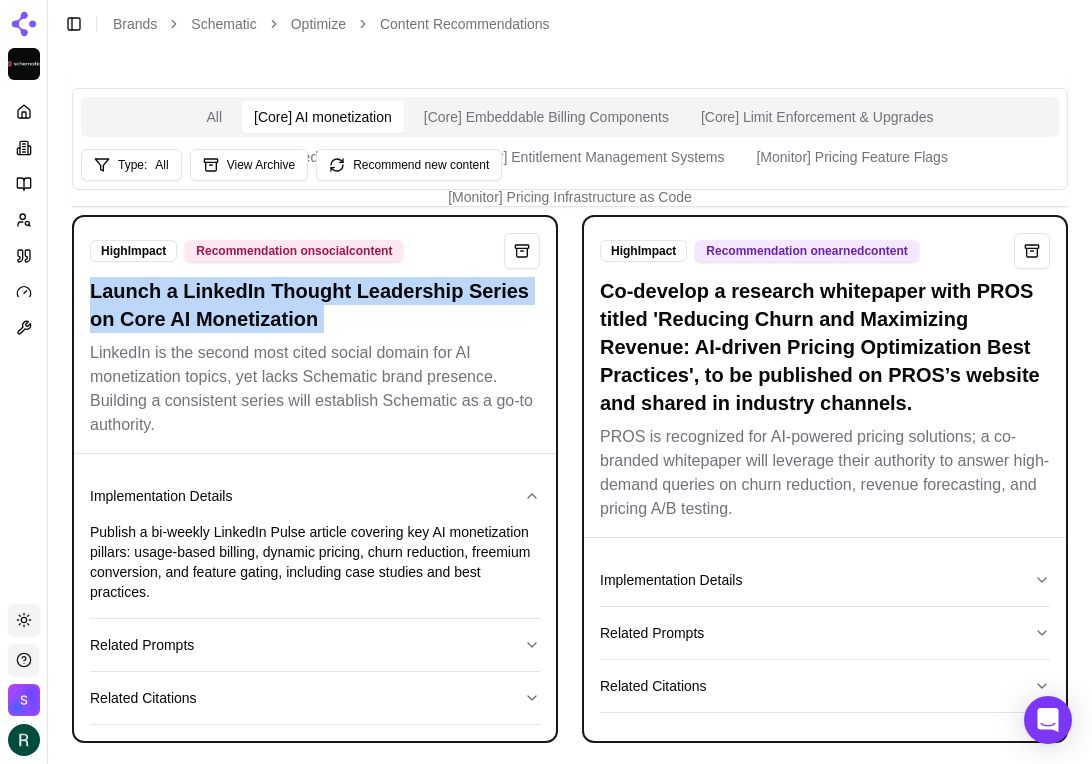 click on "Launch a LinkedIn Thought Leadership Series on Core AI Monetization" at bounding box center (315, 305) 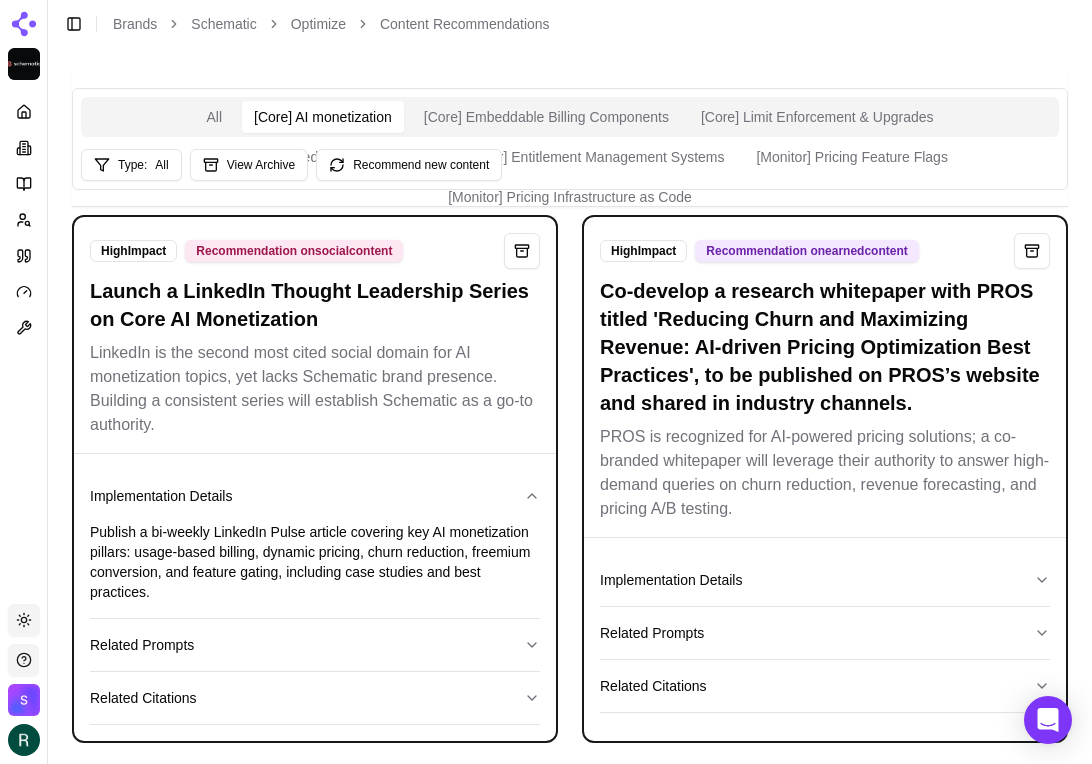 click on "Launch a LinkedIn Thought Leadership Series on Core AI Monetization" at bounding box center [315, 305] 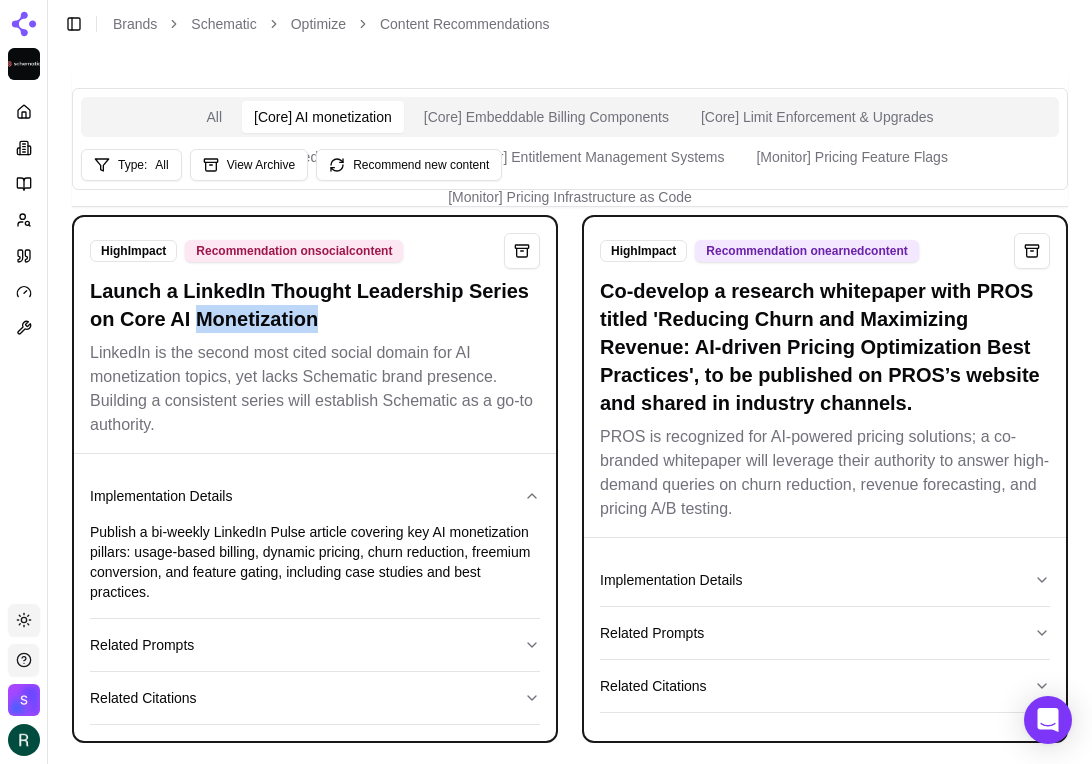 click on "Launch a LinkedIn Thought Leadership Series on Core AI Monetization" at bounding box center (315, 305) 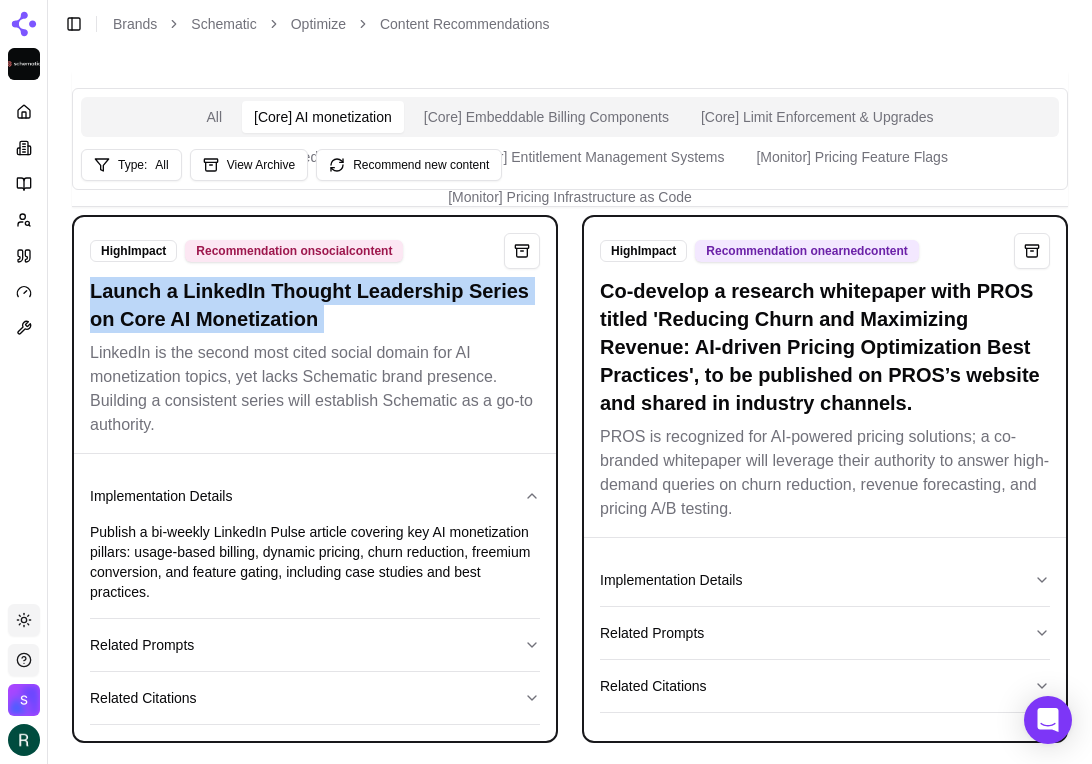 click on "Launch a LinkedIn Thought Leadership Series on Core AI Monetization" at bounding box center (315, 305) 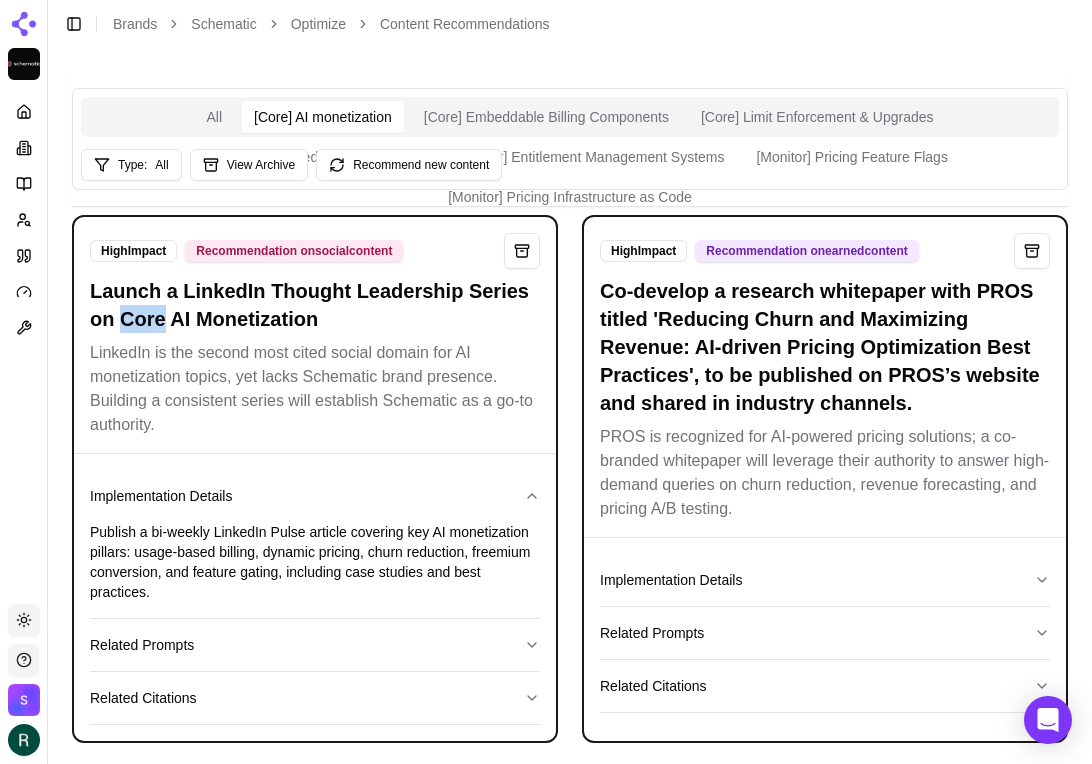 click on "Launch a LinkedIn Thought Leadership Series on Core AI Monetization" at bounding box center (315, 305) 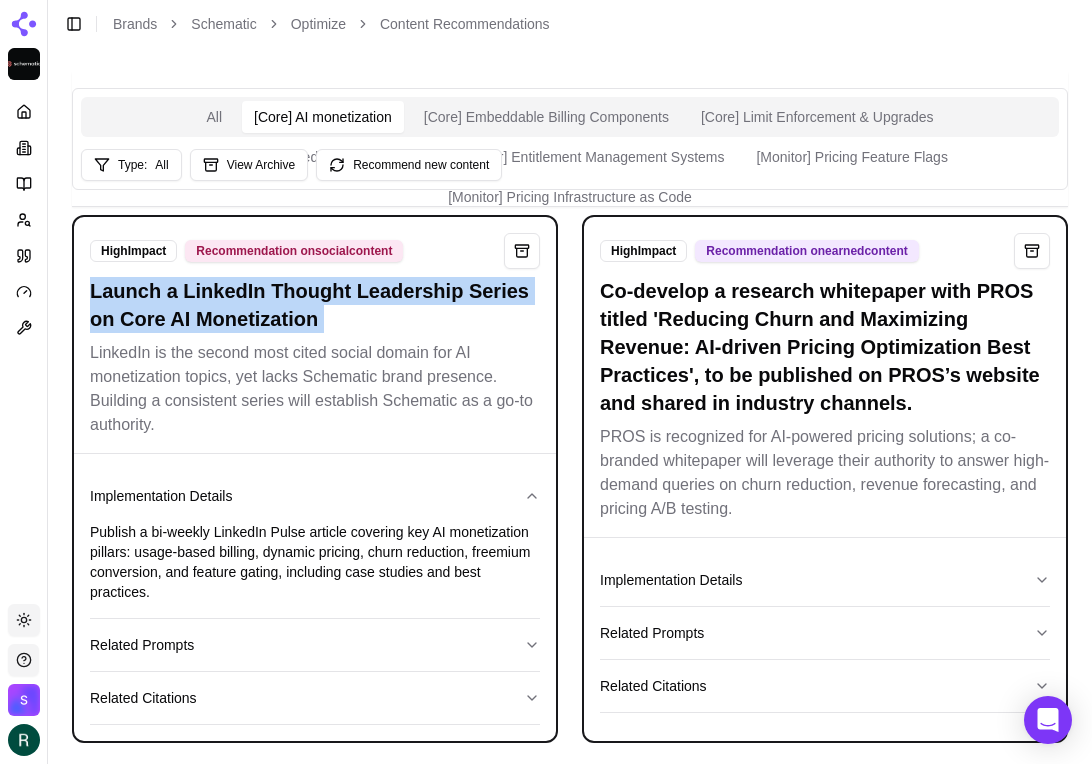 click on "Launch a LinkedIn Thought Leadership Series on Core AI Monetization" at bounding box center [315, 305] 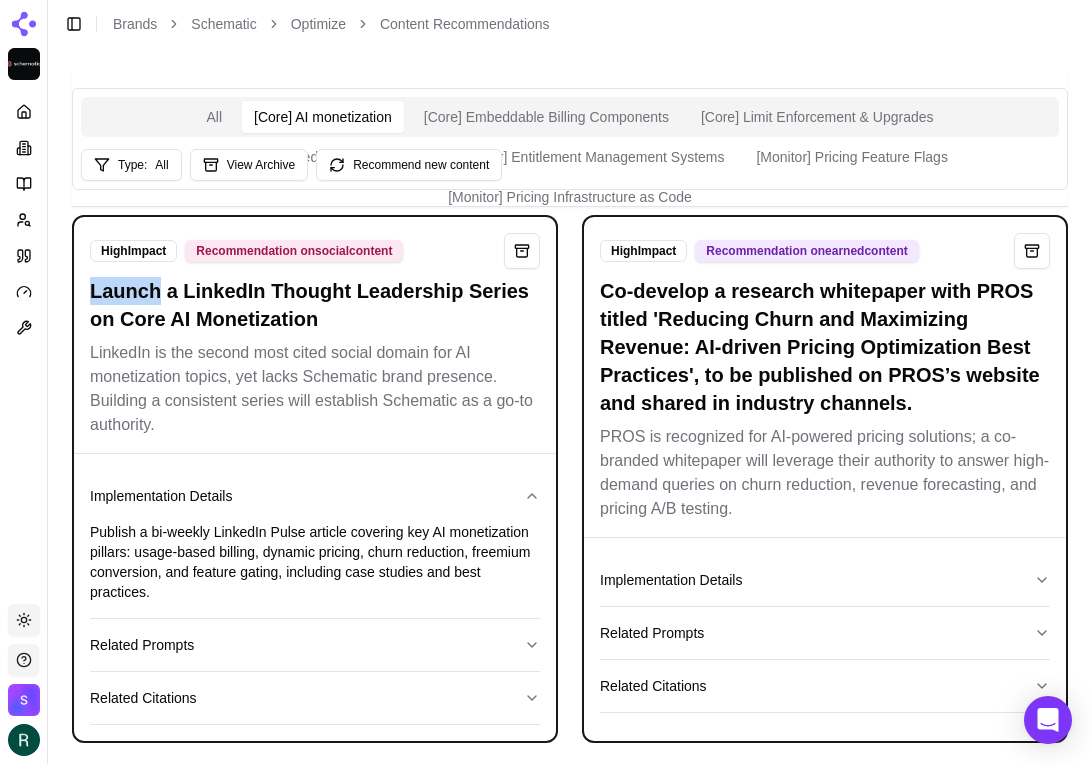 click on "Launch a LinkedIn Thought Leadership Series on Core AI Monetization" at bounding box center (315, 305) 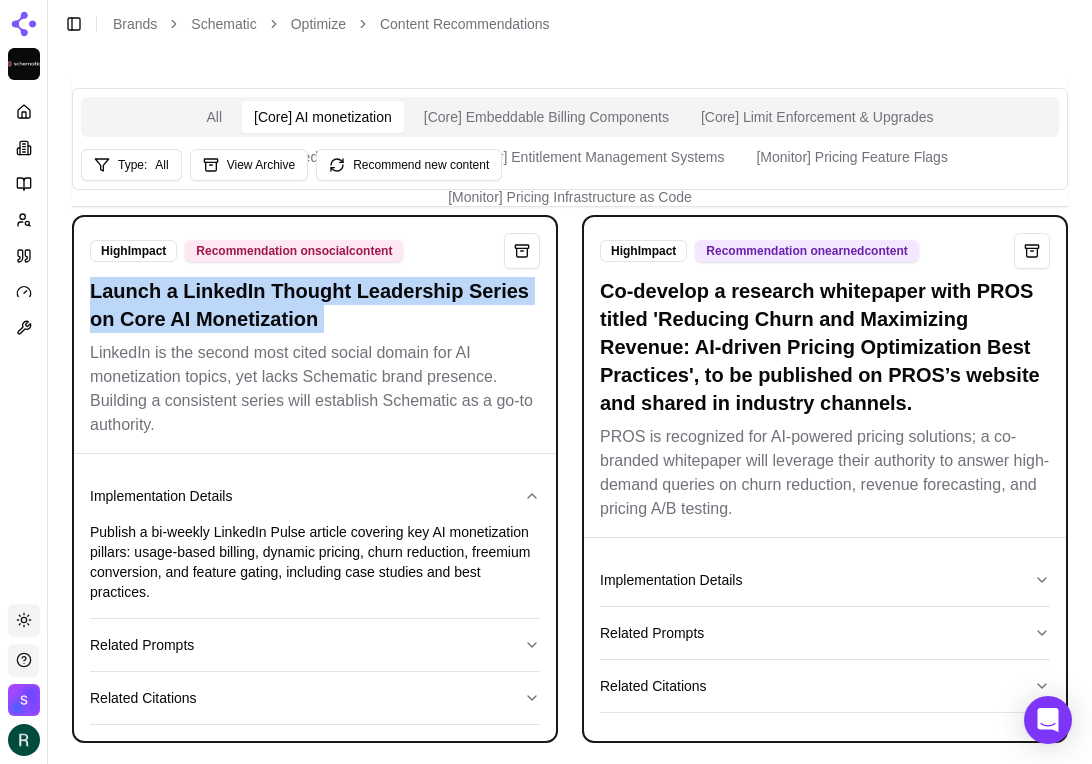 click on "Launch a LinkedIn Thought Leadership Series on Core AI Monetization" at bounding box center (315, 305) 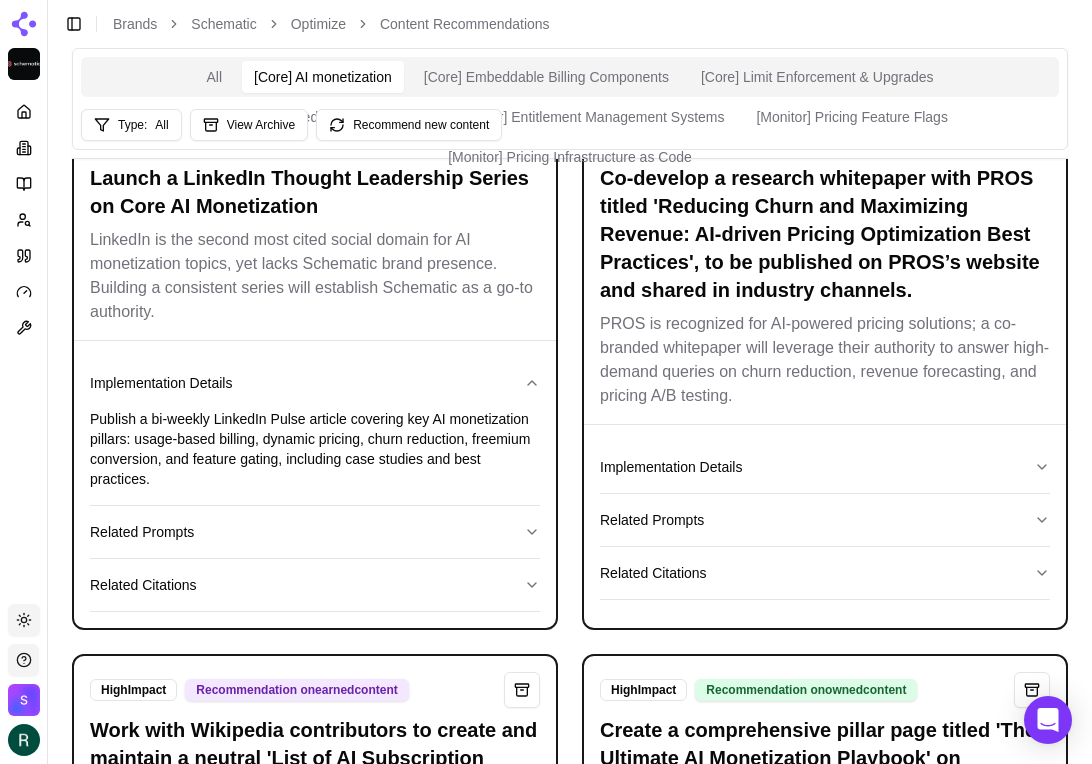 scroll, scrollTop: 0, scrollLeft: 0, axis: both 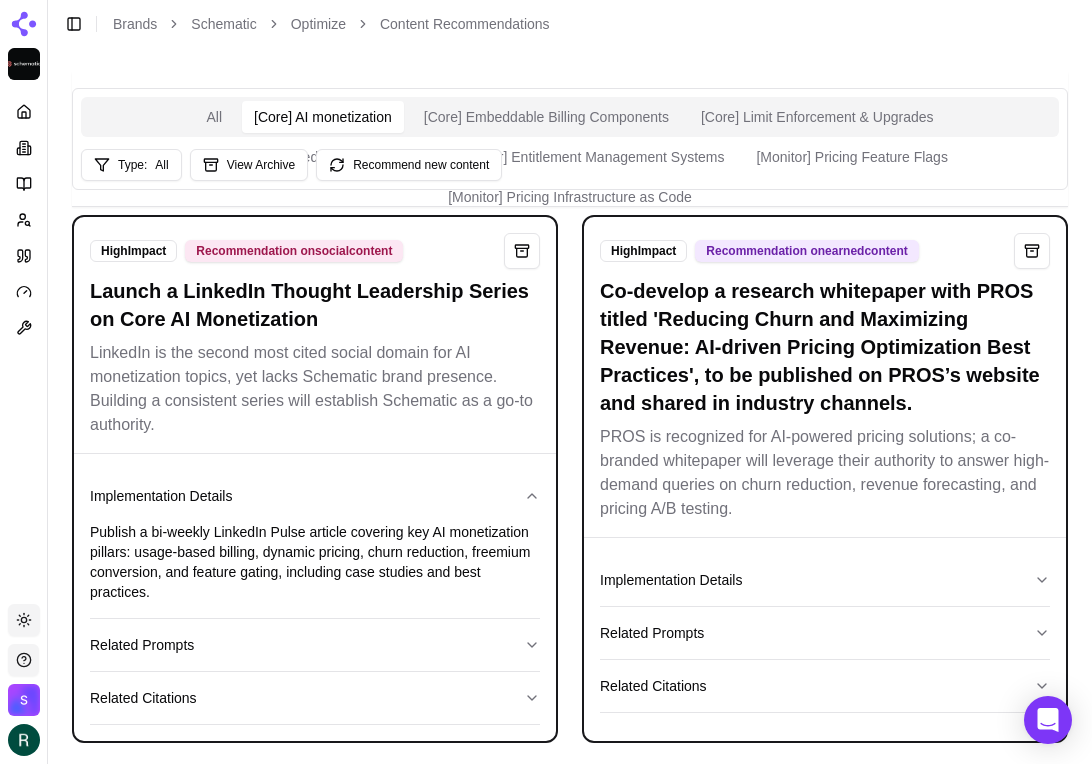 click on "Co-develop a research whitepaper with PROS titled 'Reducing Churn and Maximizing Revenue: AI-driven Pricing Optimization Best Practices', to be published on PROS’s website and shared in industry channels." at bounding box center [825, 347] 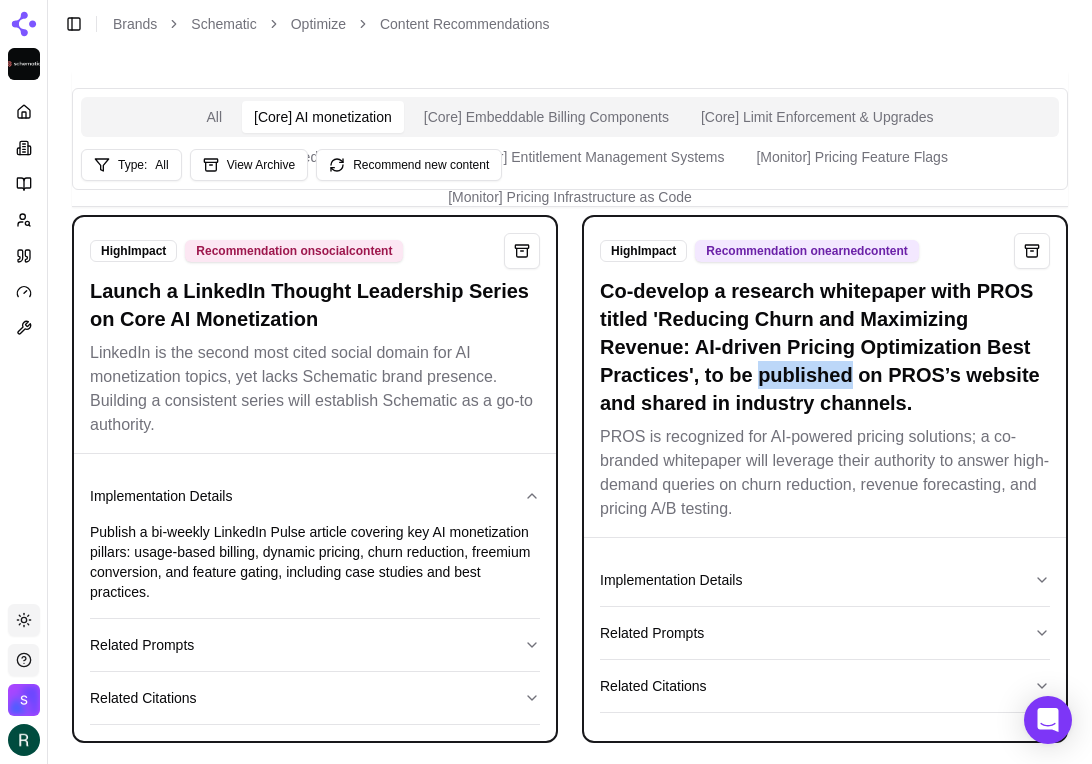 click on "Co-develop a research whitepaper with PROS titled 'Reducing Churn and Maximizing Revenue: AI-driven Pricing Optimization Best Practices', to be published on PROS’s website and shared in industry channels." at bounding box center [825, 347] 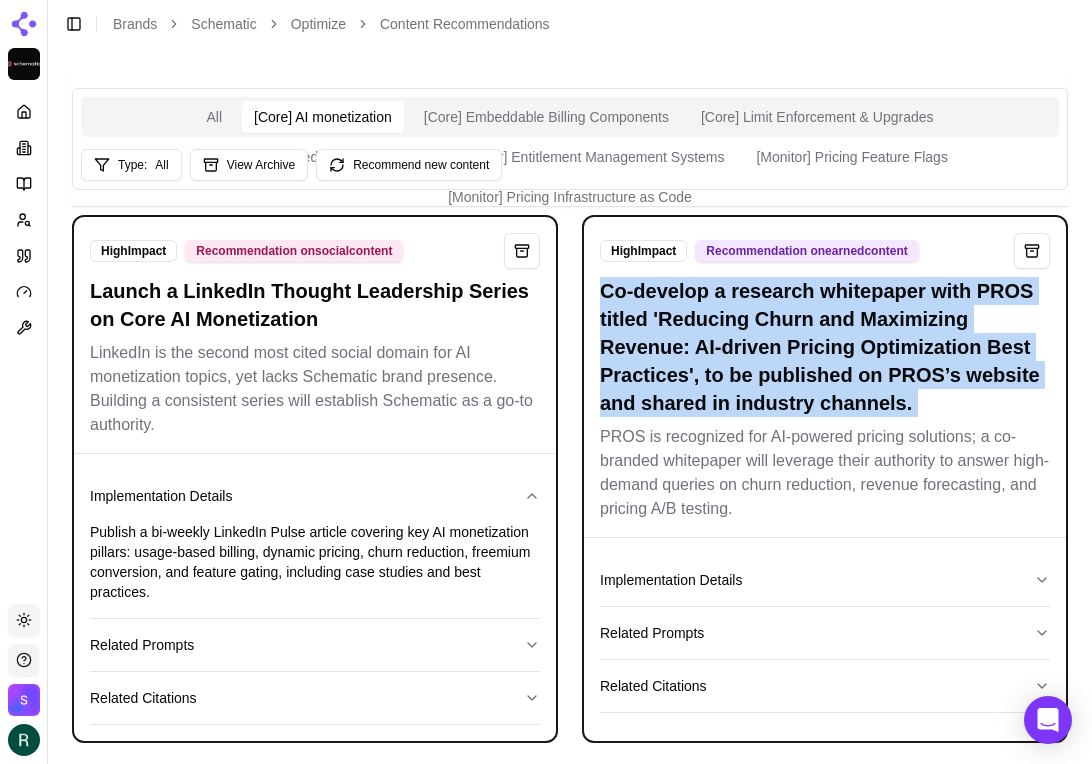 click on "Co-develop a research whitepaper with PROS titled 'Reducing Churn and Maximizing Revenue: AI-driven Pricing Optimization Best Practices', to be published on PROS’s website and shared in industry channels." at bounding box center [825, 347] 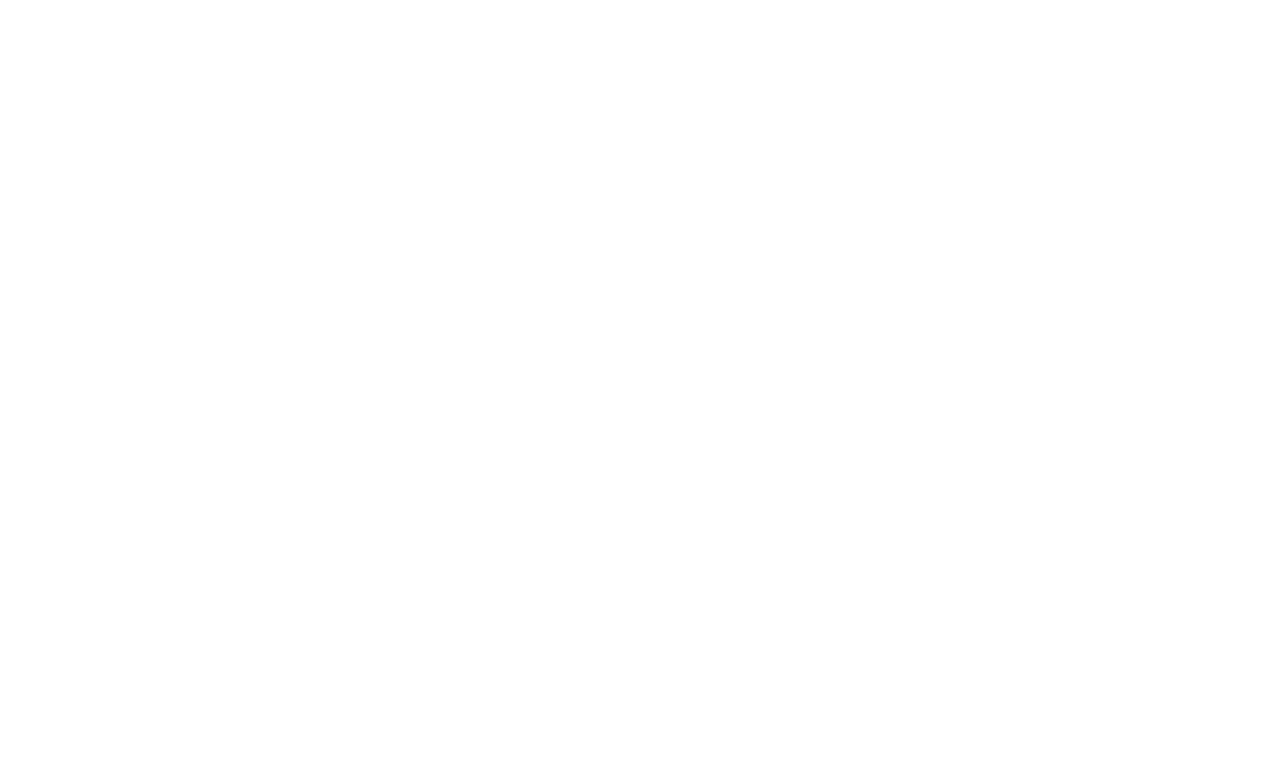 scroll, scrollTop: 0, scrollLeft: 0, axis: both 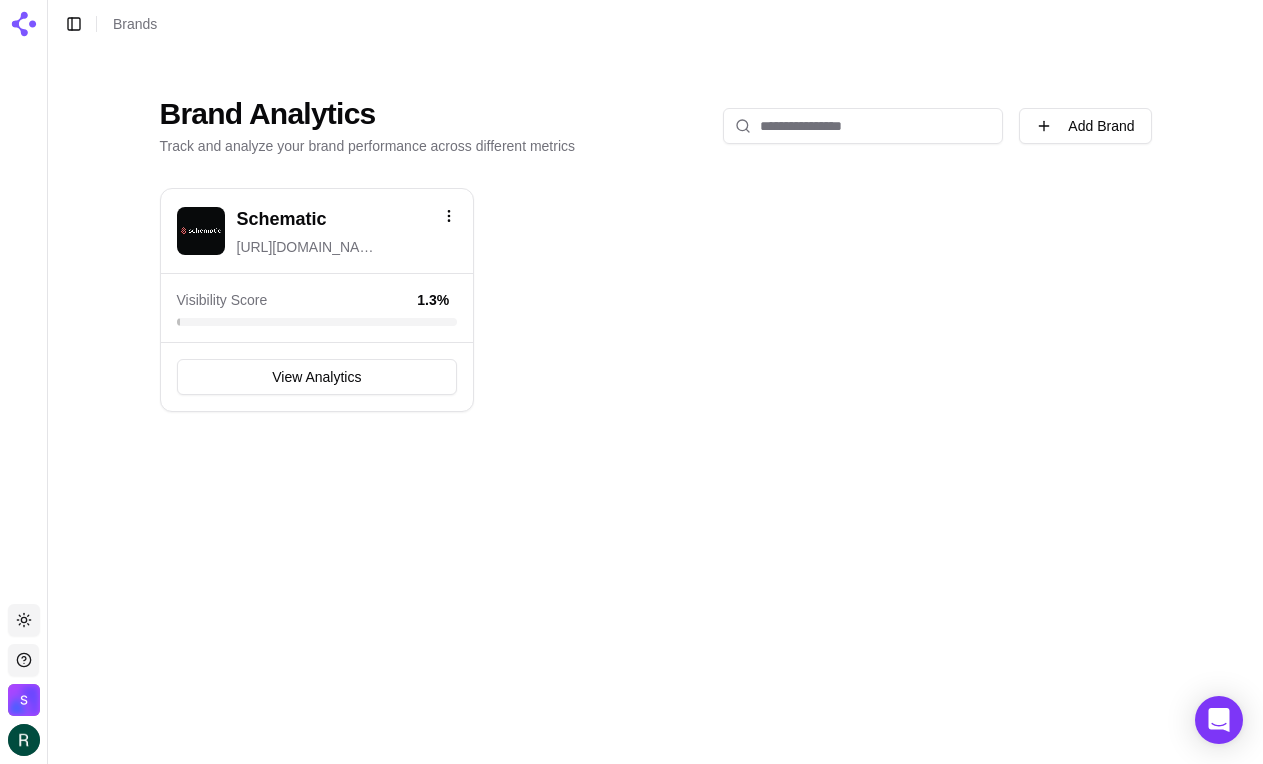 click at bounding box center (201, 231) 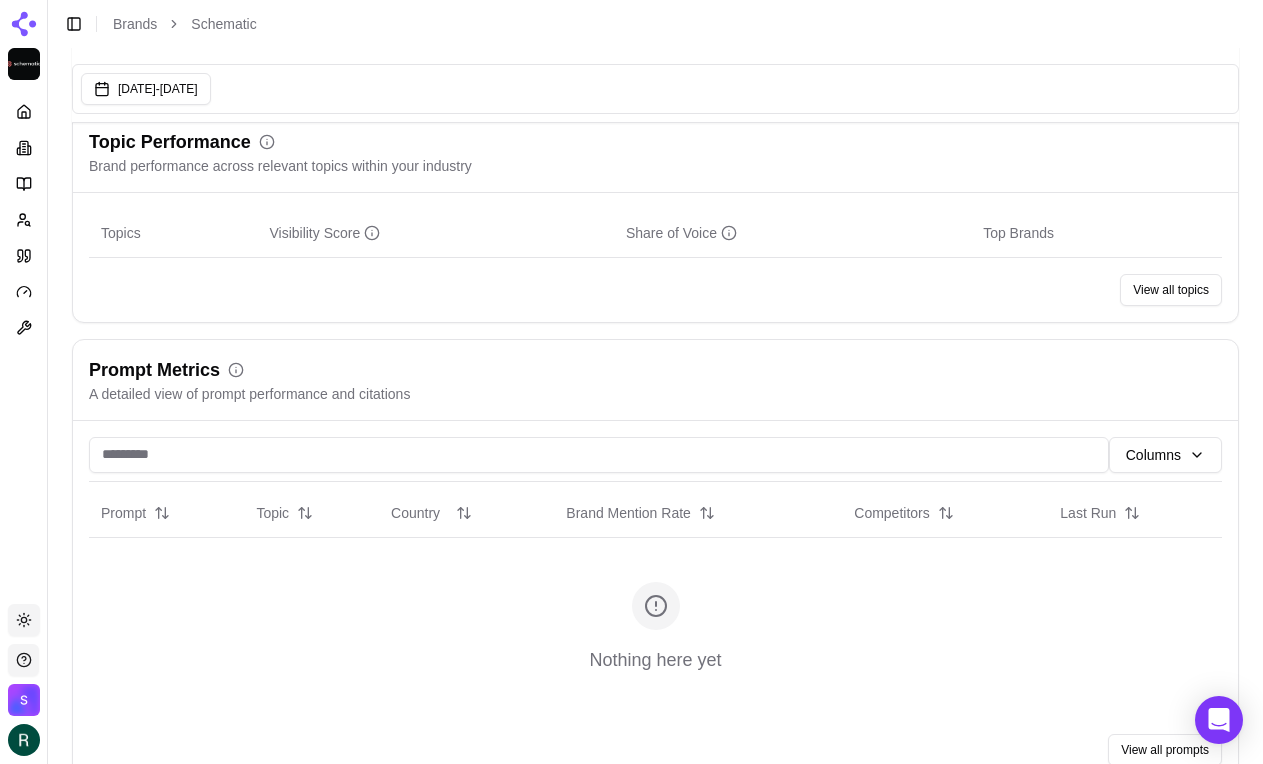 scroll, scrollTop: 840, scrollLeft: 0, axis: vertical 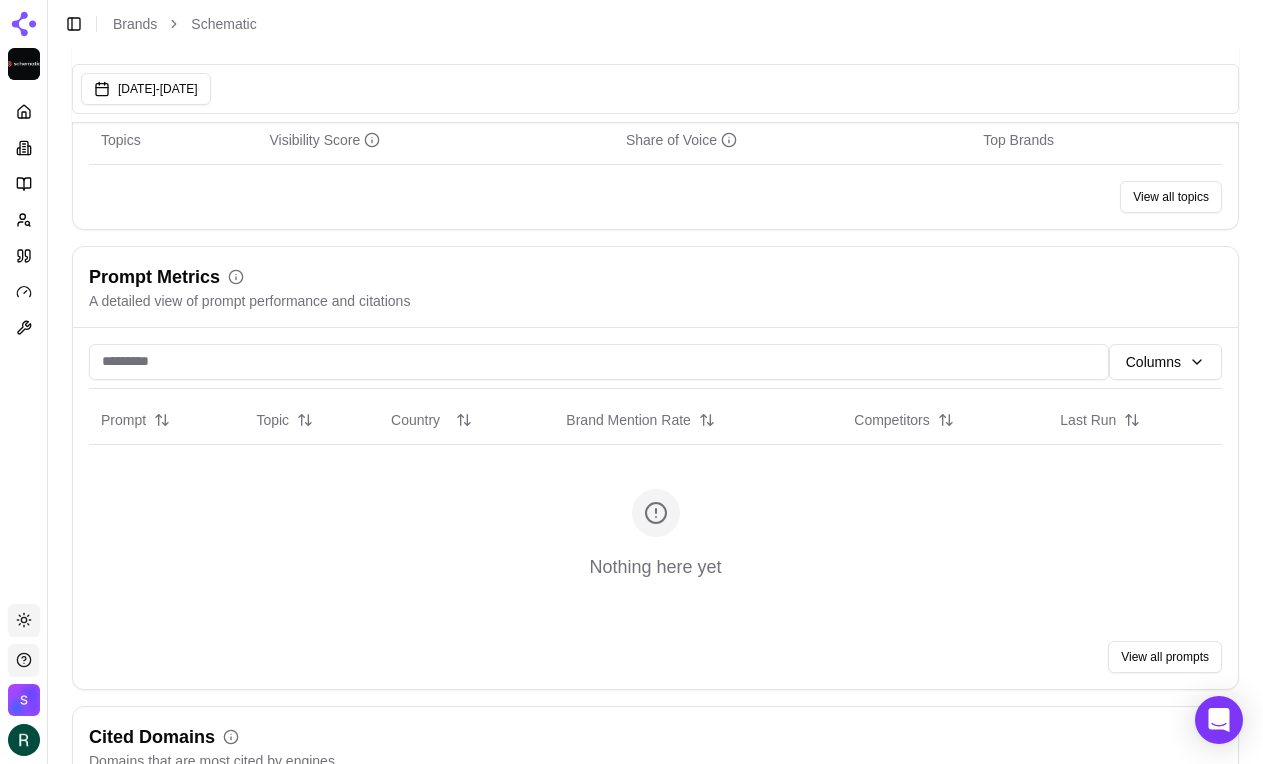click 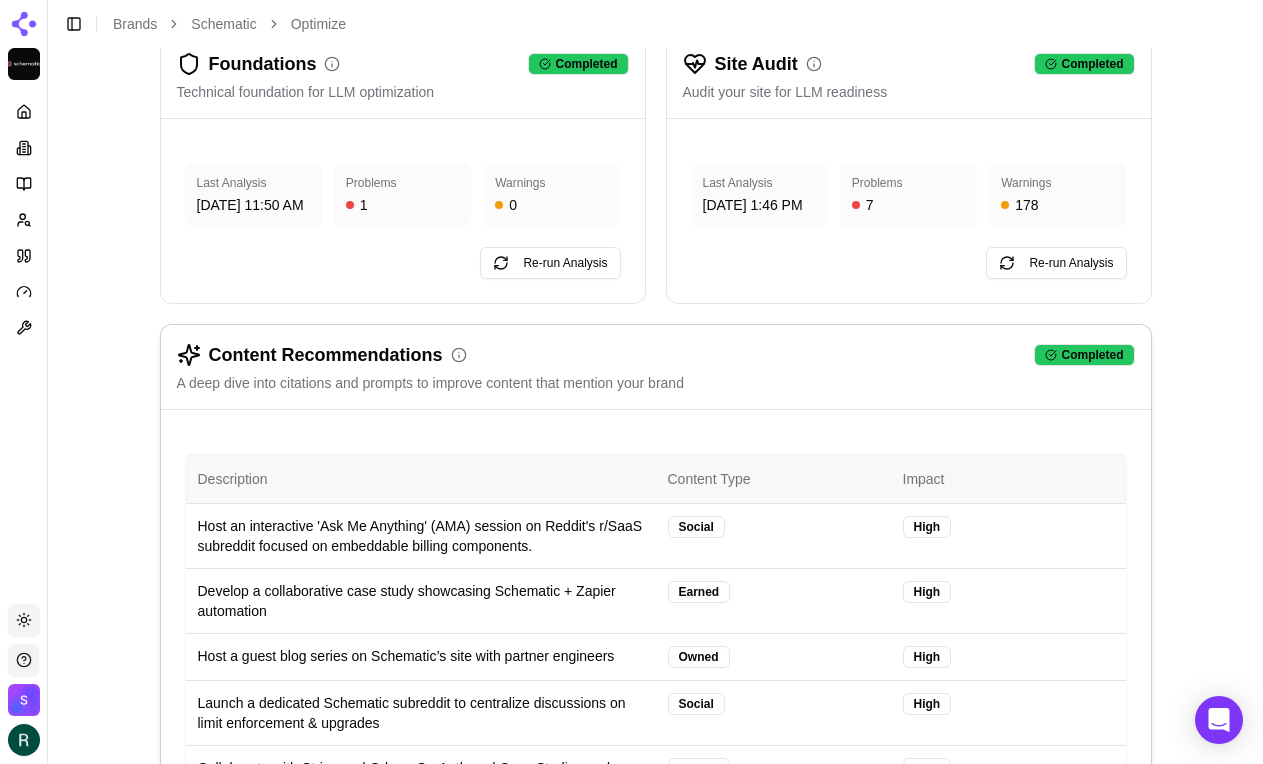 scroll, scrollTop: 246, scrollLeft: 0, axis: vertical 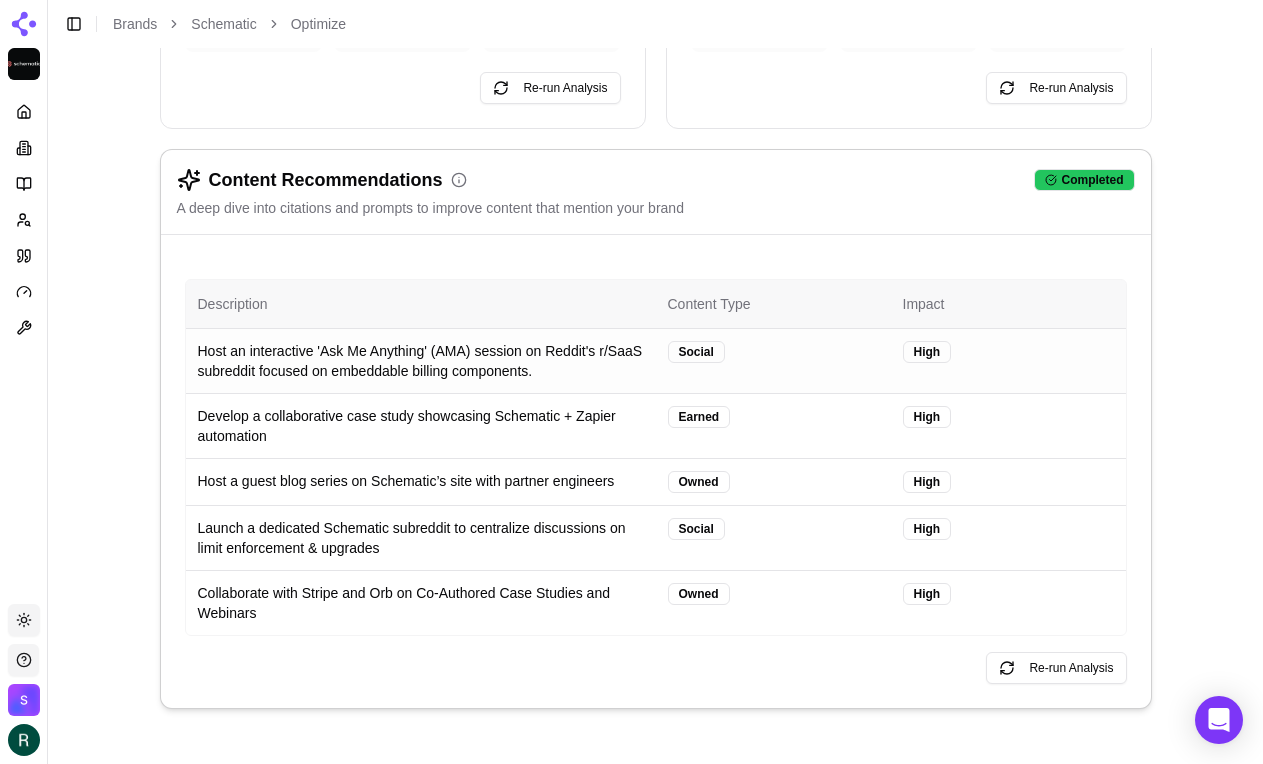 click on "Social" at bounding box center (773, 360) 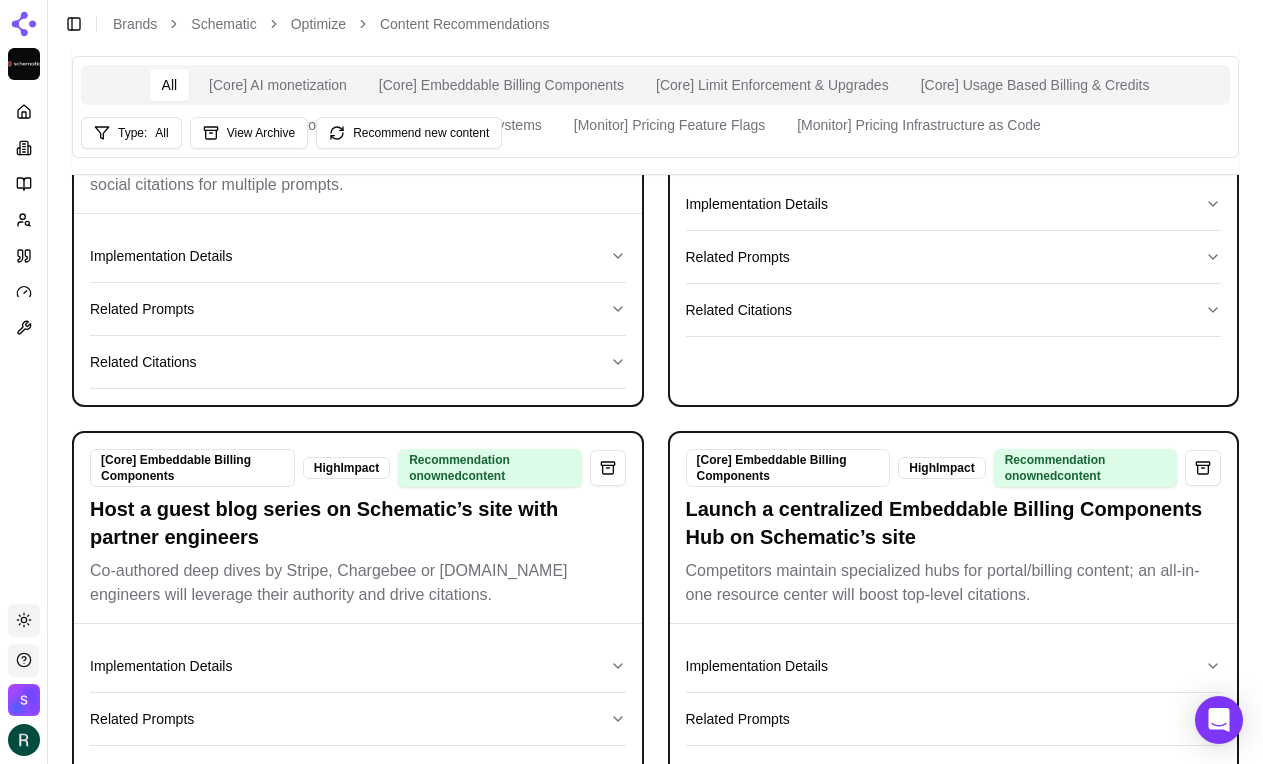 scroll, scrollTop: 0, scrollLeft: 0, axis: both 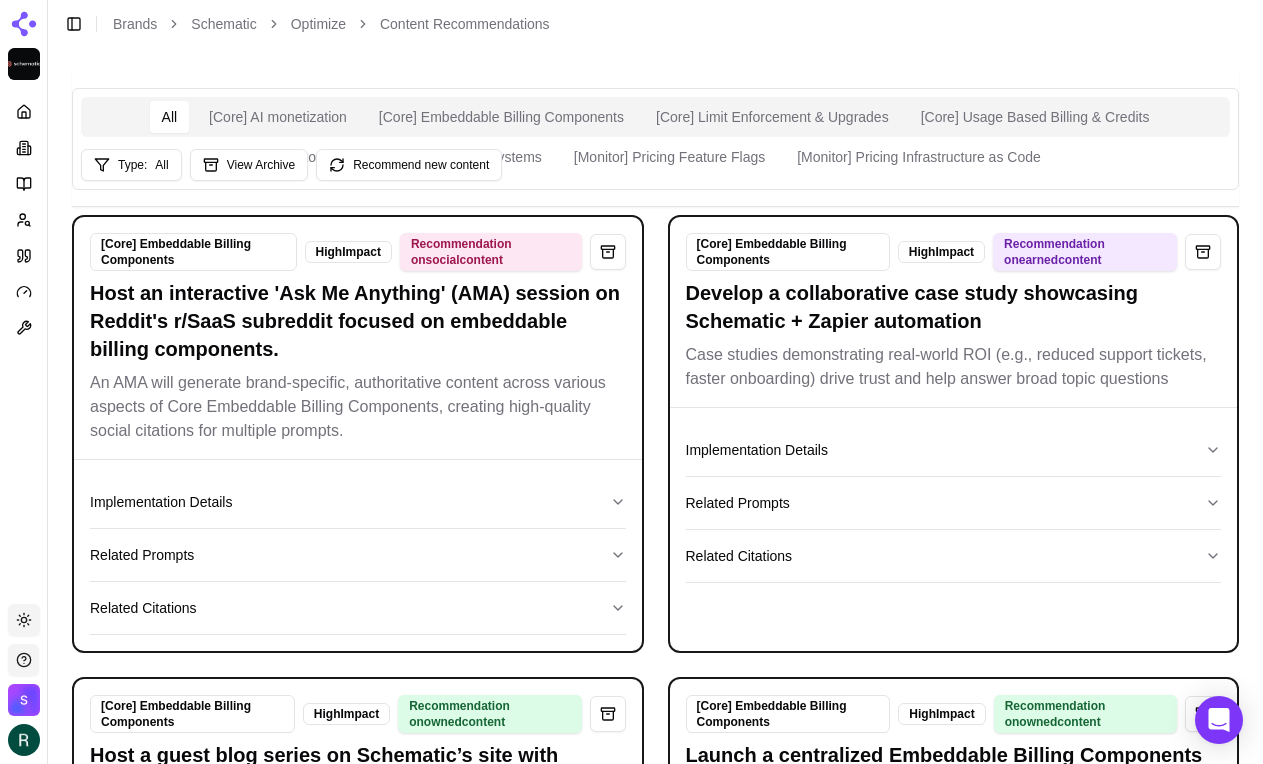 click on "[Core] Embeddable Billing Components High  Impact Recommendation on  social  content Host an interactive 'Ask Me Anything' (AMA) session on Reddit's r/SaaS subreddit focused on embeddable billing components. An AMA will generate brand-specific, authoritative content across various aspects of Core Embeddable Billing Components, creating high-quality social citations for multiple prompts." at bounding box center (358, 338) 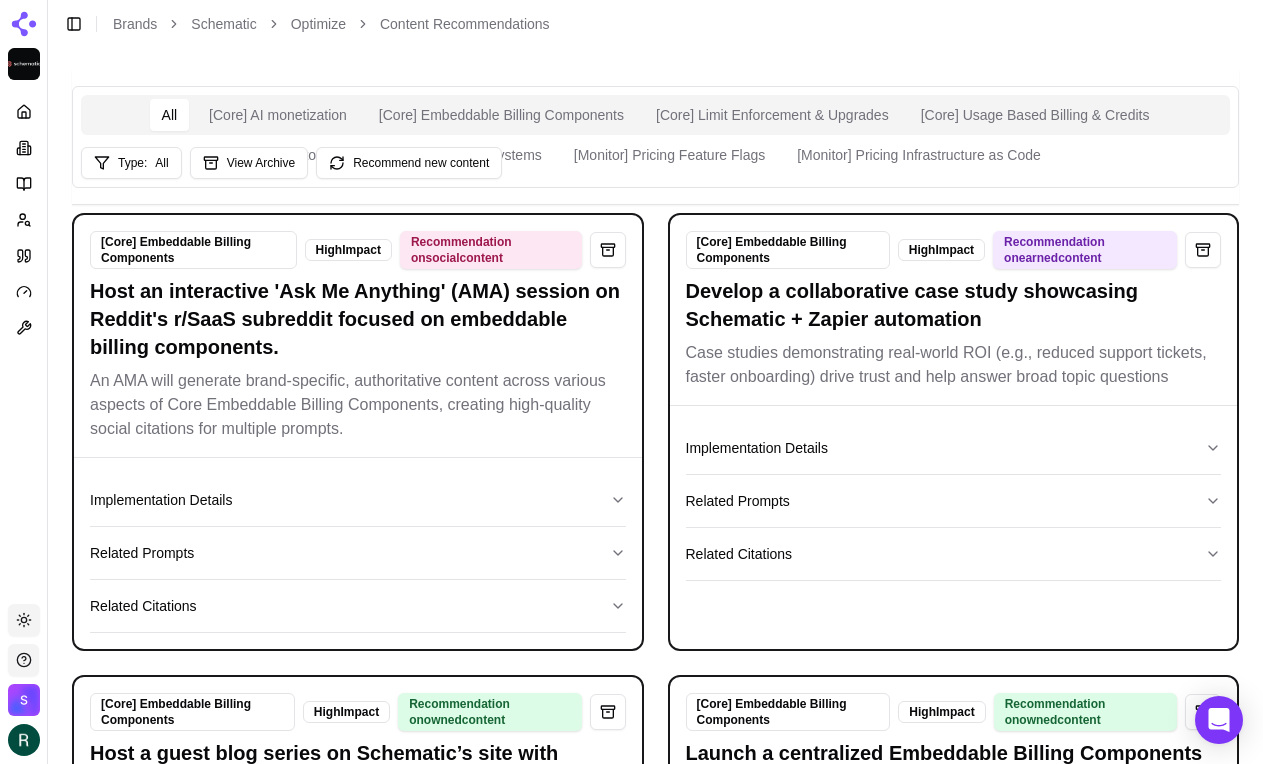 scroll, scrollTop: 0, scrollLeft: 0, axis: both 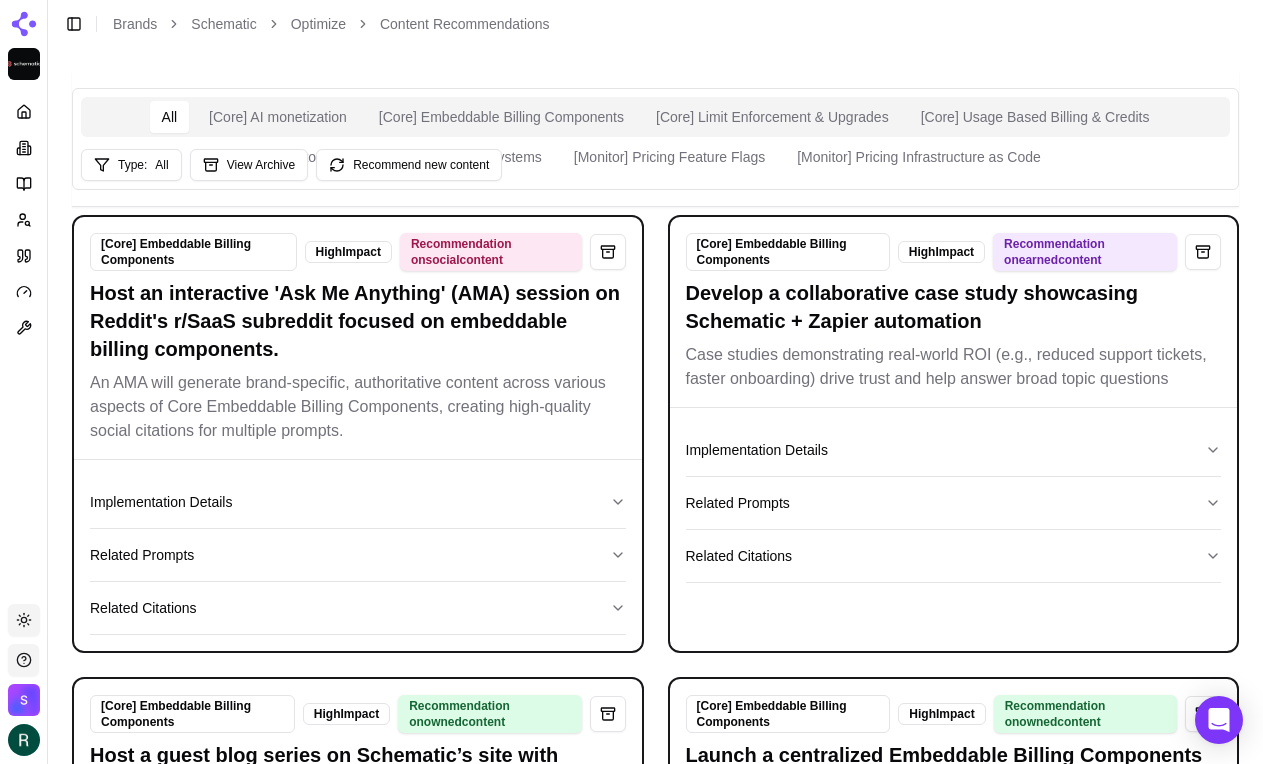 click on "[Core] AI monetization" at bounding box center [278, 117] 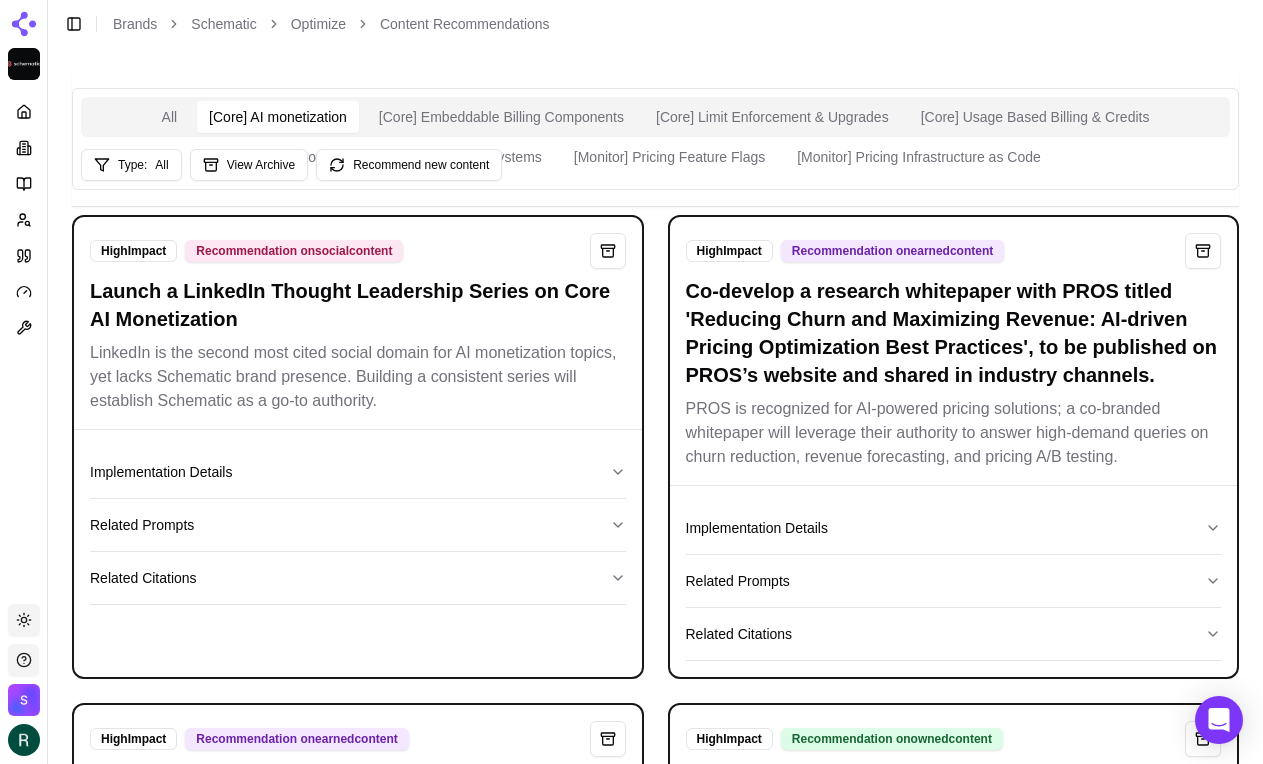 click on "Launch a LinkedIn Thought Leadership Series on Core AI Monetization" at bounding box center (358, 305) 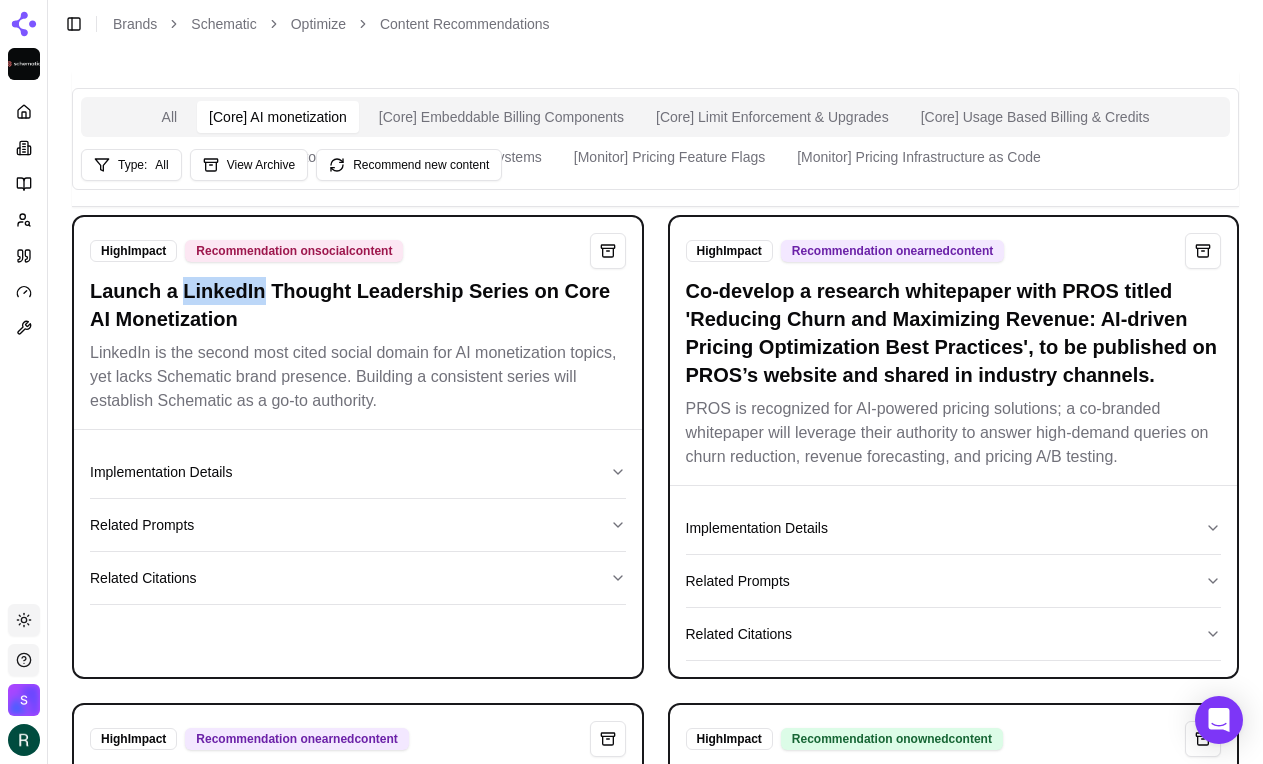 click on "Launch a LinkedIn Thought Leadership Series on Core AI Monetization" at bounding box center (358, 305) 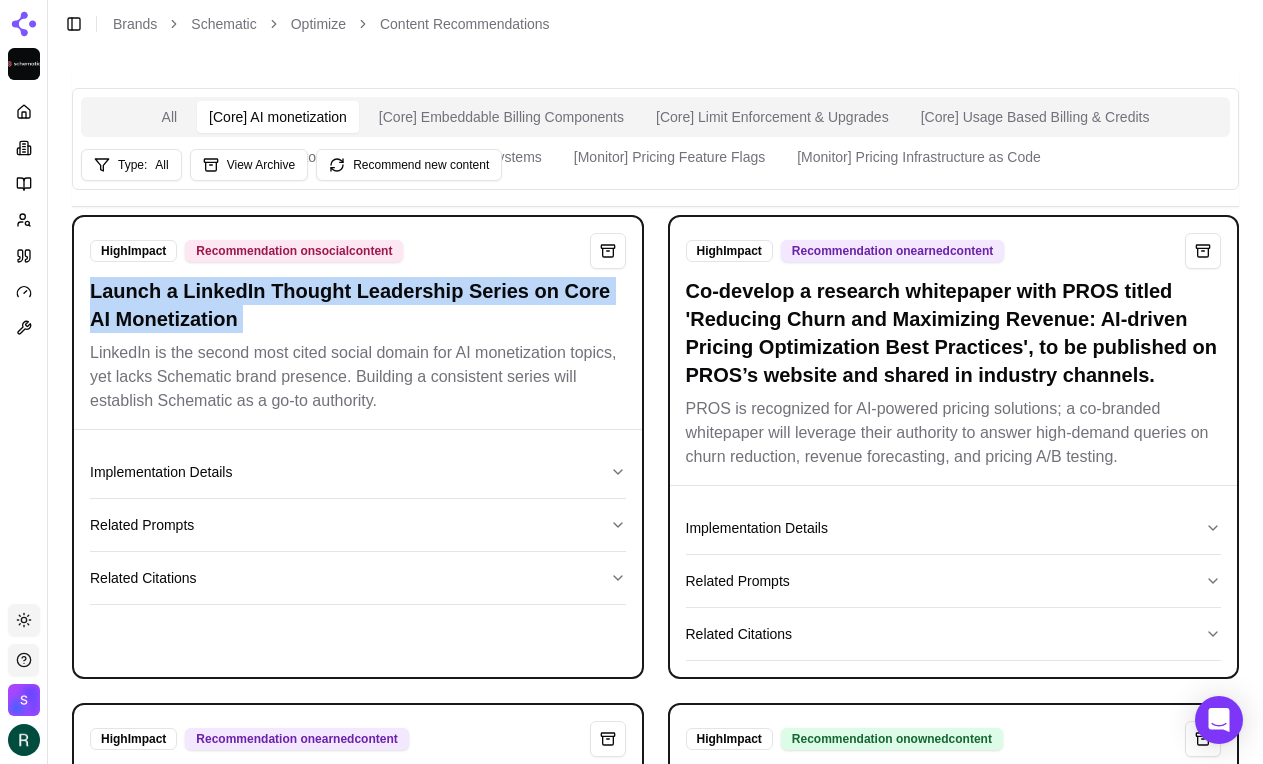click on "Launch a LinkedIn Thought Leadership Series on Core AI Monetization" at bounding box center [358, 305] 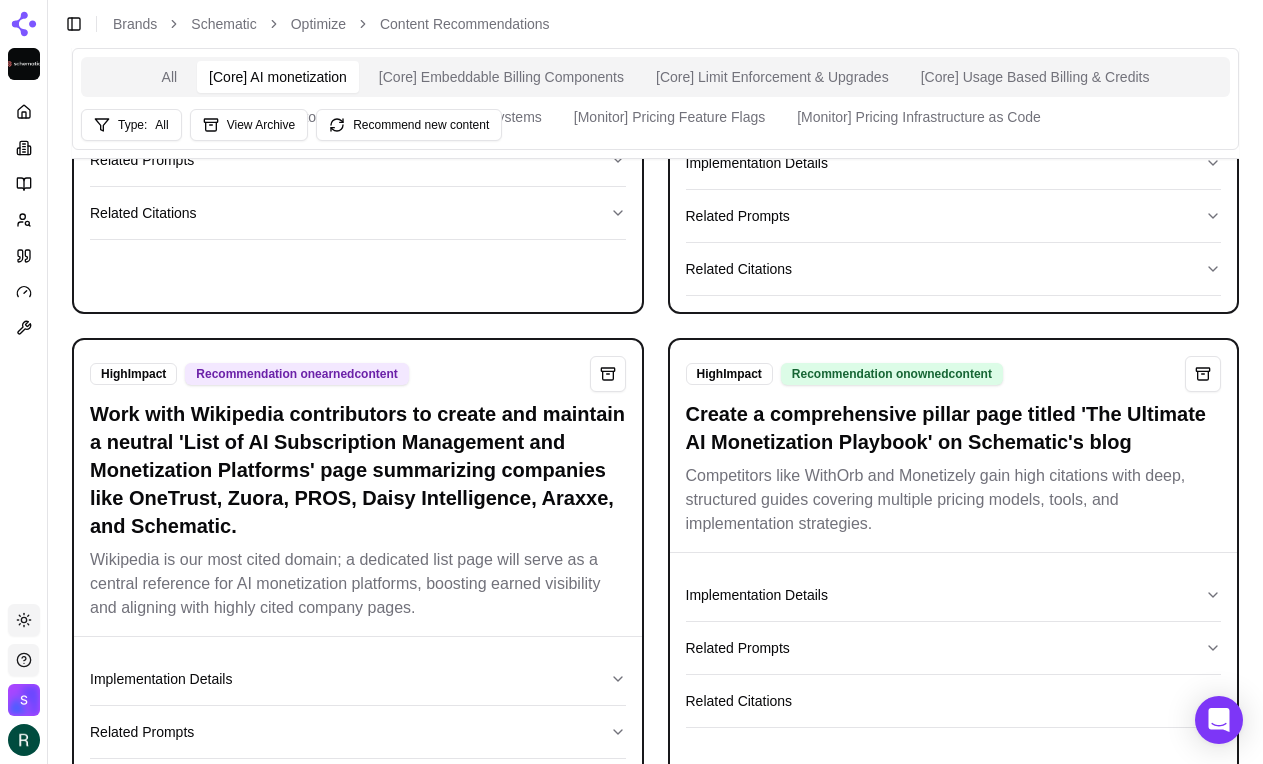 scroll, scrollTop: 406, scrollLeft: 0, axis: vertical 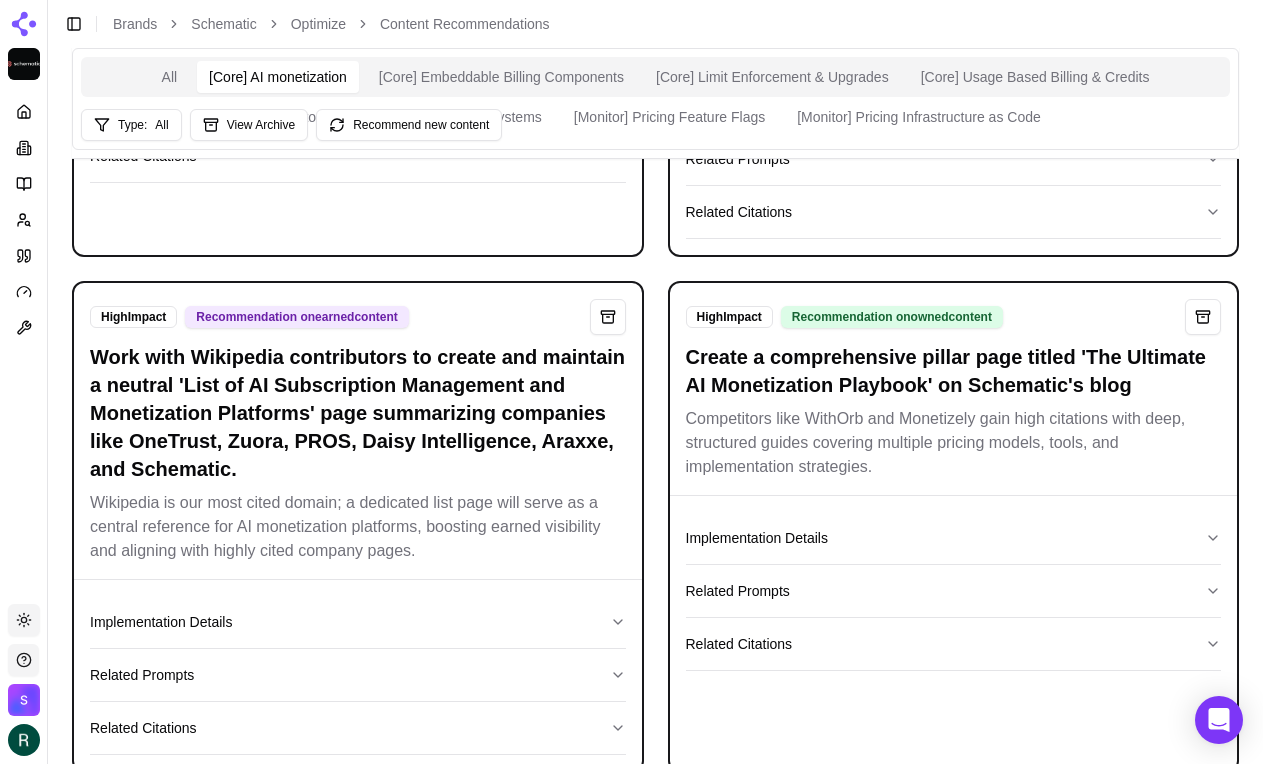 click on "Create a comprehensive pillar page titled 'The Ultimate AI Monetization Playbook' on Schematic's blog" at bounding box center [954, 371] 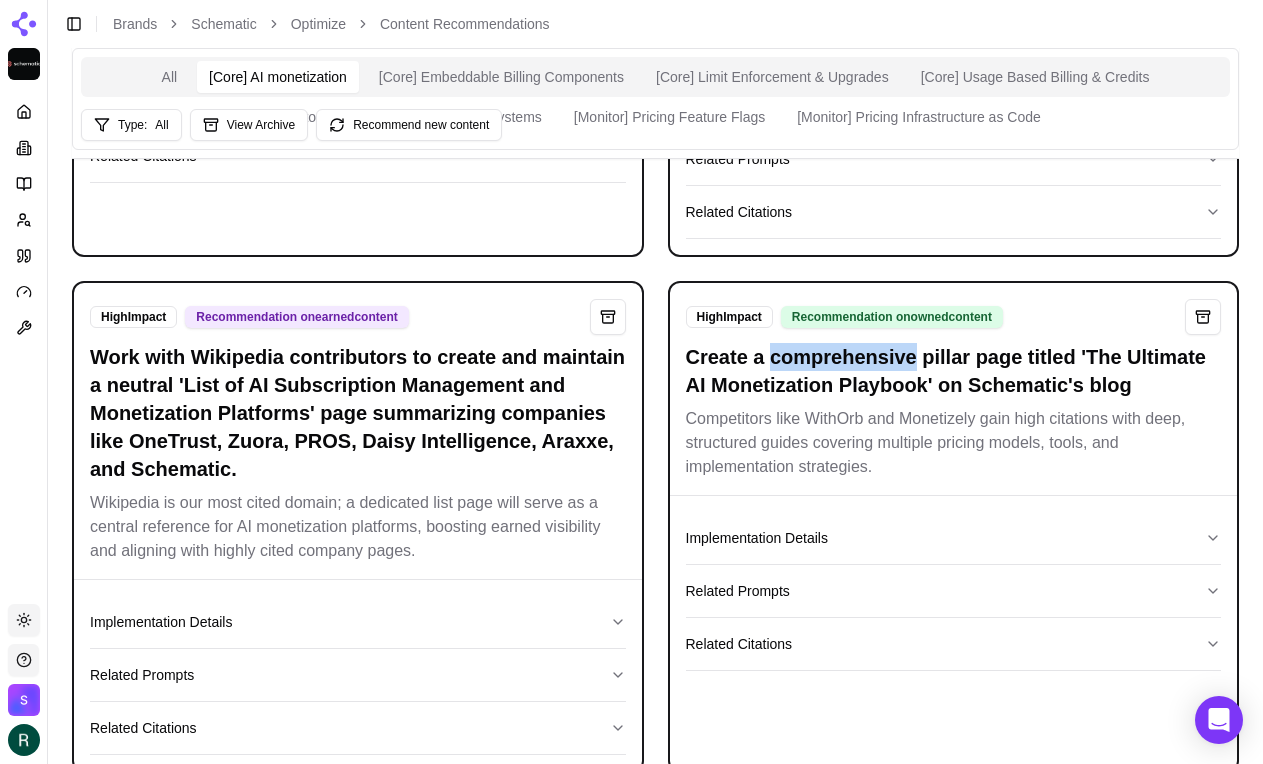 click on "Create a comprehensive pillar page titled 'The Ultimate AI Monetization Playbook' on Schematic's blog" at bounding box center [954, 371] 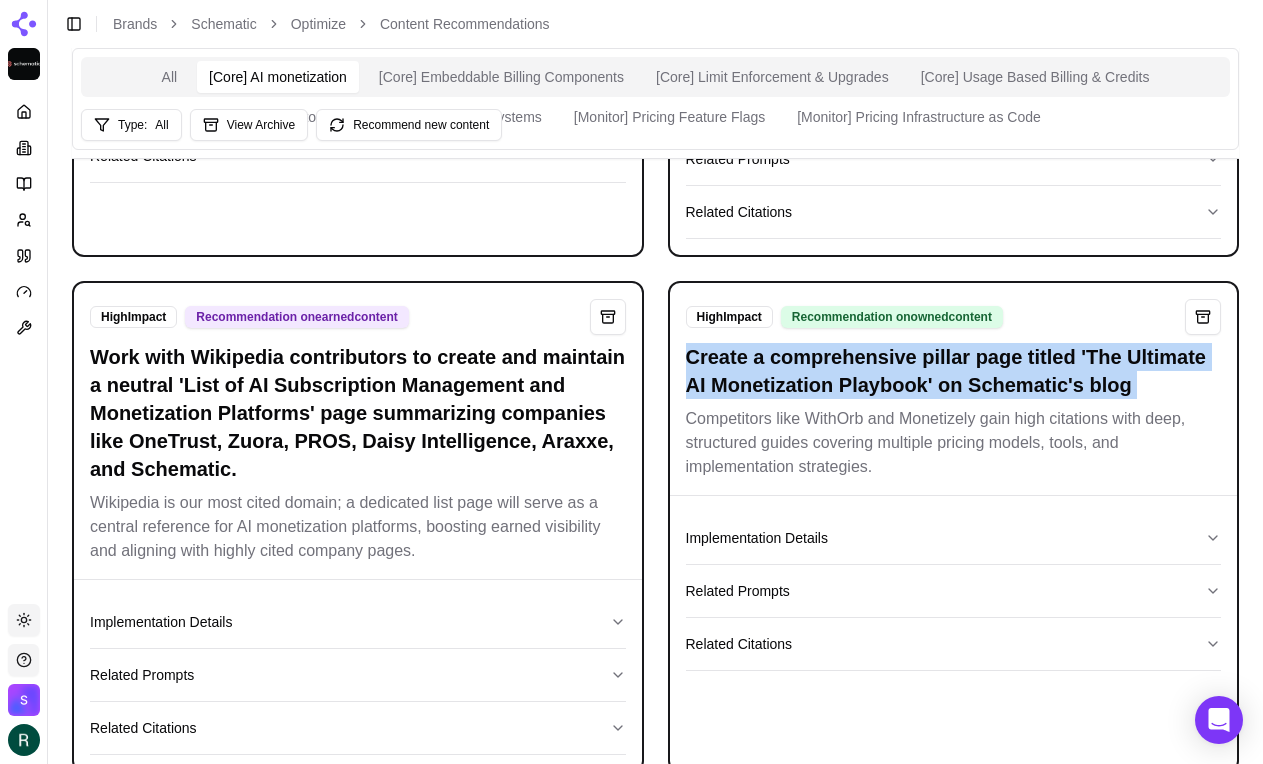 click on "Create a comprehensive pillar page titled 'The Ultimate AI Monetization Playbook' on Schematic's blog" at bounding box center [954, 371] 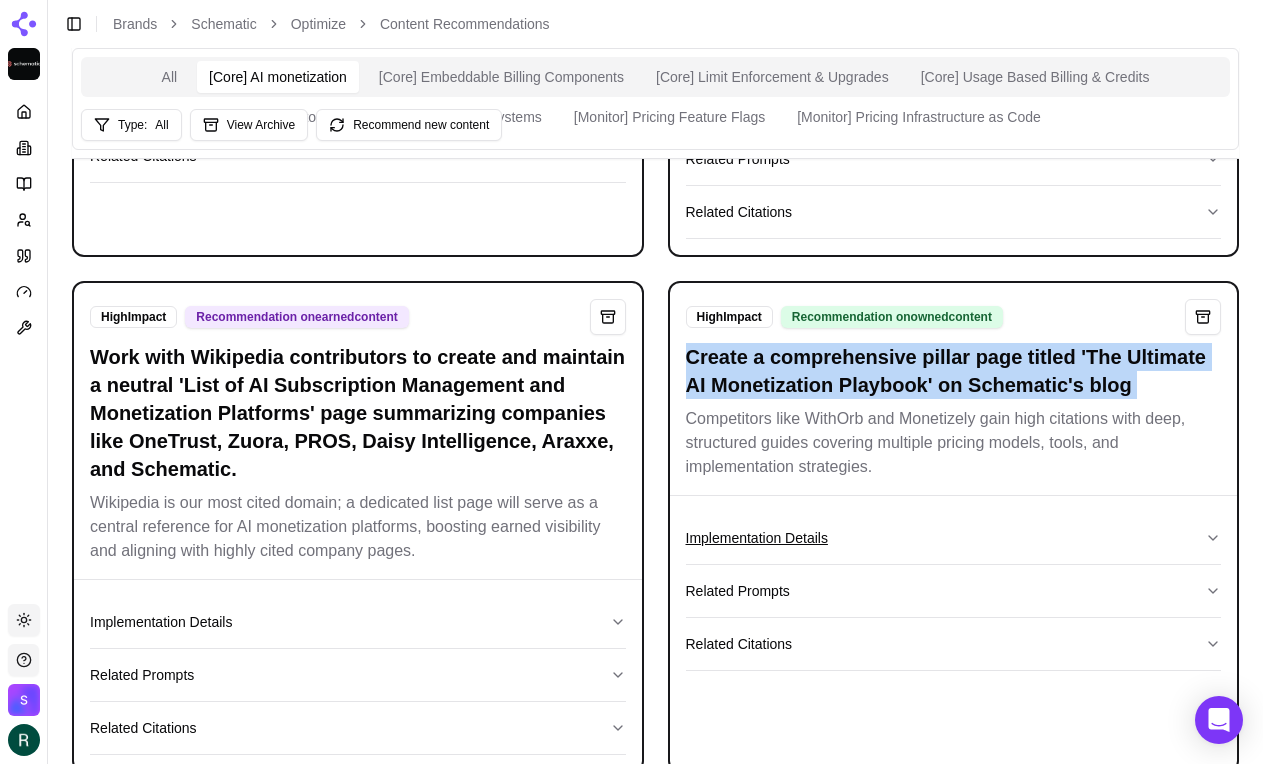click on "Implementation Details" at bounding box center [954, 538] 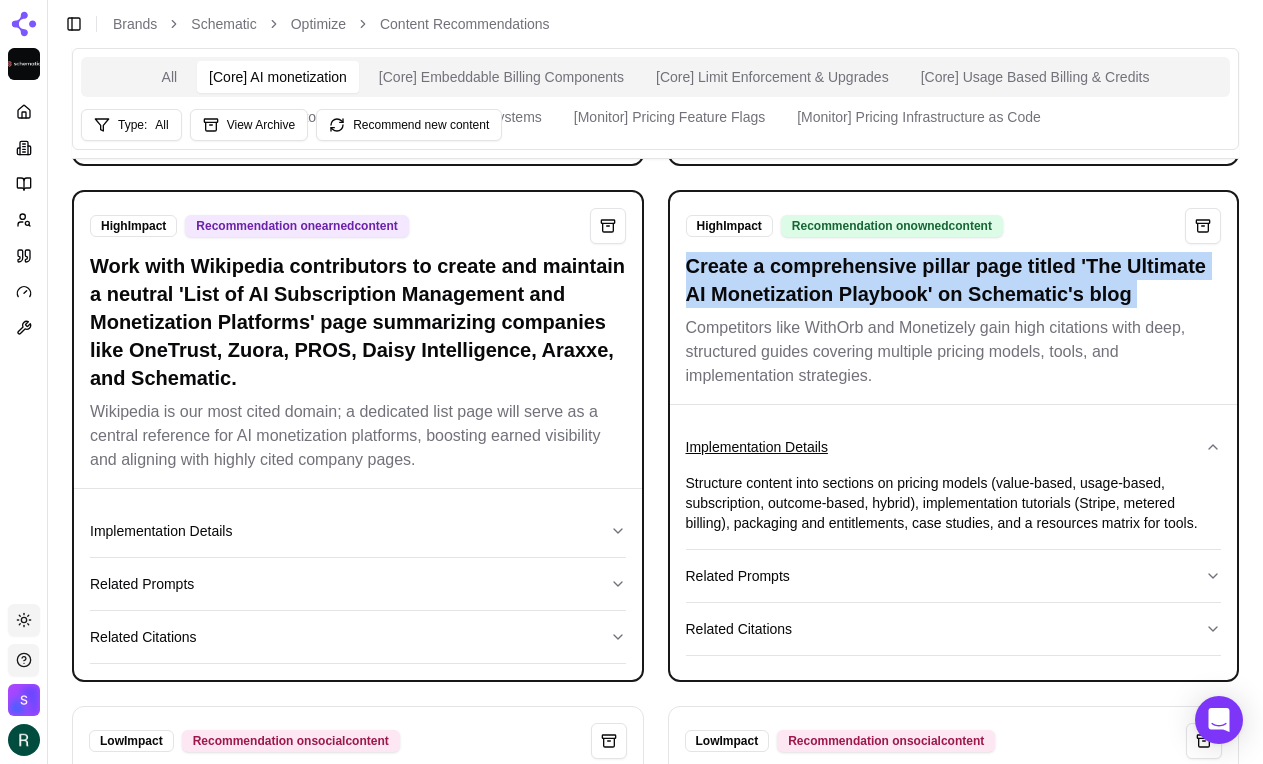 scroll, scrollTop: 537, scrollLeft: 0, axis: vertical 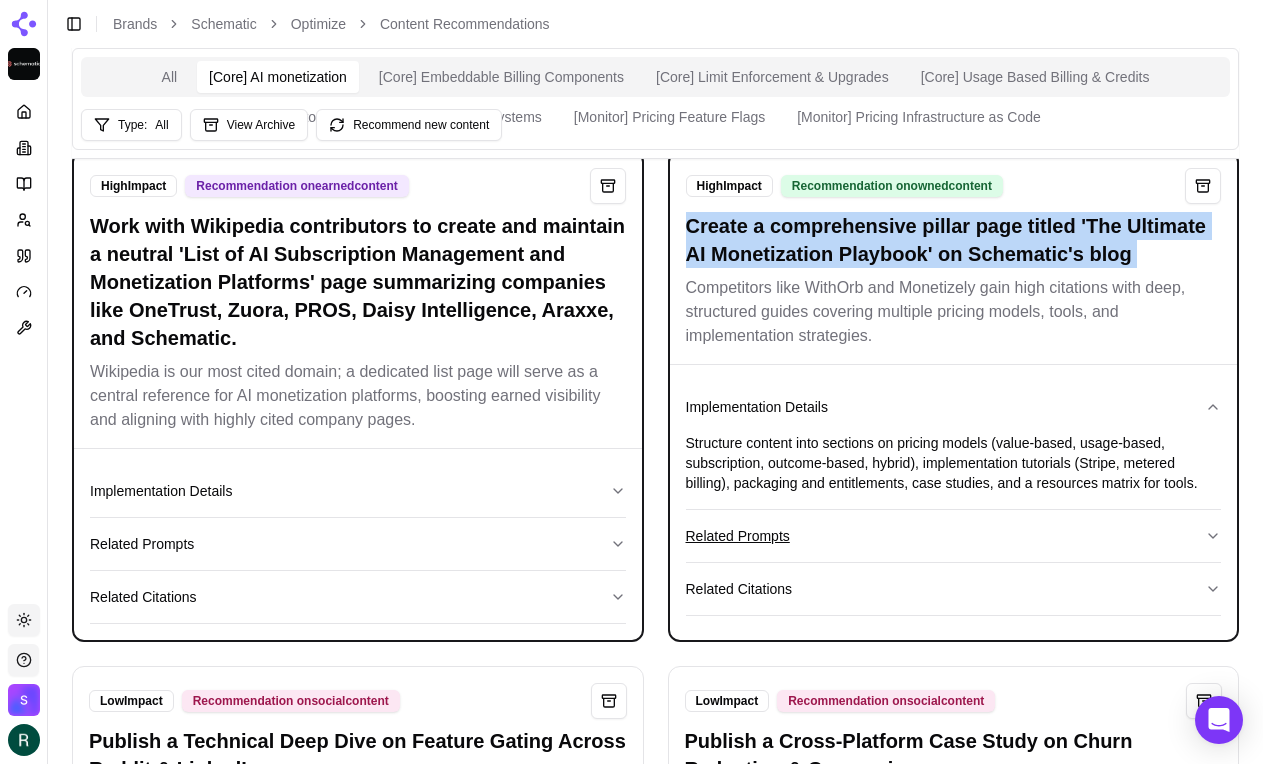 click on "Related Prompts" at bounding box center (954, 536) 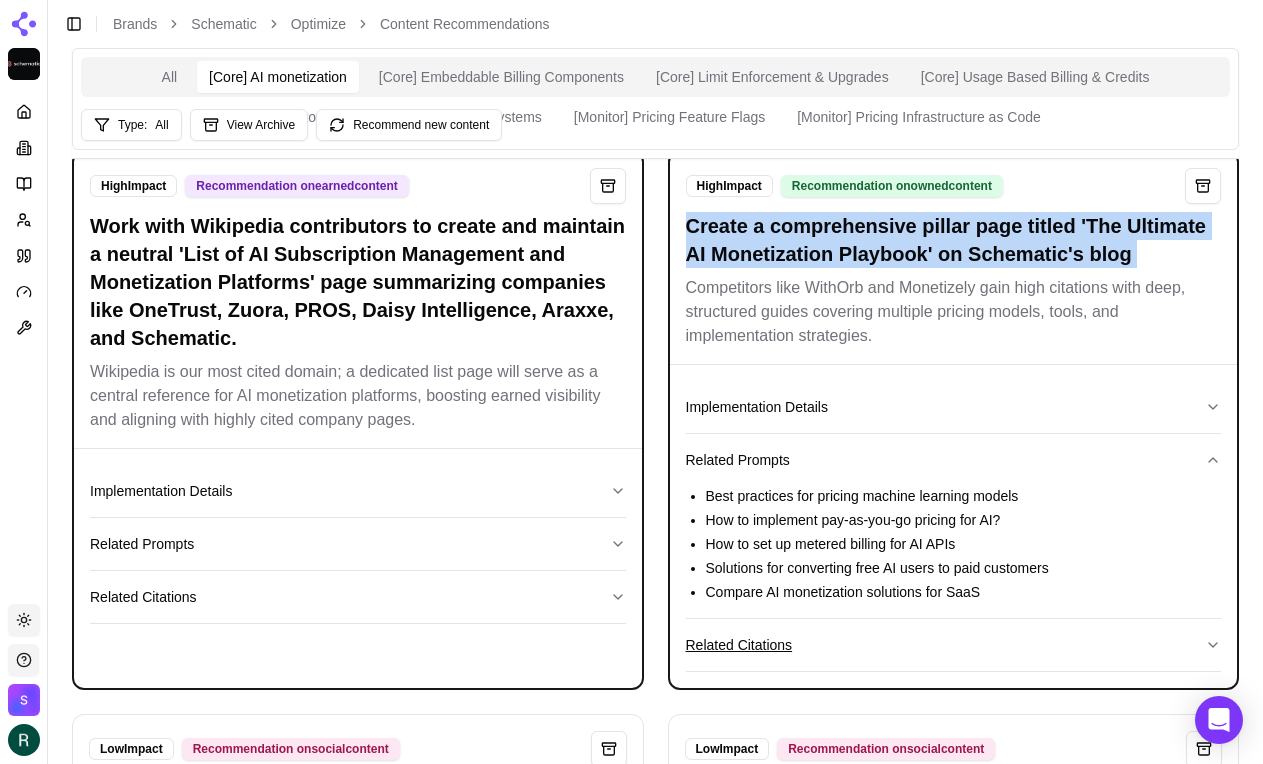 click on "Related Citations" at bounding box center (954, 645) 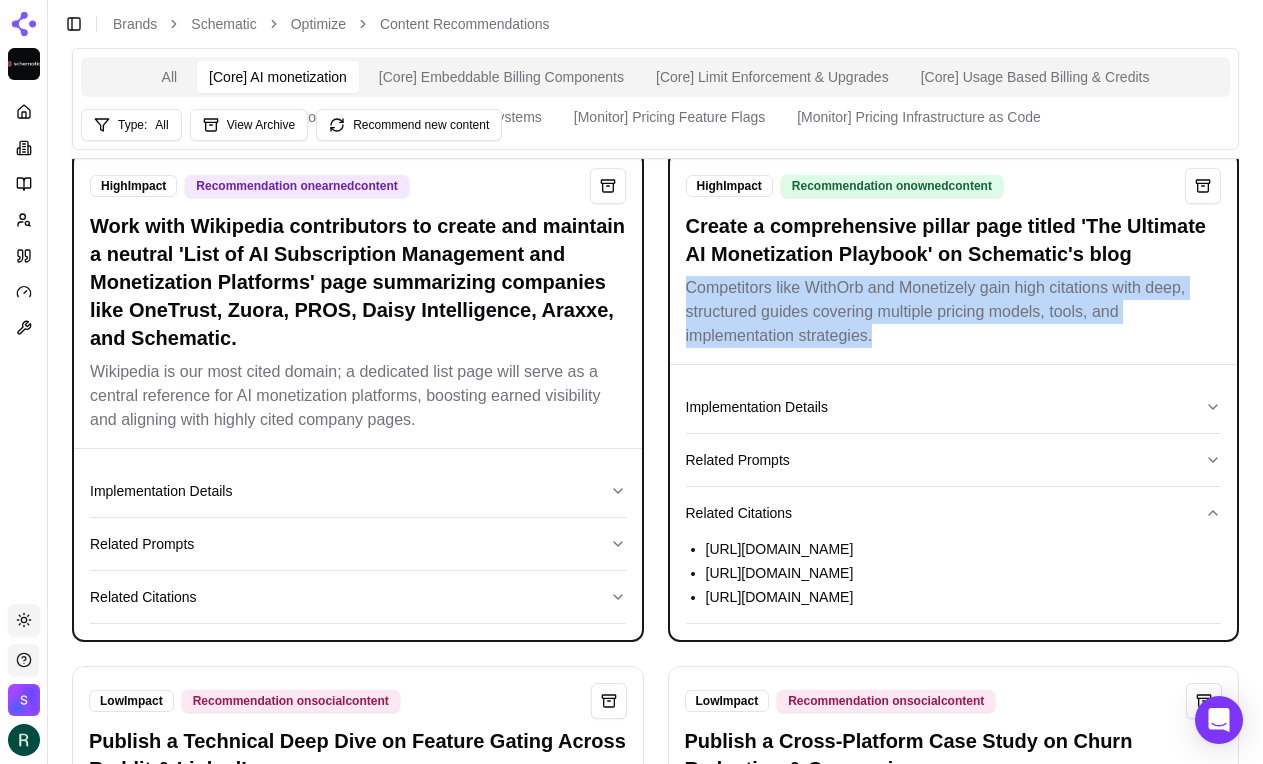 drag, startPoint x: 901, startPoint y: 332, endPoint x: 684, endPoint y: 292, distance: 220.65584 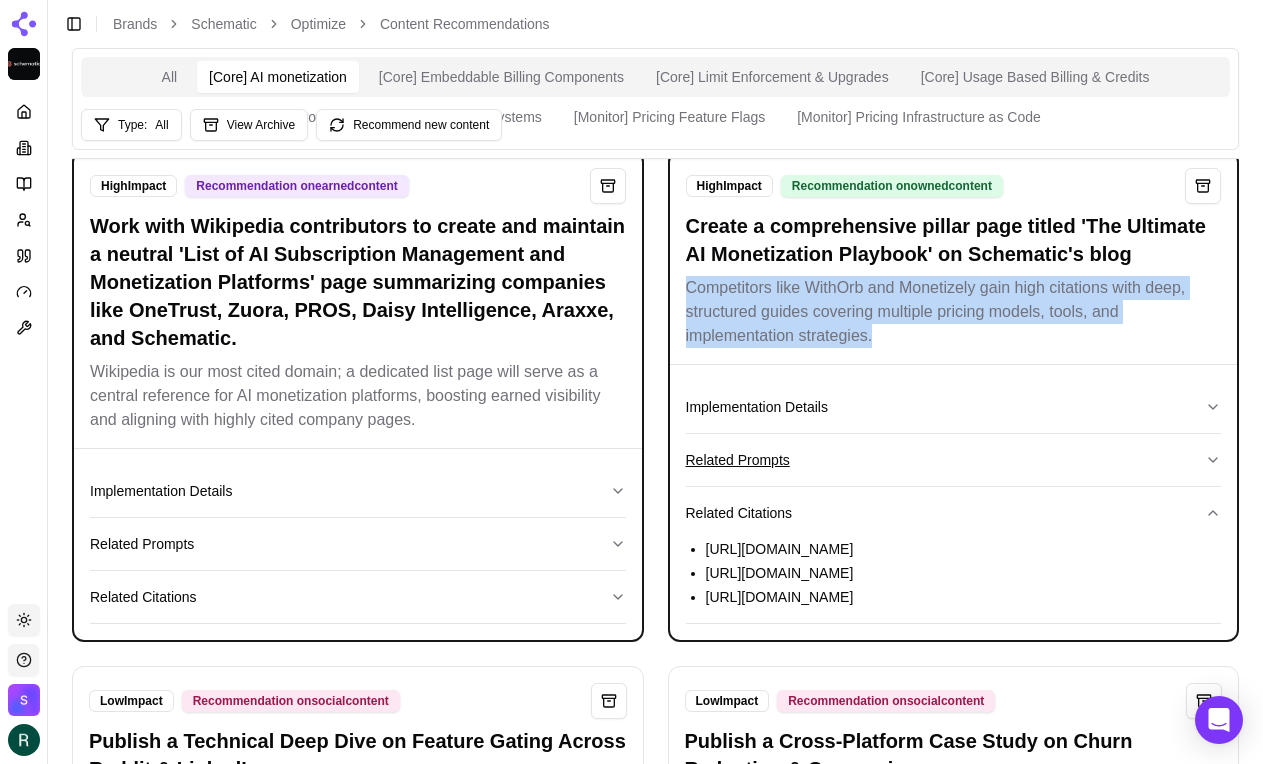 click on "Related Prompts" at bounding box center (954, 460) 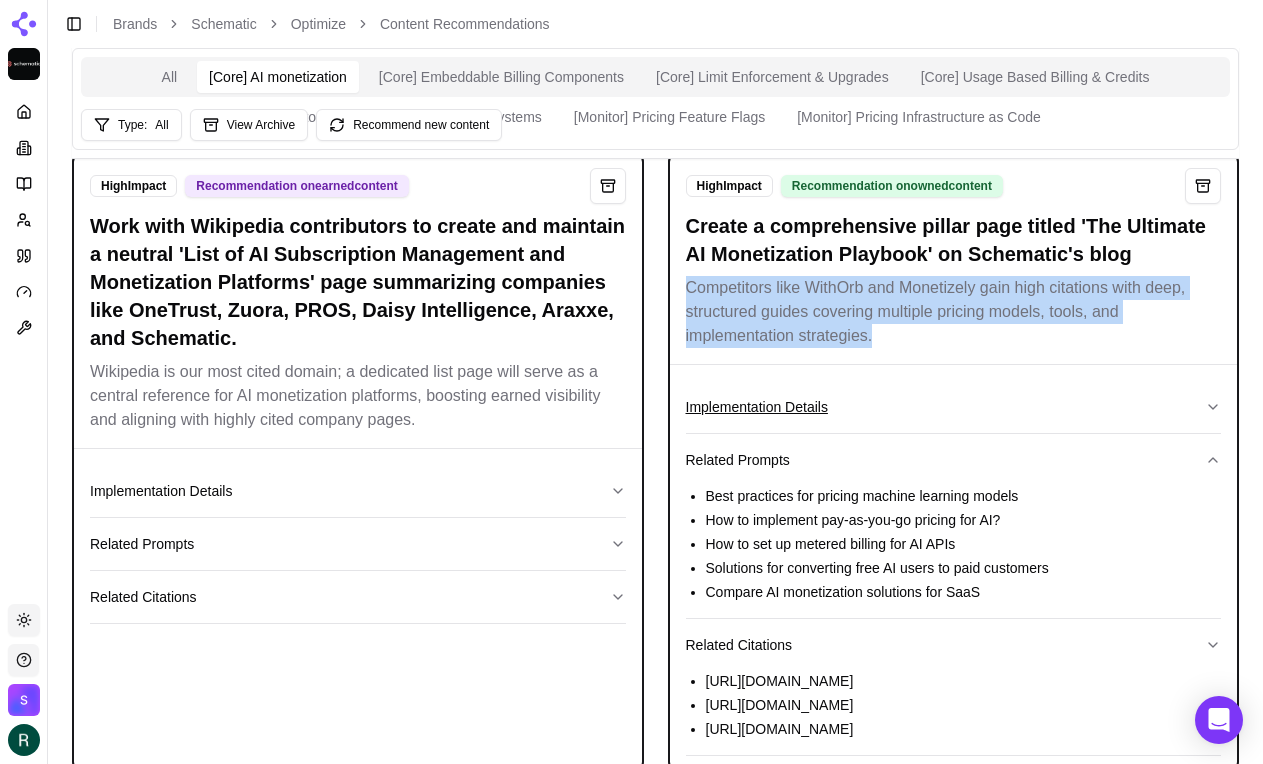 click on "Implementation Details" at bounding box center (954, 407) 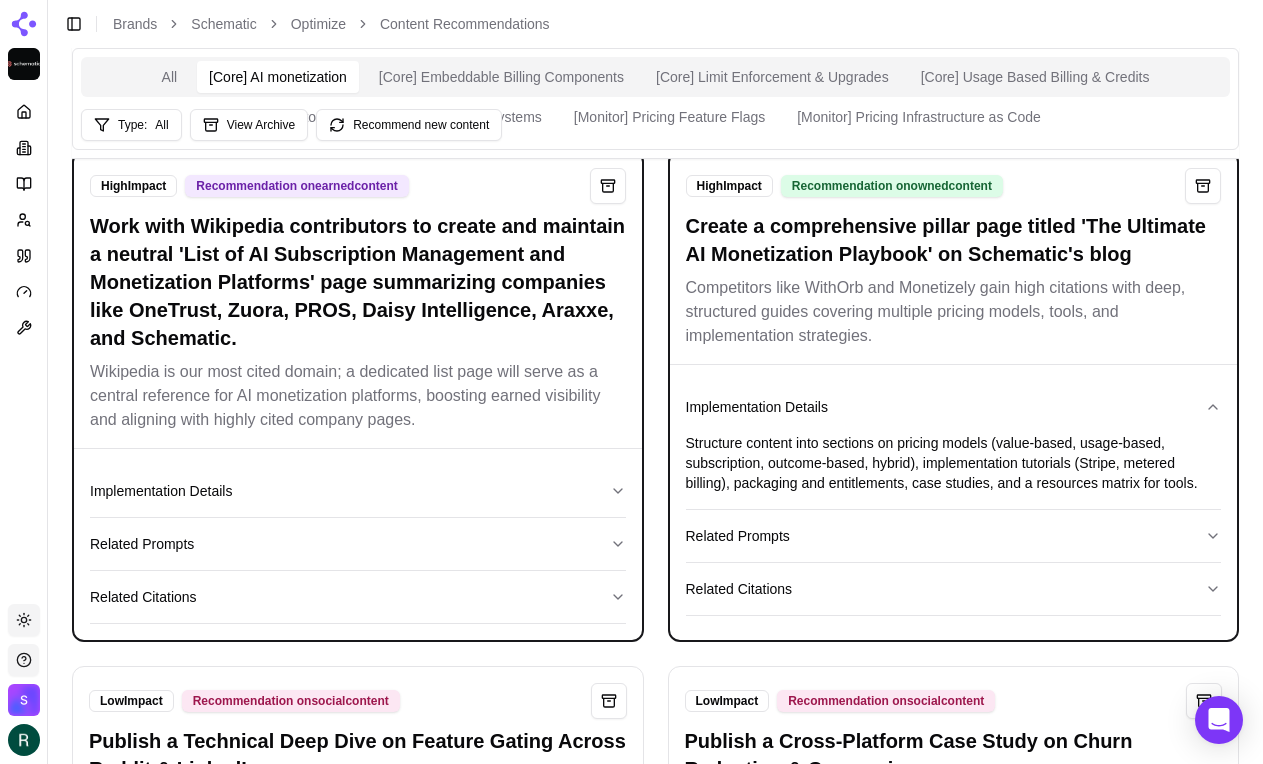 click on "Structure content into sections on pricing models (value-based, usage-based, subscription, outcome-based, hybrid), implementation tutorials (Stripe, metered billing), packaging and entitlements, case studies, and a resources matrix for tools." at bounding box center (954, 463) 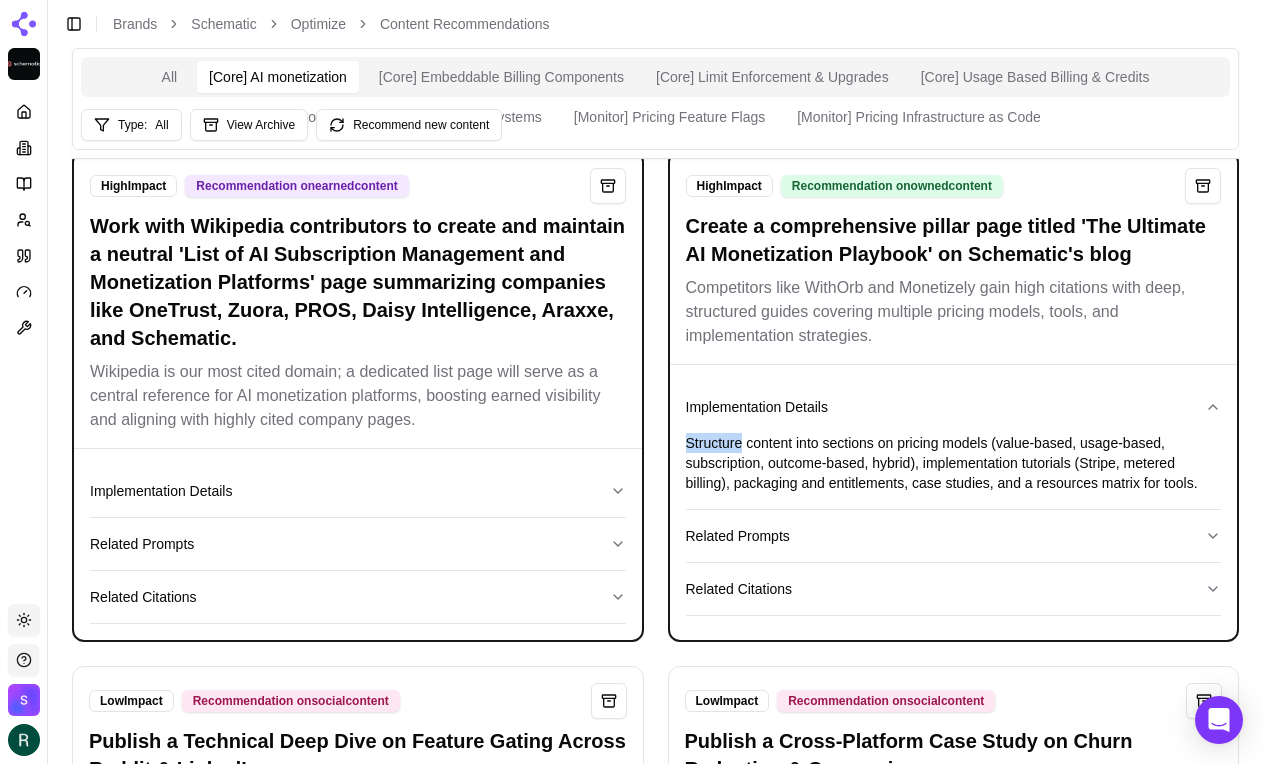 click on "Structure content into sections on pricing models (value-based, usage-based, subscription, outcome-based, hybrid), implementation tutorials (Stripe, metered billing), packaging and entitlements, case studies, and a resources matrix for tools." at bounding box center (954, 463) 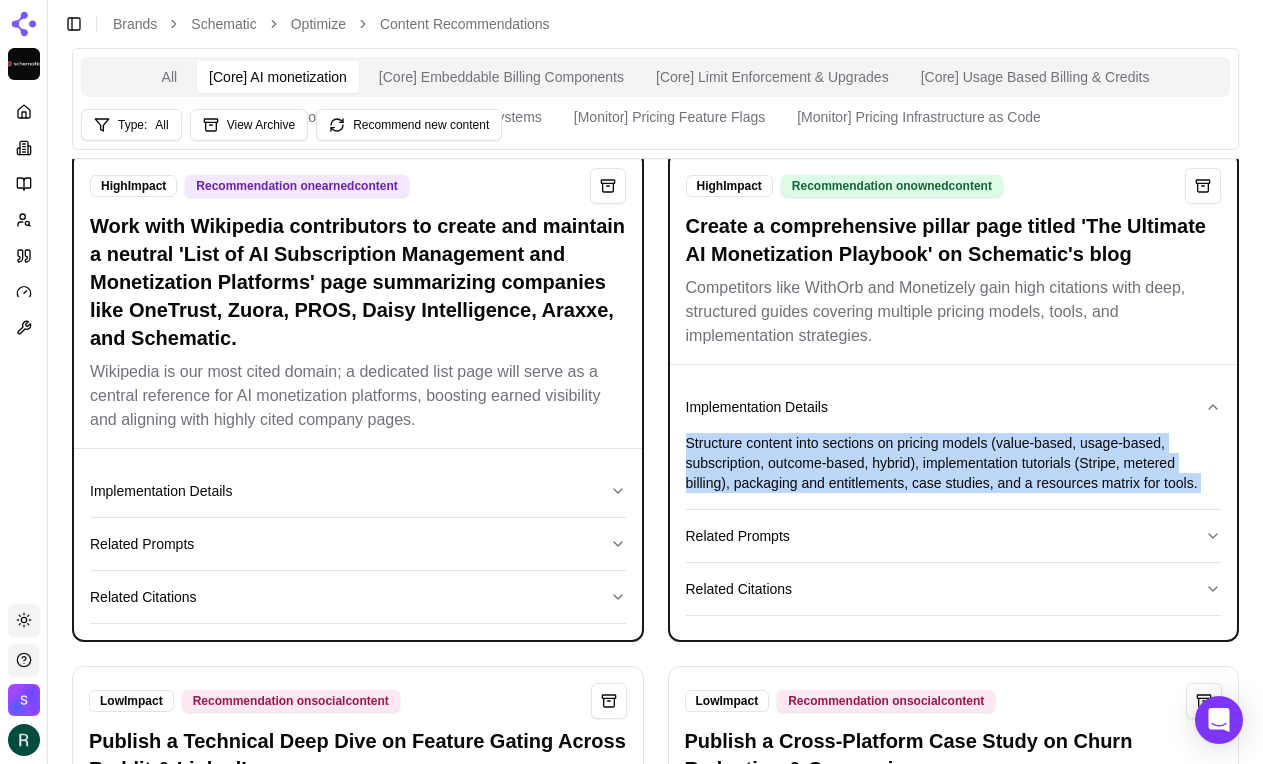 click on "Structure content into sections on pricing models (value-based, usage-based, subscription, outcome-based, hybrid), implementation tutorials (Stripe, metered billing), packaging and entitlements, case studies, and a resources matrix for tools." at bounding box center (954, 463) 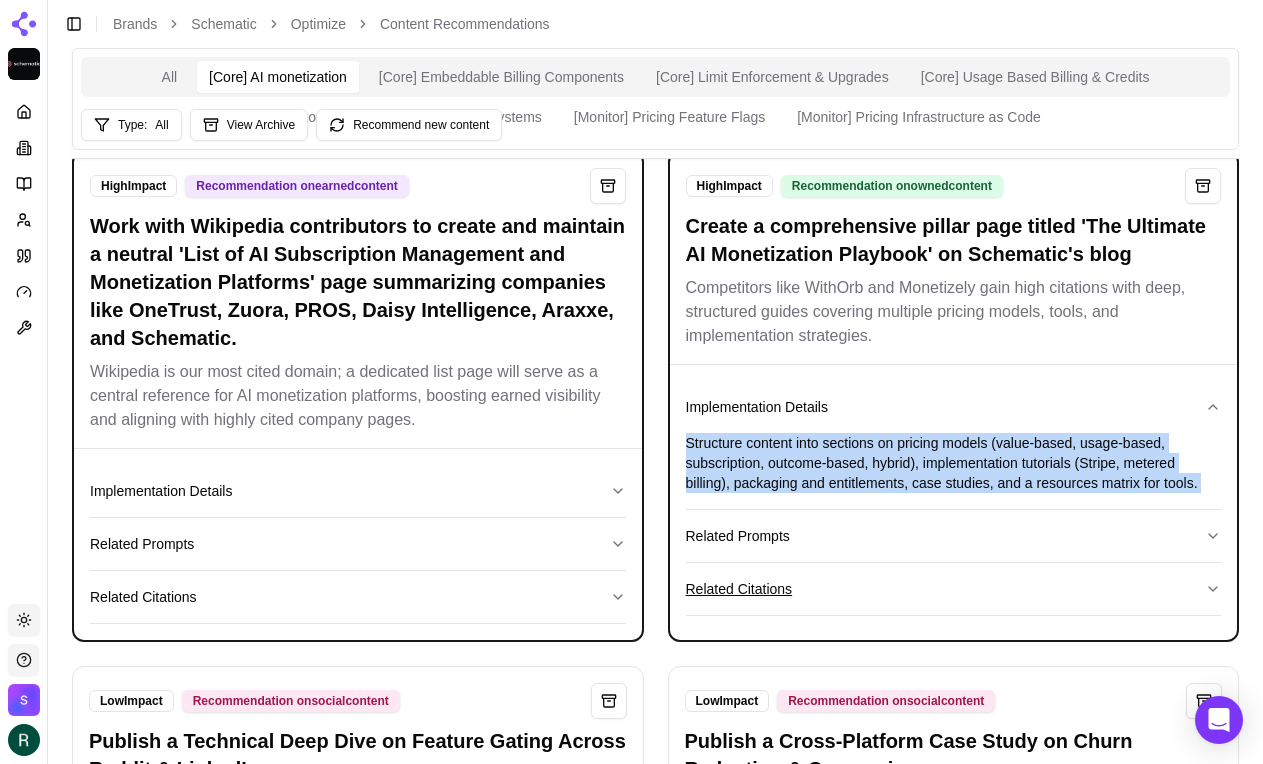 click on "Related Citations" at bounding box center [954, 589] 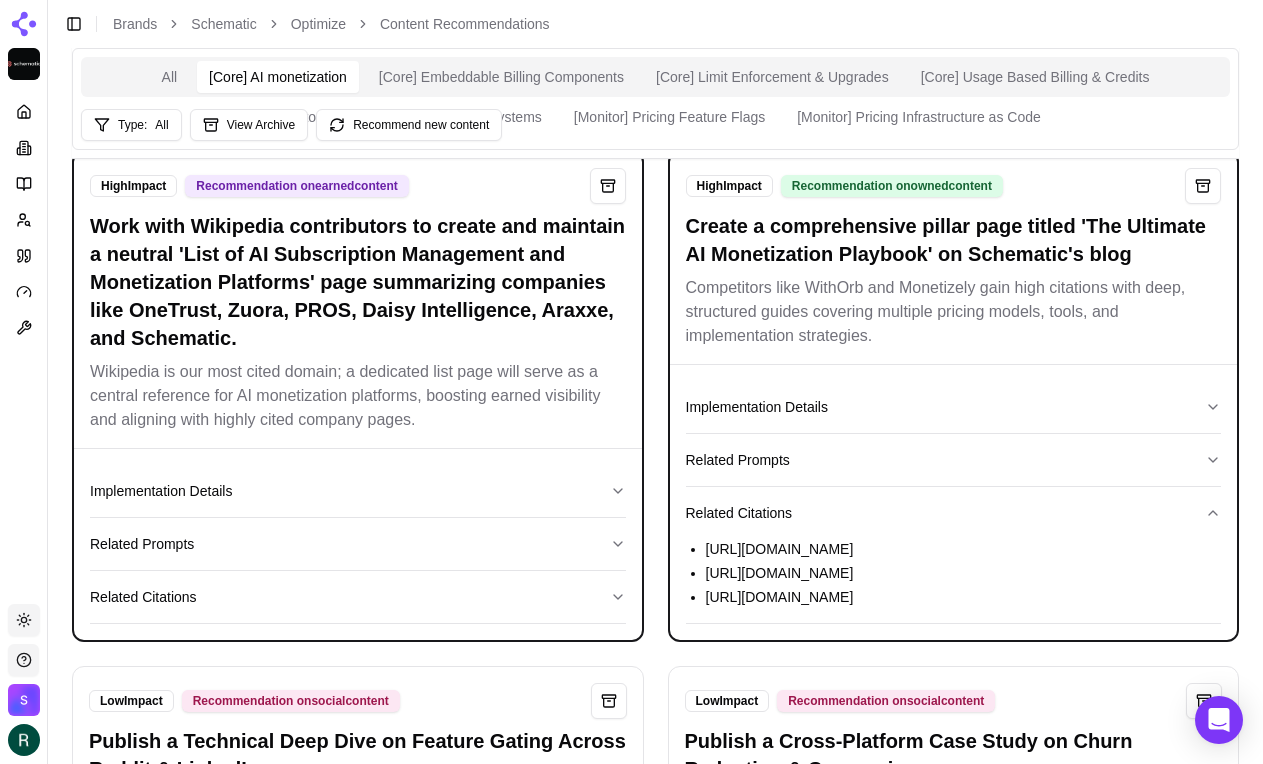 scroll, scrollTop: 618, scrollLeft: 0, axis: vertical 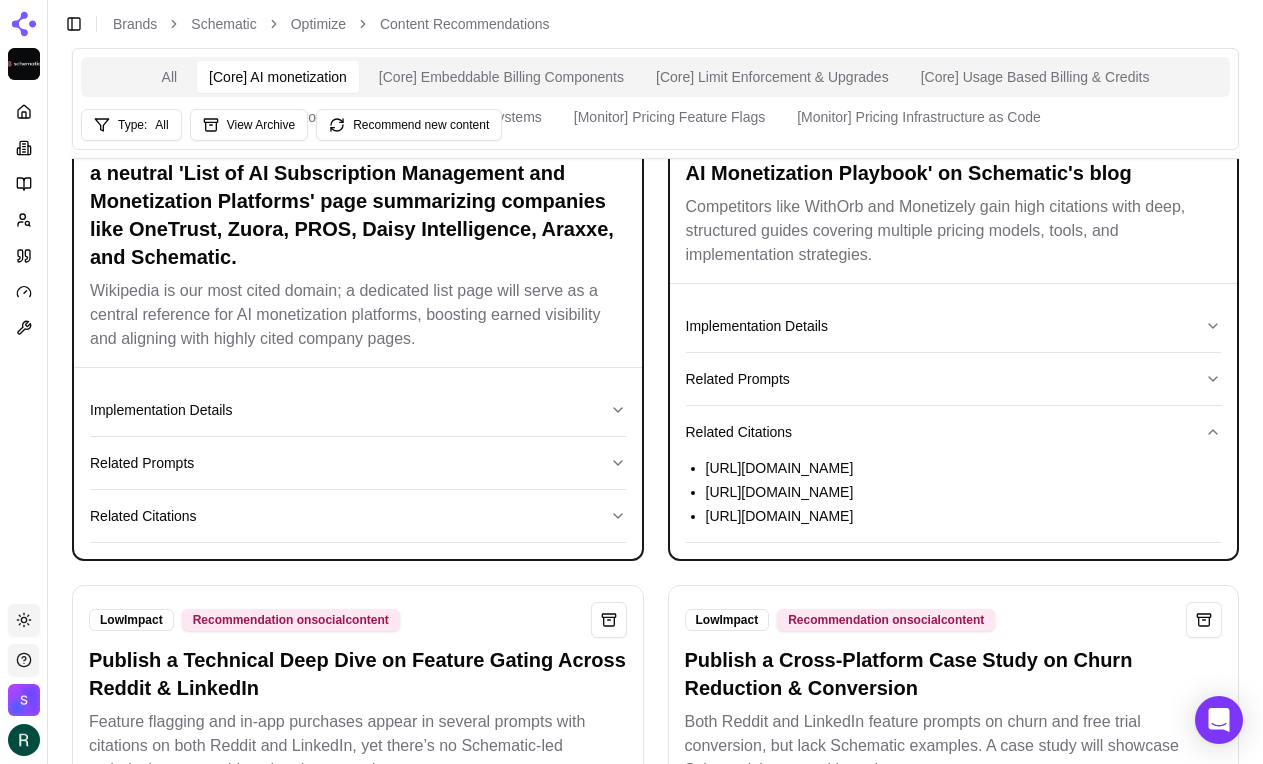 type 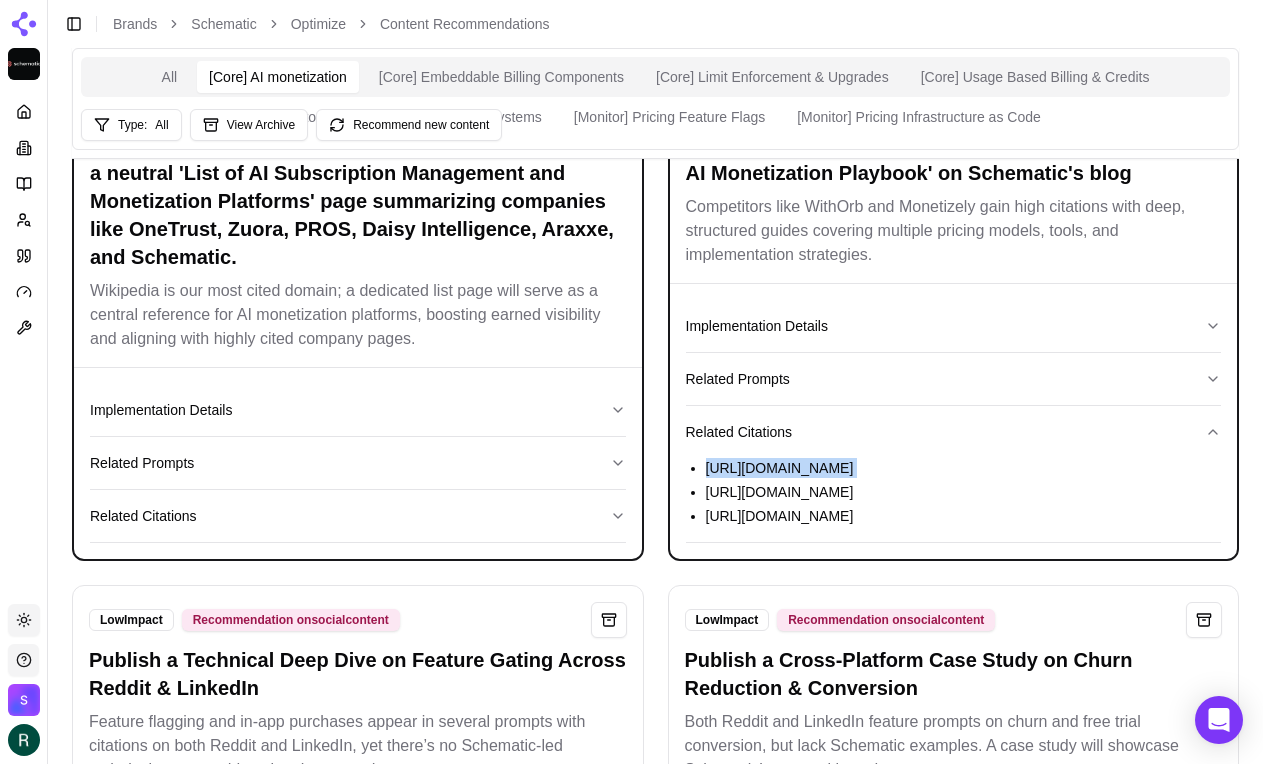 click on "https://withorb.com/blog/ai-pricing-models" at bounding box center [964, 468] 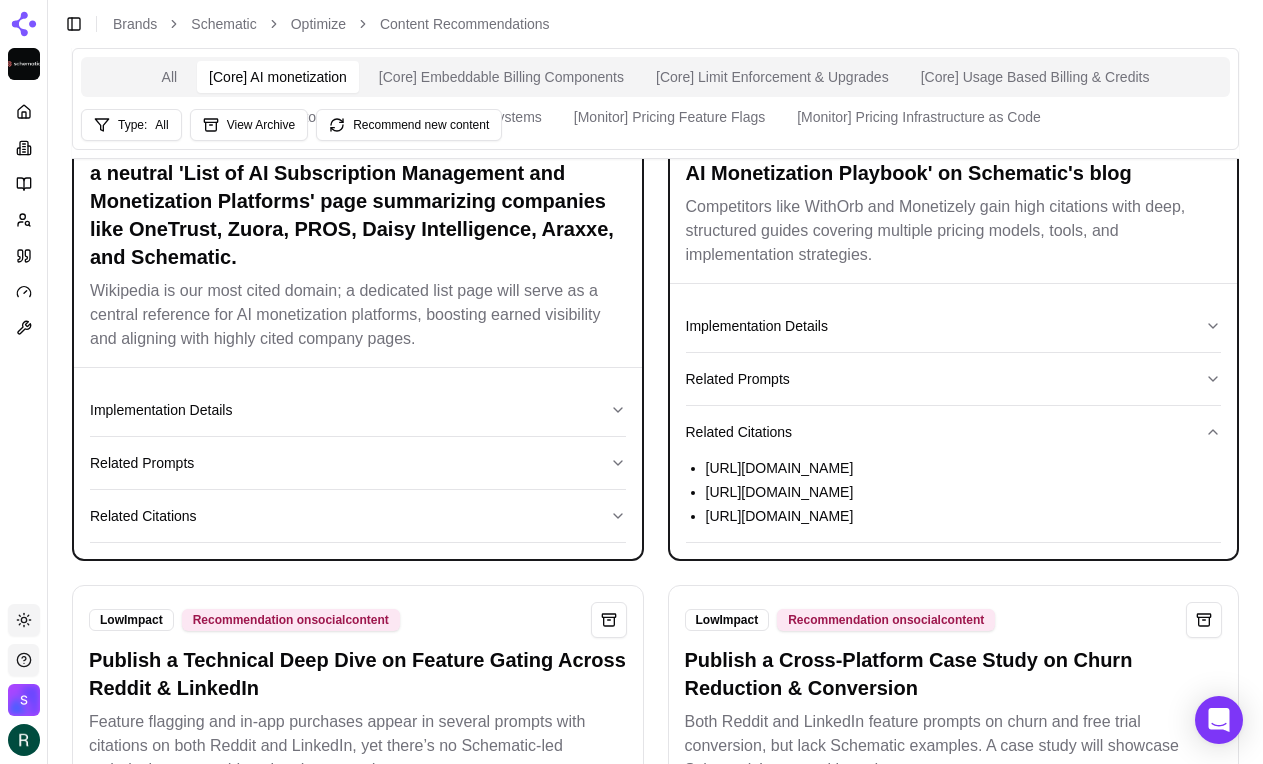 click on "https://getmonetizely.com/articles/the-ultimate-guide-to-pricing-machine-learning-models-monetization-strategies-for-ai-as-a-service" at bounding box center (964, 492) 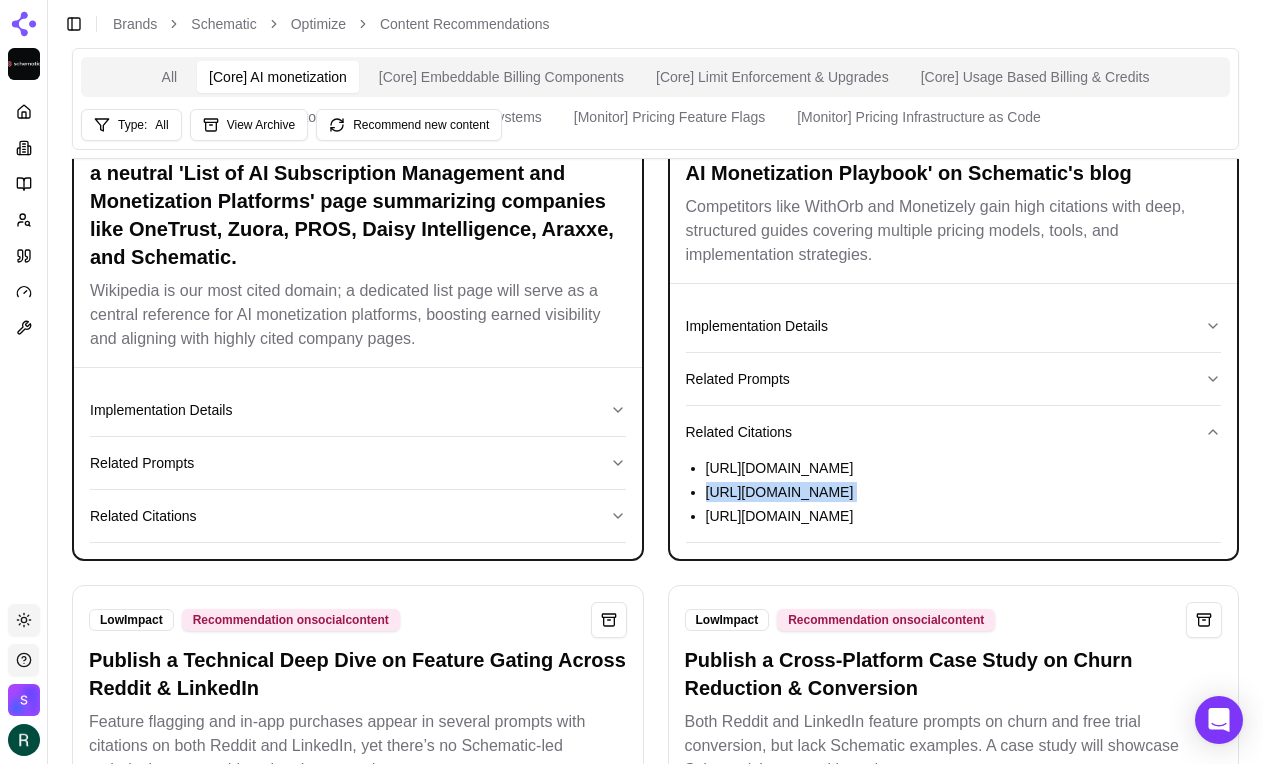 click on "https://getmonetizely.com/articles/the-ultimate-guide-to-pricing-machine-learning-models-monetization-strategies-for-ai-as-a-service" at bounding box center (964, 492) 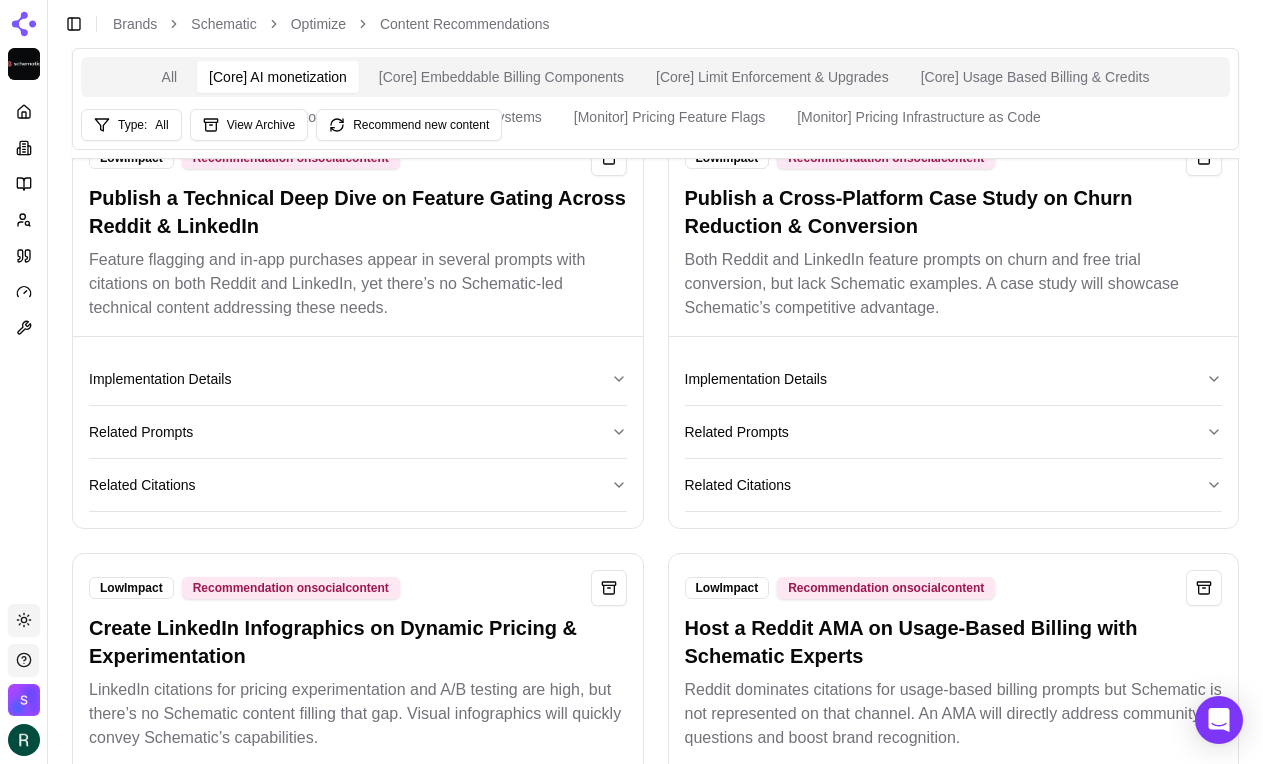 scroll, scrollTop: 1034, scrollLeft: 0, axis: vertical 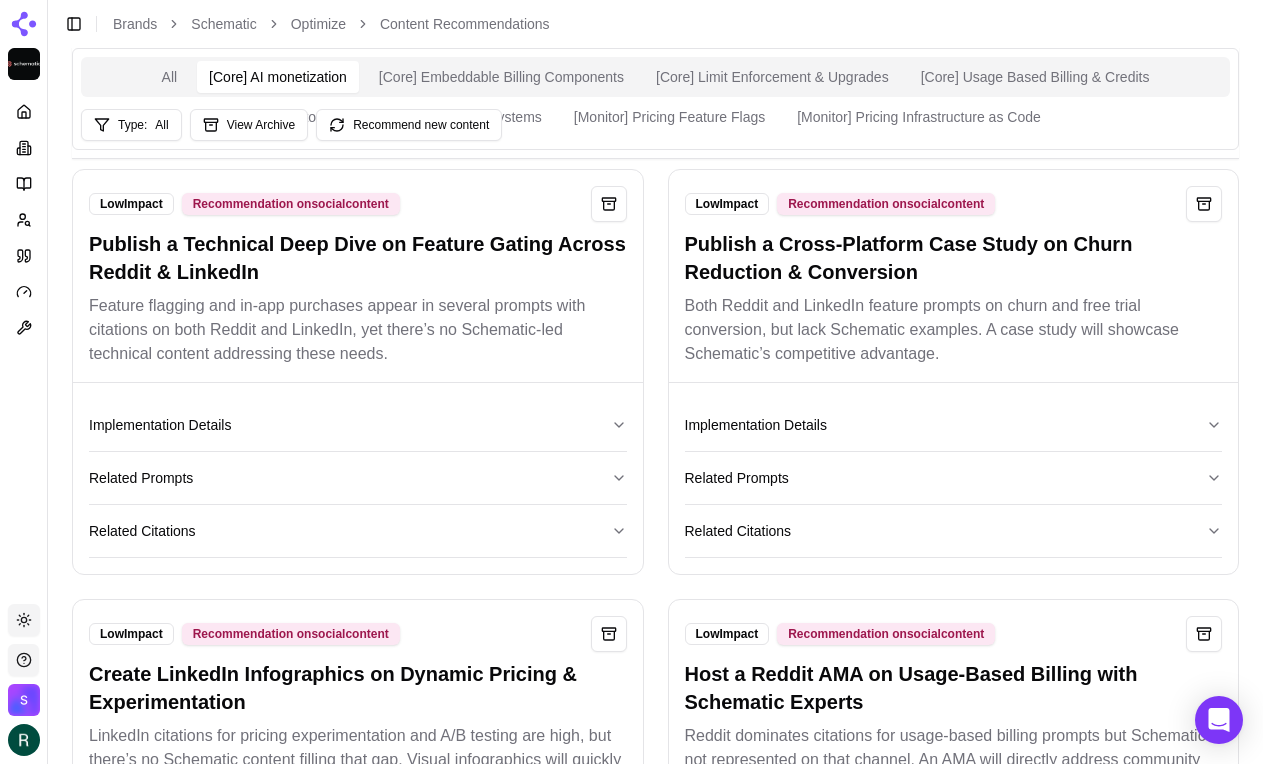 click on "Publish a Technical Deep Dive on Feature Gating Across Reddit & LinkedIn" at bounding box center [358, 258] 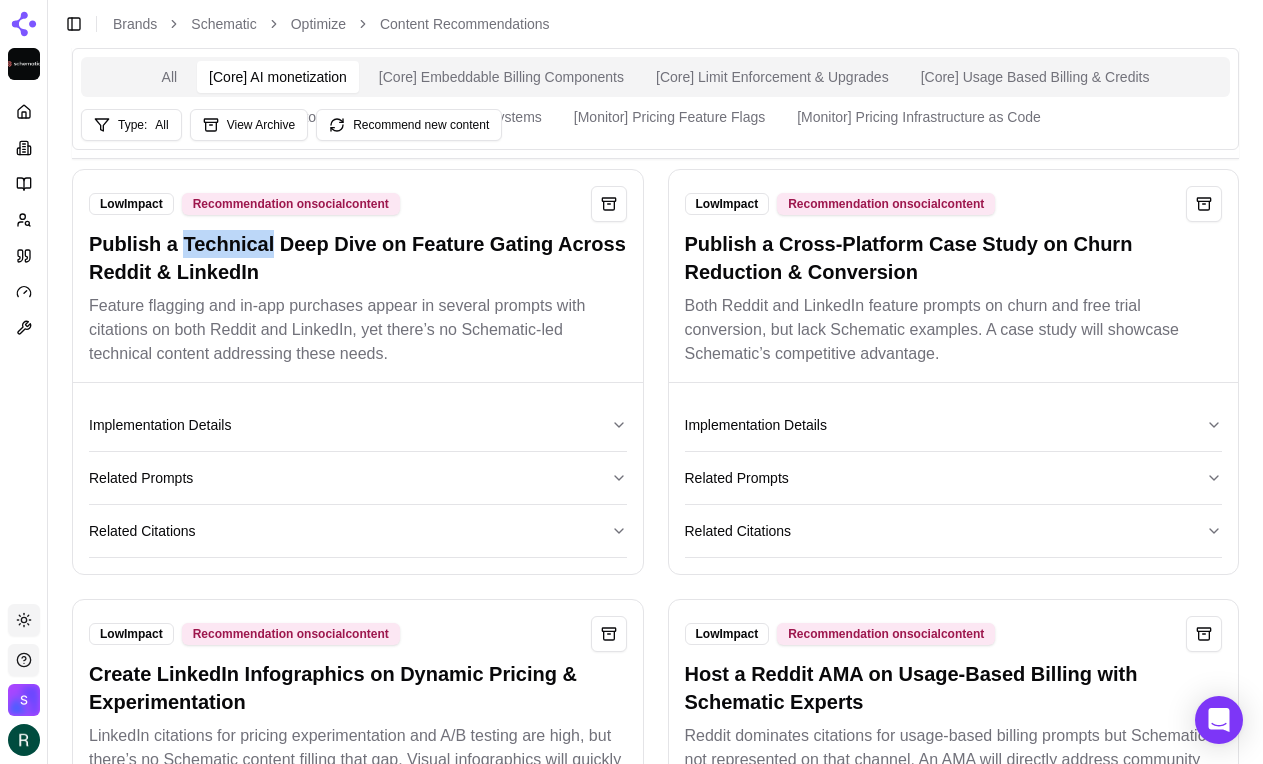 click on "Publish a Technical Deep Dive on Feature Gating Across Reddit & LinkedIn" at bounding box center (358, 258) 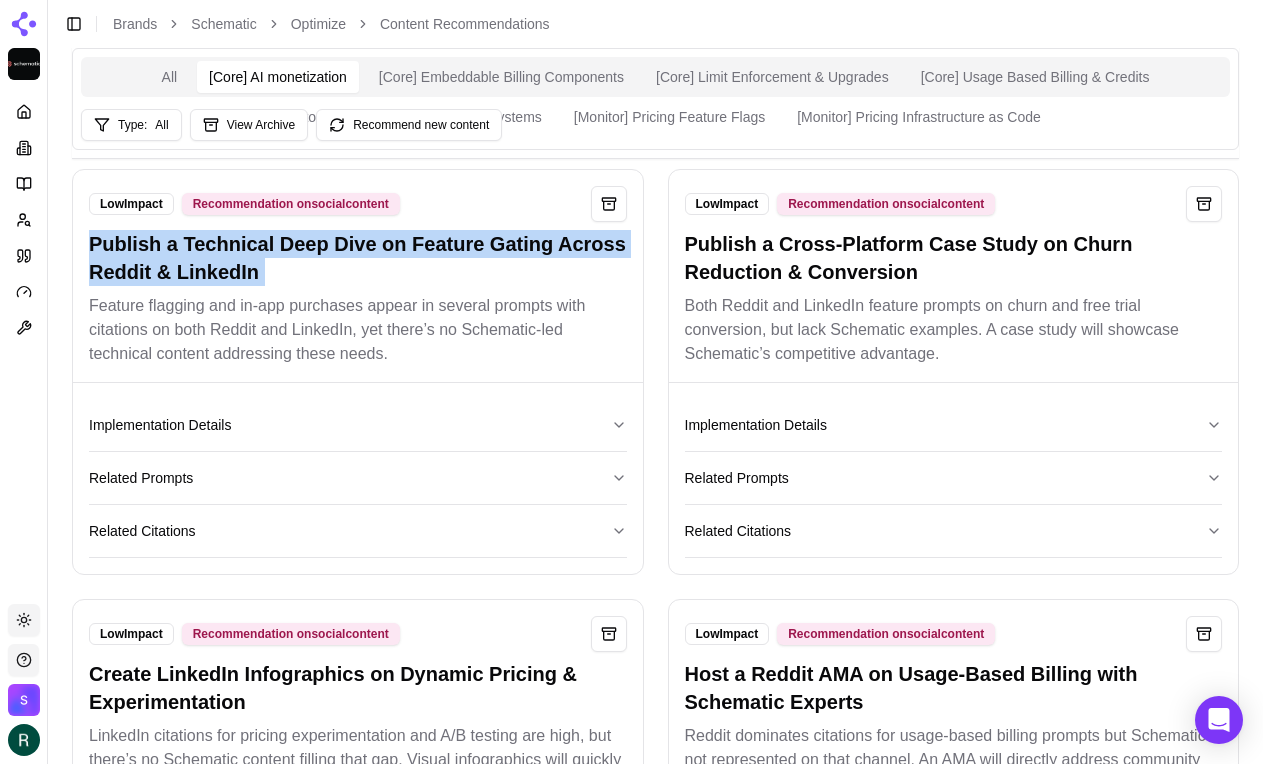 click on "Publish a Technical Deep Dive on Feature Gating Across Reddit & LinkedIn" at bounding box center (358, 258) 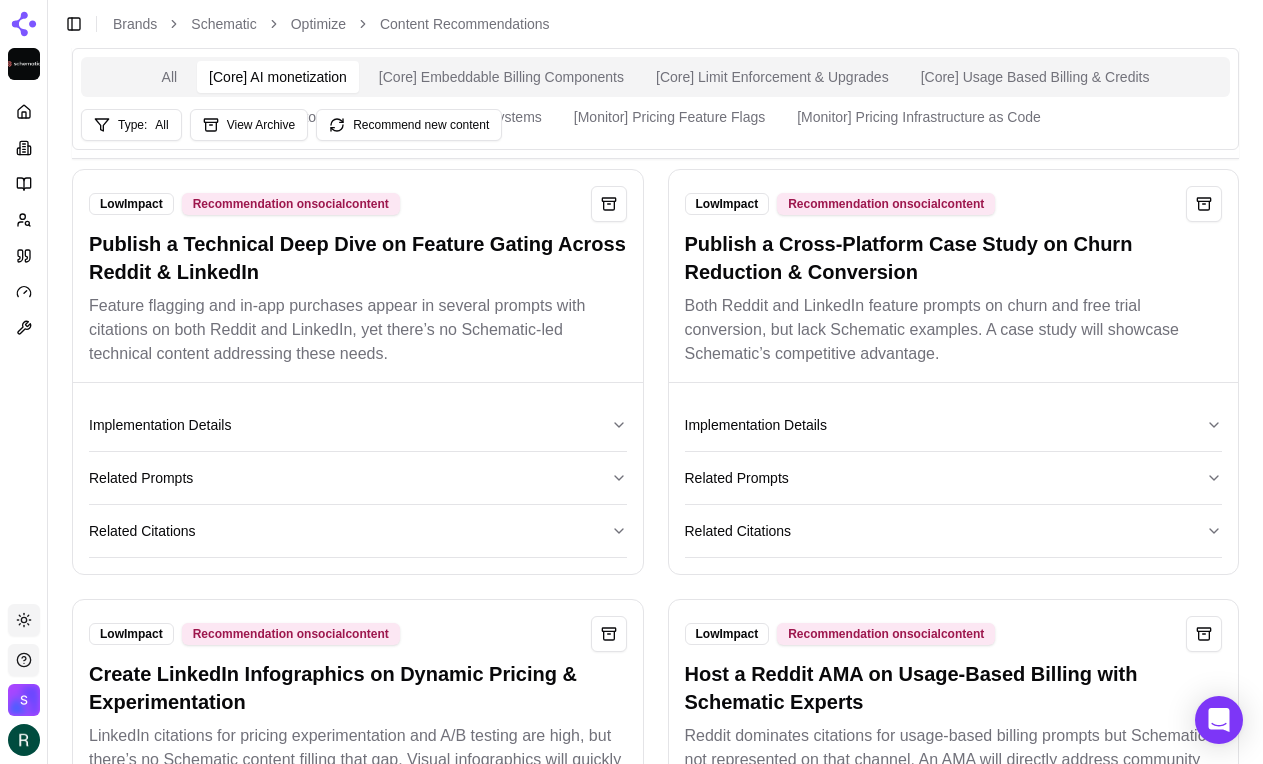 click on "Feature flagging and in-app purchases appear in several prompts with citations on both Reddit and LinkedIn, yet there’s no Schematic-led technical content addressing these needs." at bounding box center (358, 330) 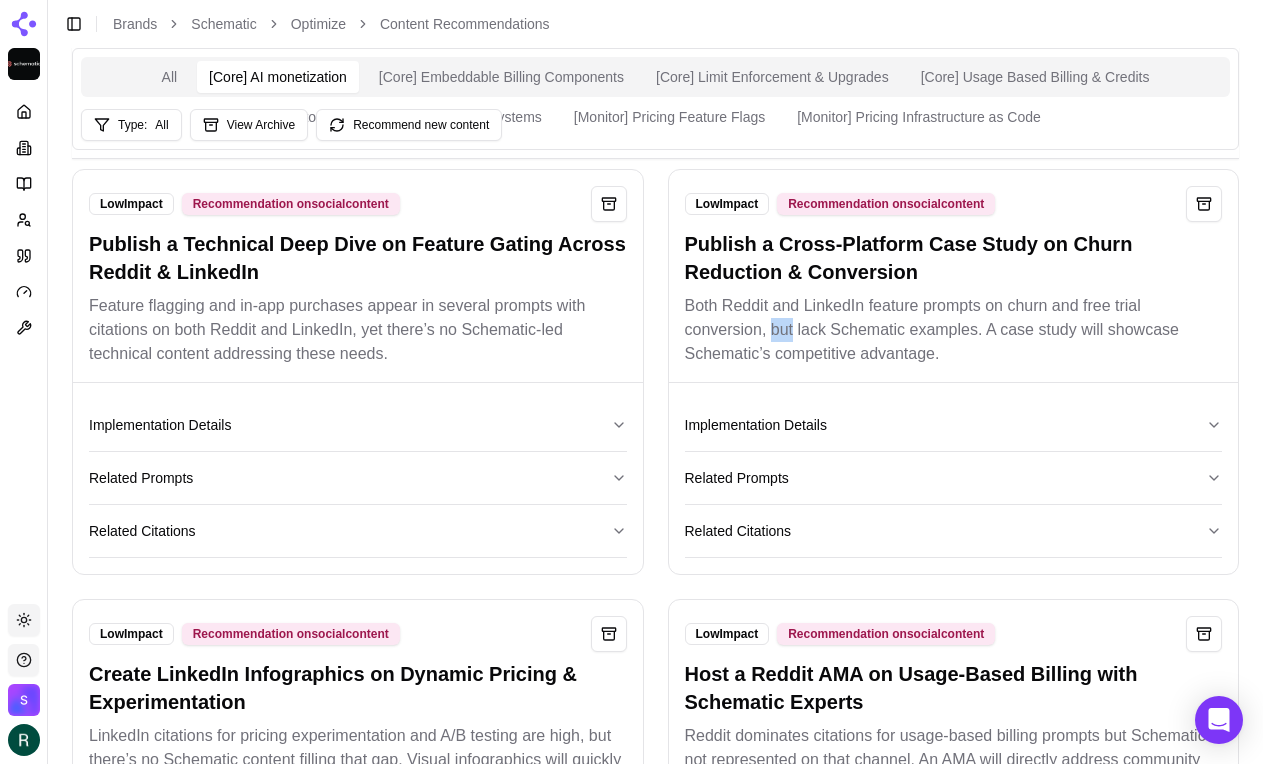 click on "Both Reddit and LinkedIn feature prompts on churn and free trial conversion, but lack Schematic examples. A case study will showcase Schematic’s competitive advantage." at bounding box center [954, 330] 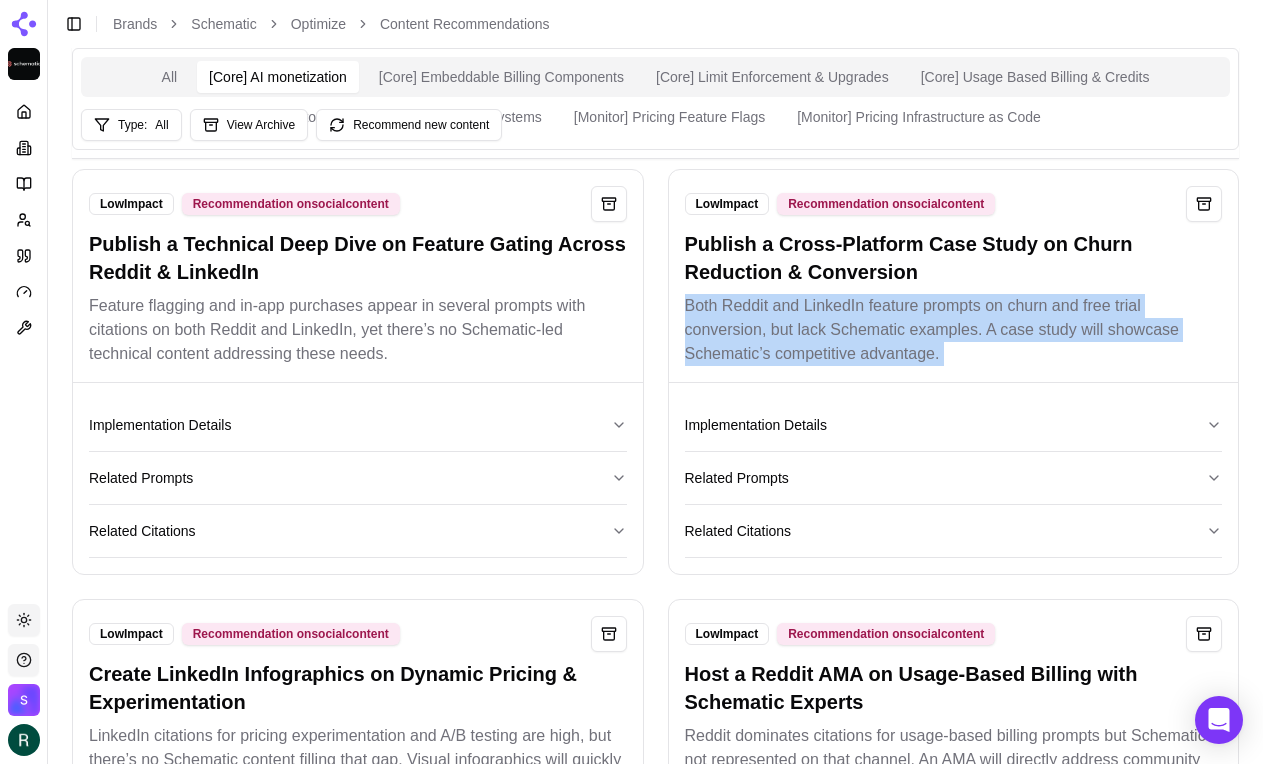 click on "Both Reddit and LinkedIn feature prompts on churn and free trial conversion, but lack Schematic examples. A case study will showcase Schematic’s competitive advantage." at bounding box center (954, 330) 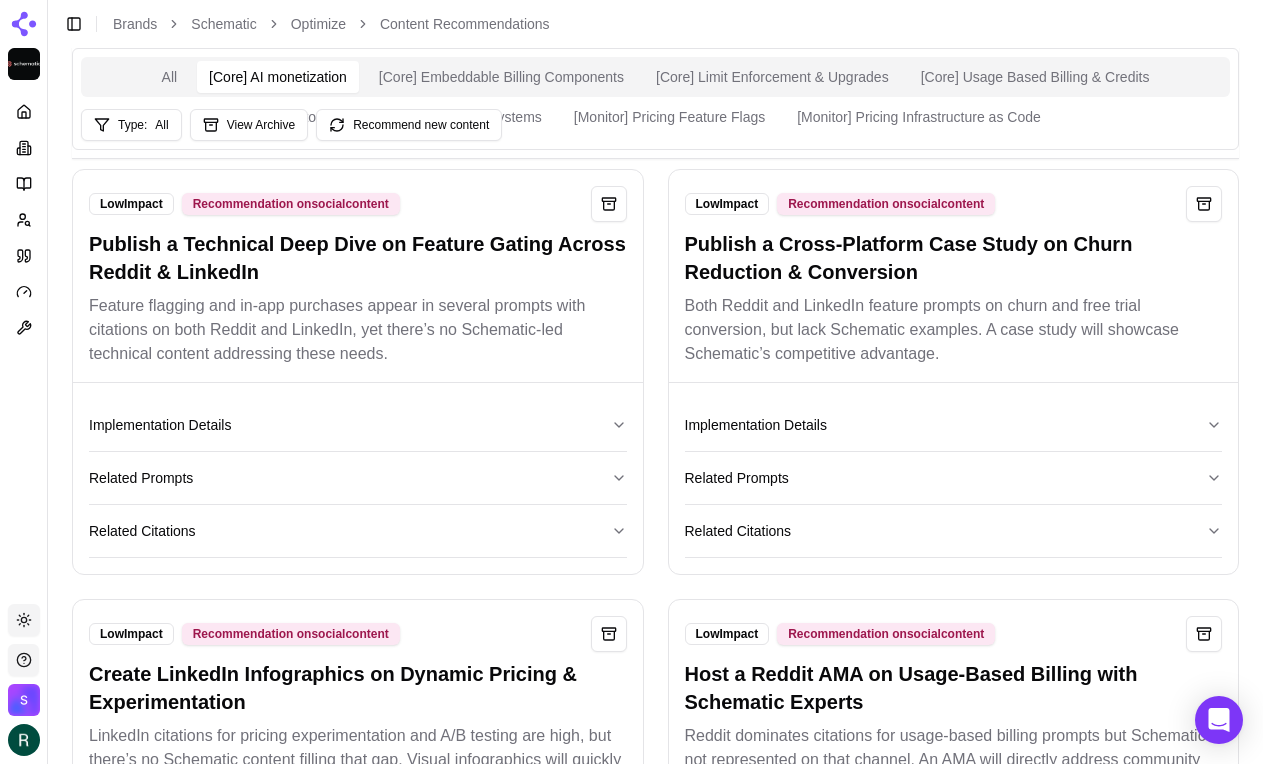 scroll, scrollTop: 1042, scrollLeft: 0, axis: vertical 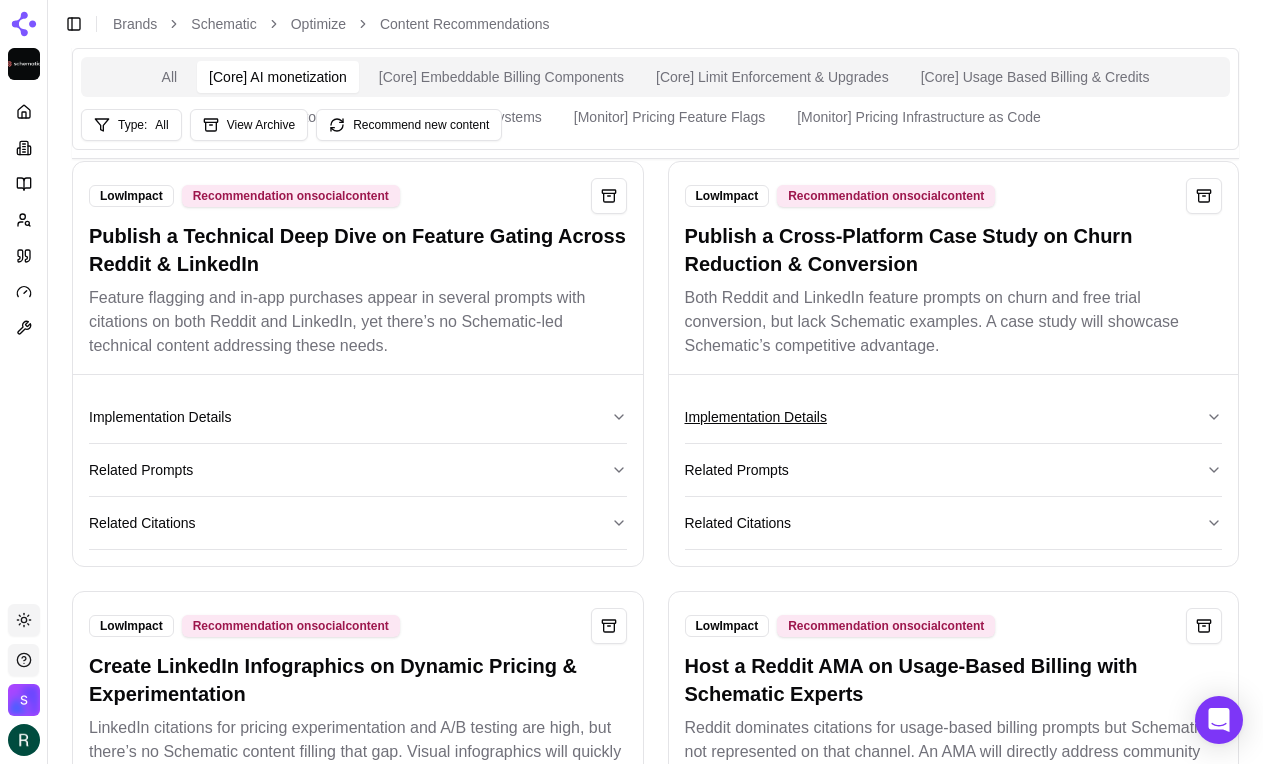click on "Implementation Details" at bounding box center (954, 417) 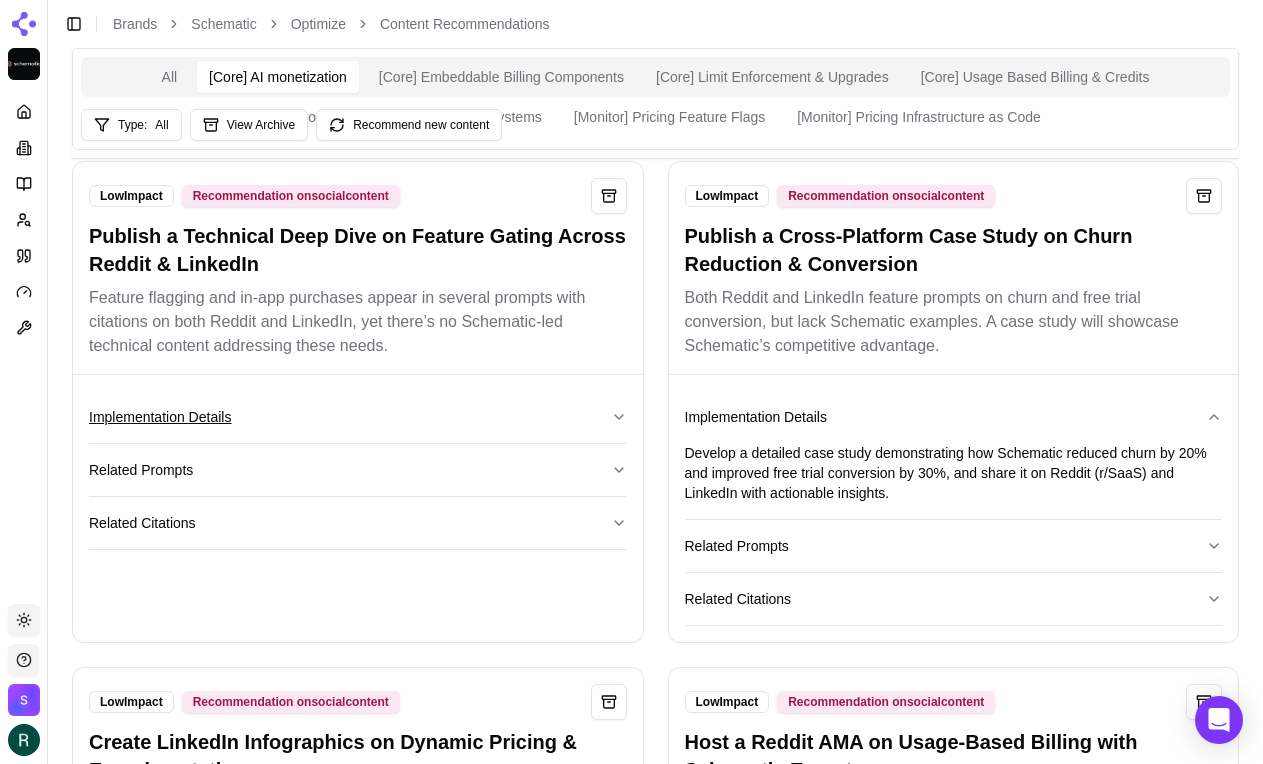 click on "Implementation Details" at bounding box center (358, 417) 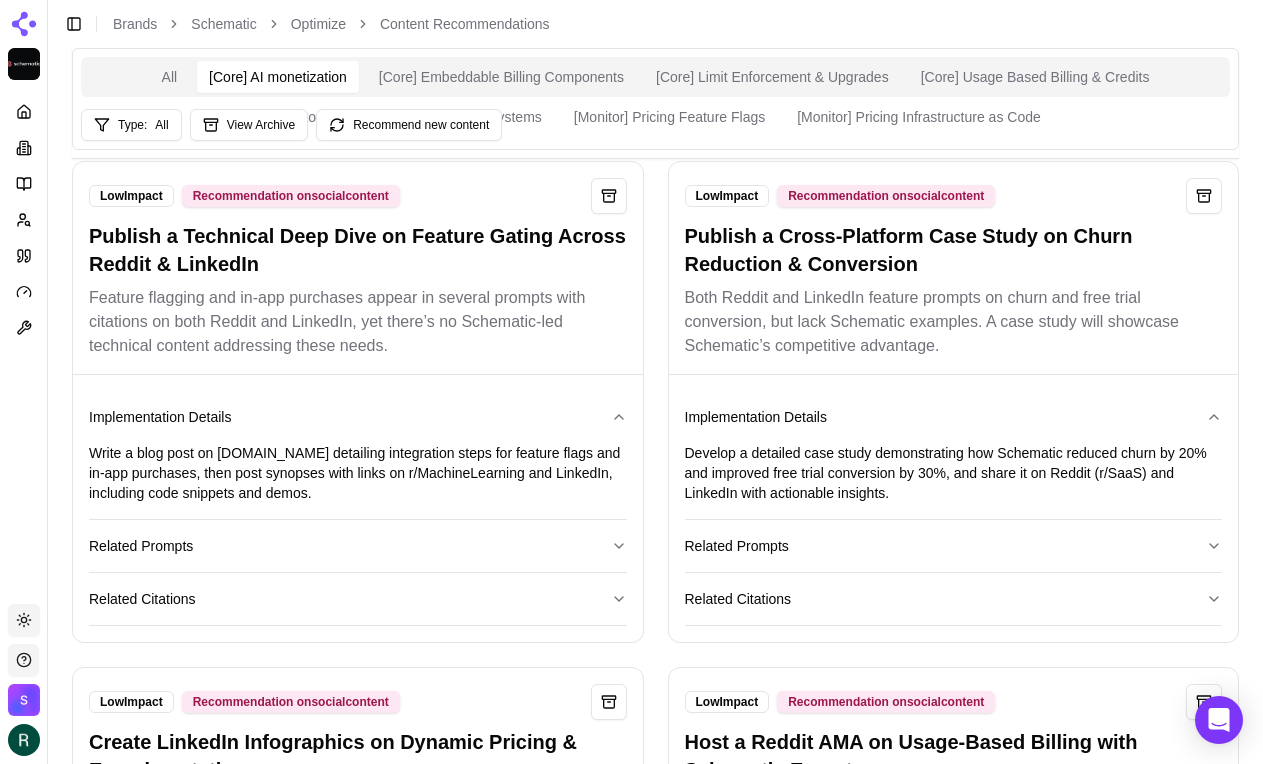 click on "Low  Impact Recommendation on  social  content Publish a Cross-Platform Case Study on Churn Reduction & Conversion Both Reddit and LinkedIn feature prompts on churn and free trial conversion, but lack Schematic examples. A case study will showcase Schematic’s competitive advantage." at bounding box center (954, 268) 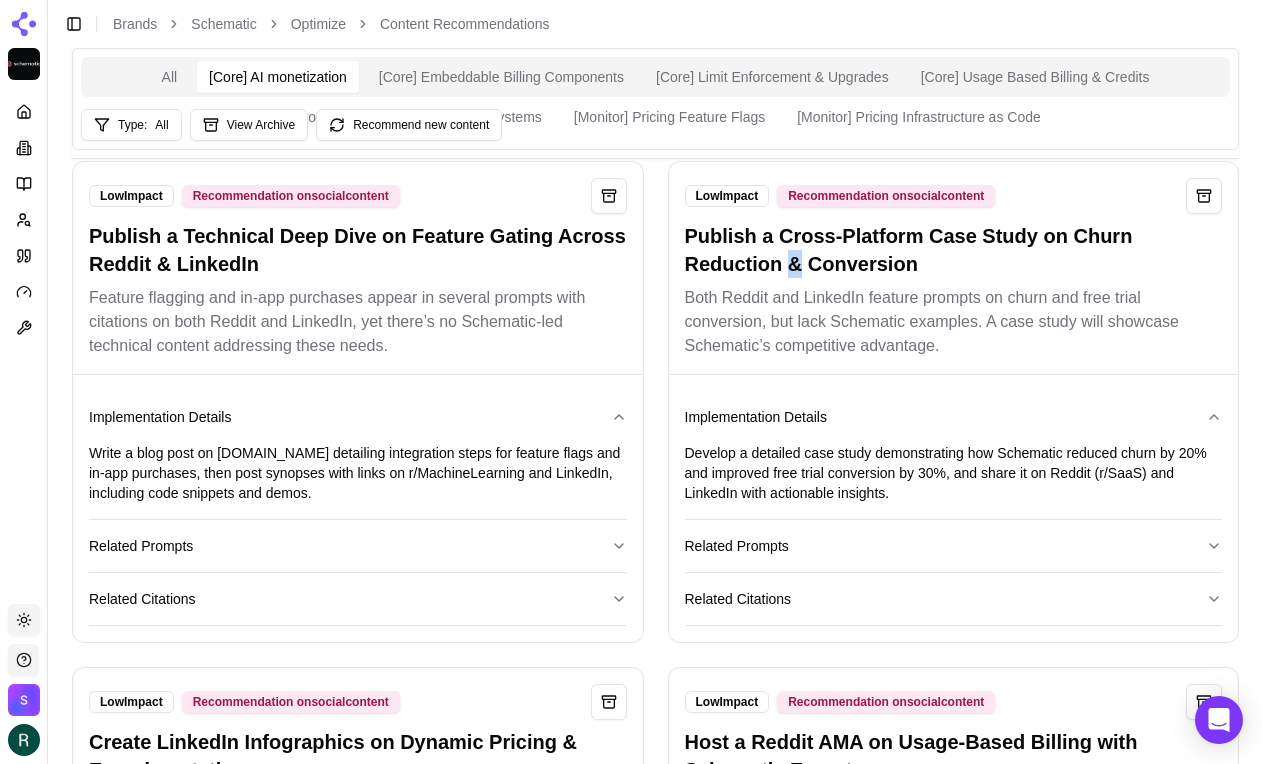 click on "Publish a Cross-Platform Case Study on Churn Reduction & Conversion" at bounding box center (954, 250) 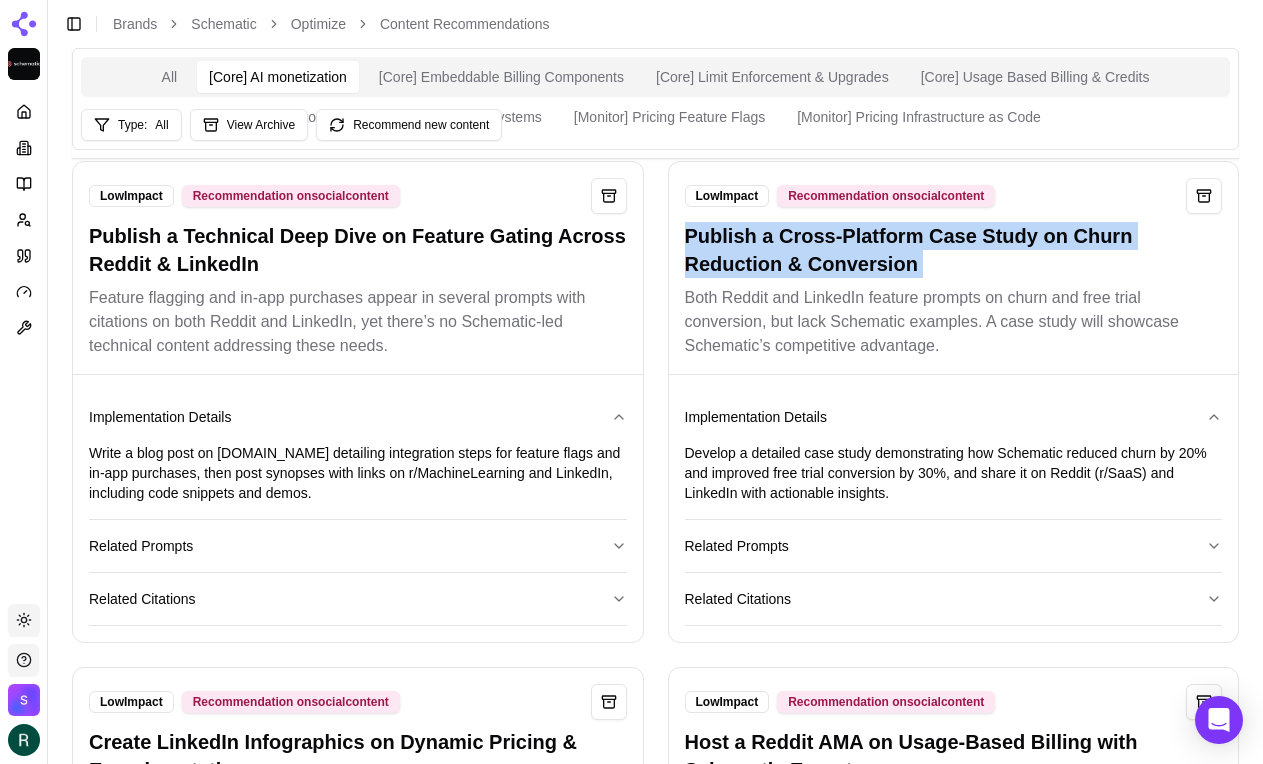click on "Publish a Cross-Platform Case Study on Churn Reduction & Conversion" at bounding box center (954, 250) 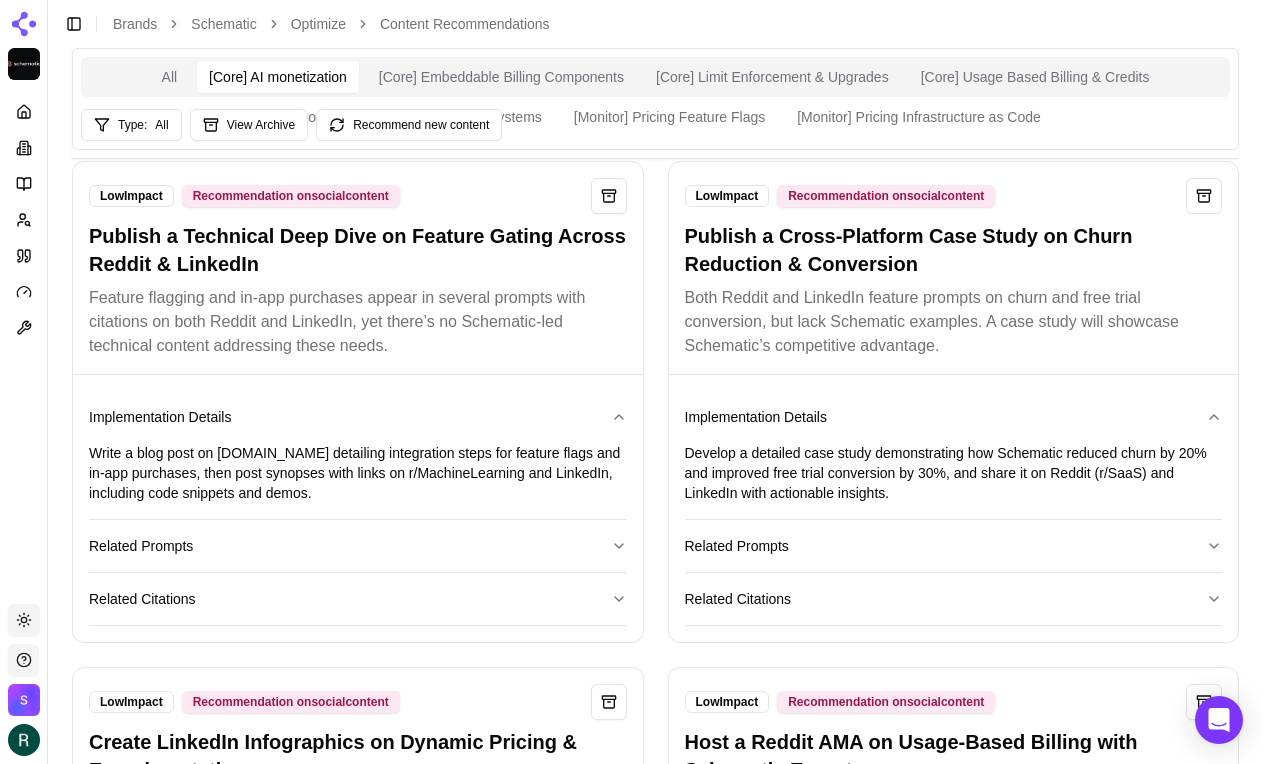 click on "Publish a Technical Deep Dive on Feature Gating Across Reddit & LinkedIn" at bounding box center (358, 250) 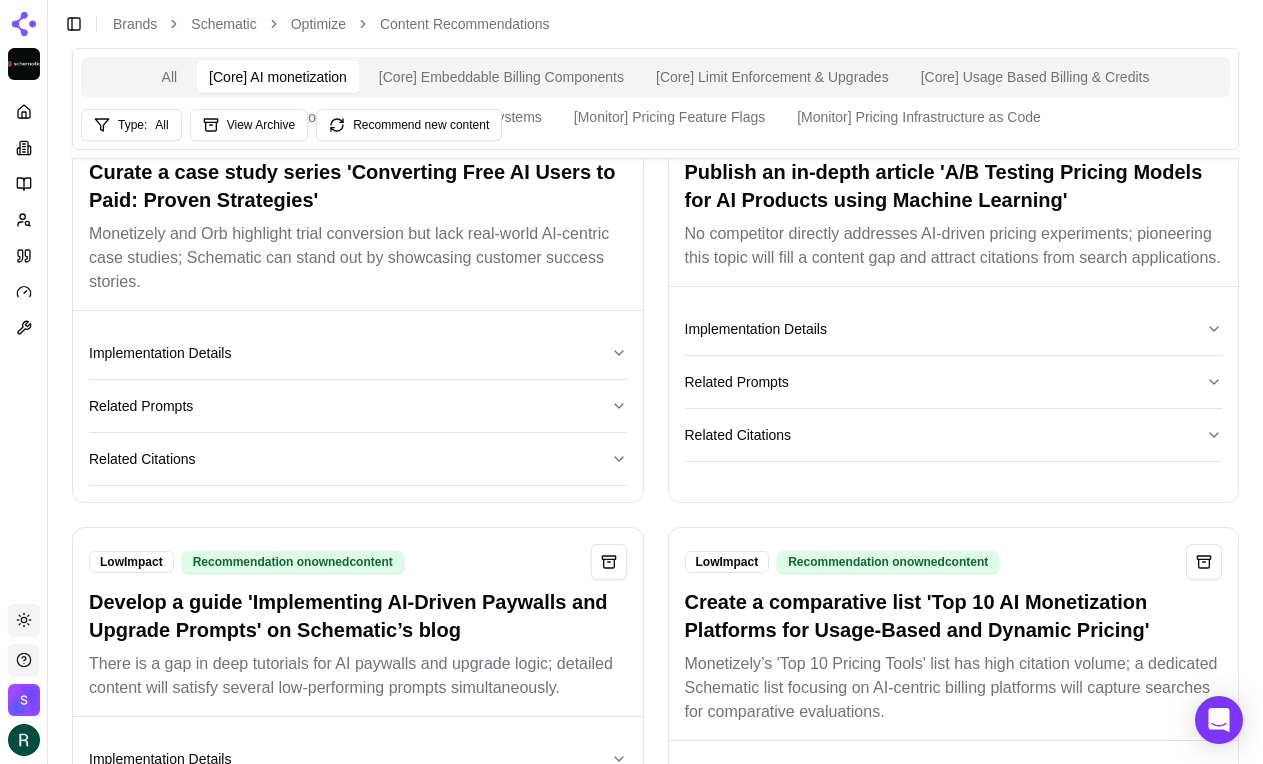 scroll, scrollTop: 0, scrollLeft: 0, axis: both 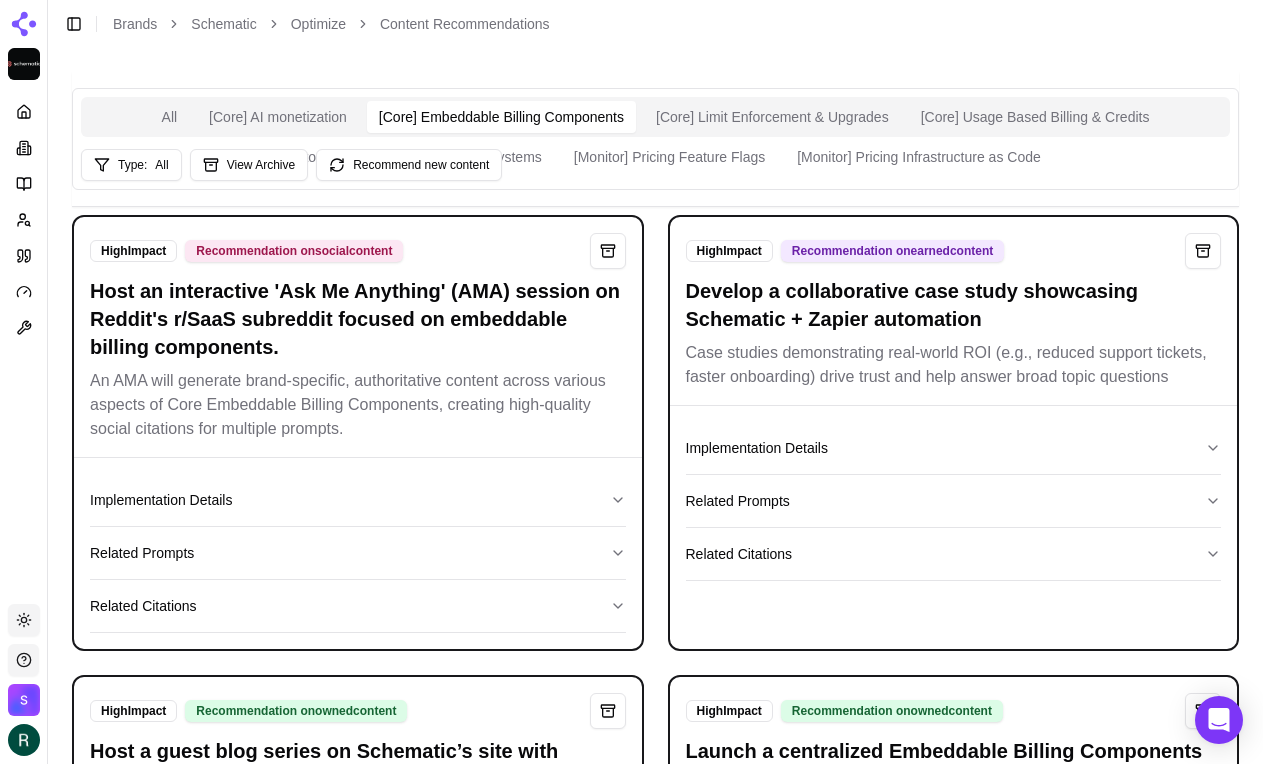 click on "[Core] Embeddable Billing Components" at bounding box center [501, 117] 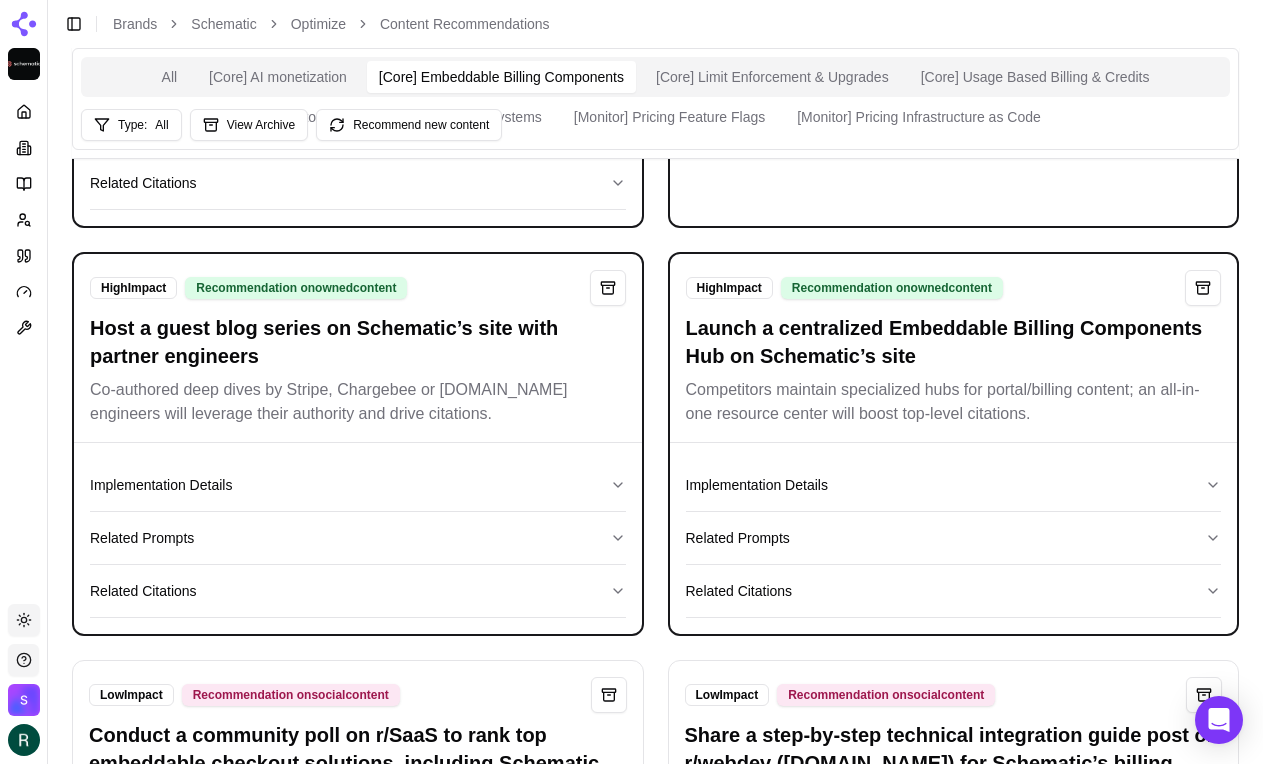 scroll, scrollTop: 0, scrollLeft: 0, axis: both 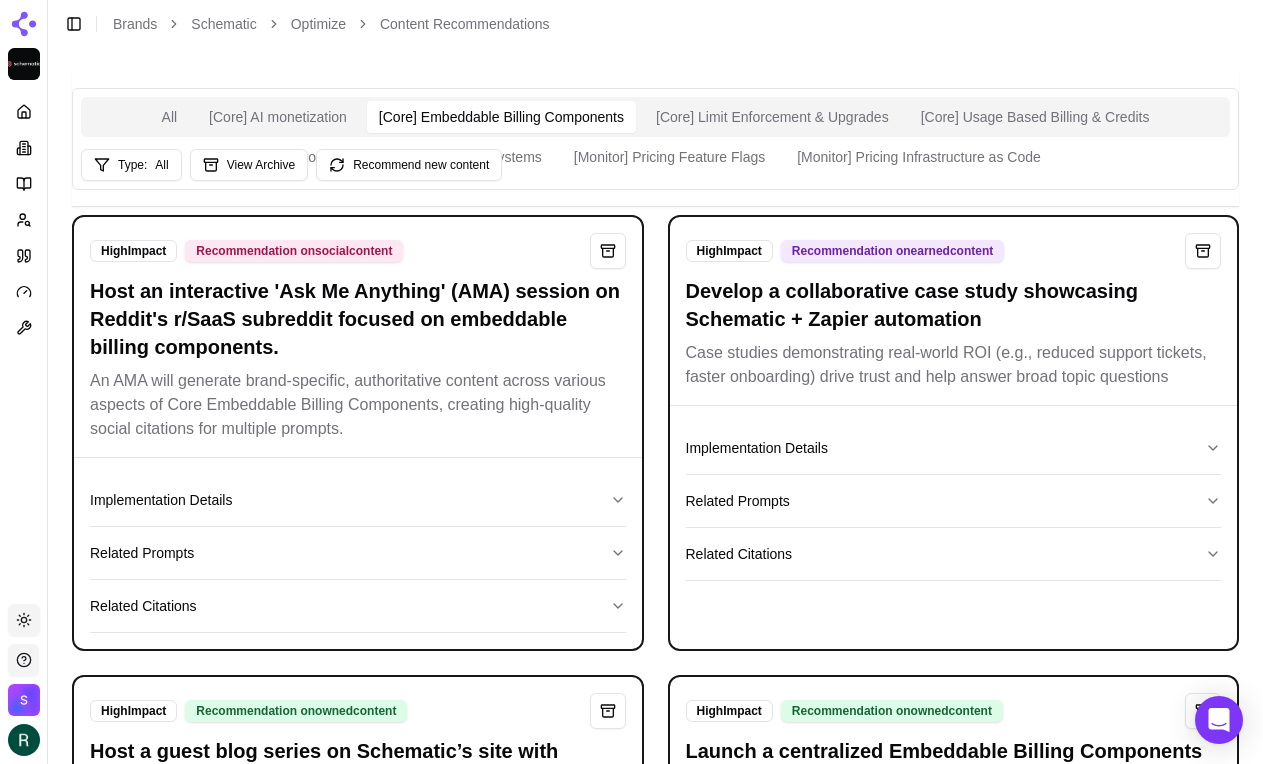 click on "[Core] Limit Enforcement & Upgrades" at bounding box center [772, 117] 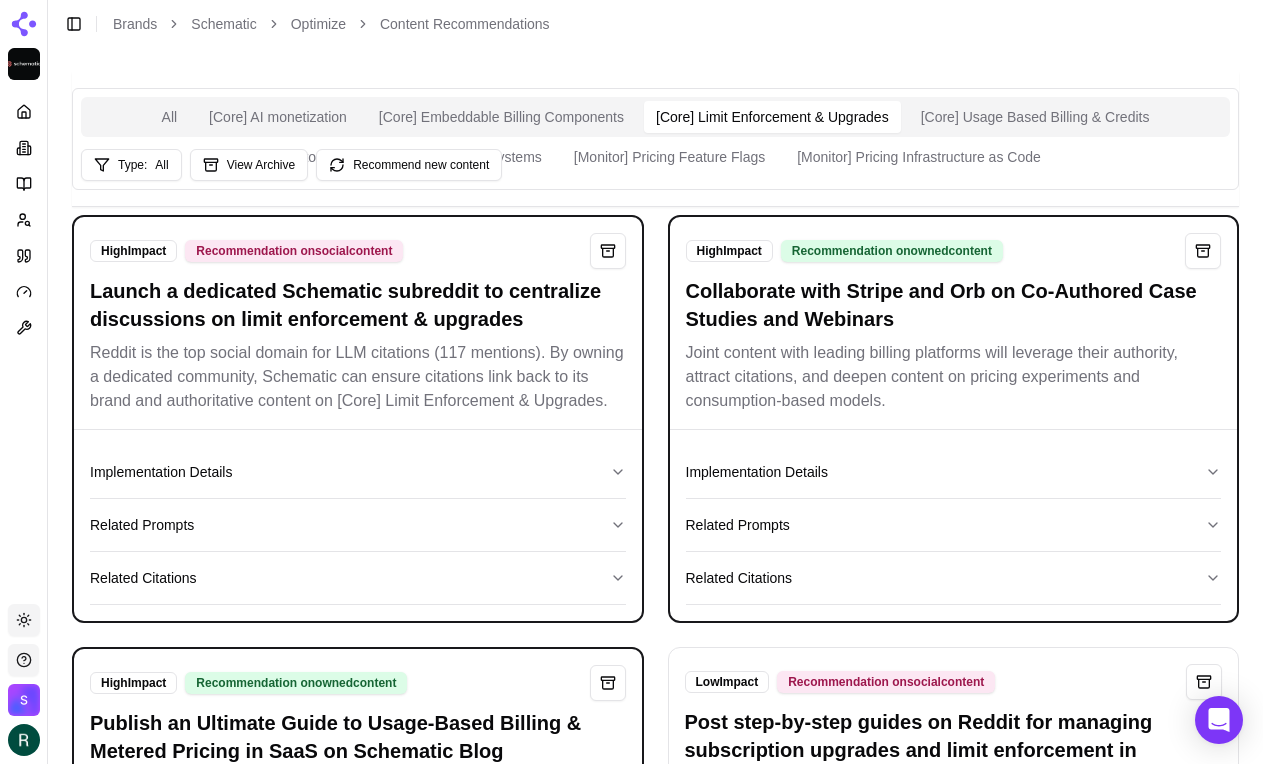 click on "Collaborate with Stripe and Orb on Co-Authored Case Studies and Webinars" at bounding box center [954, 305] 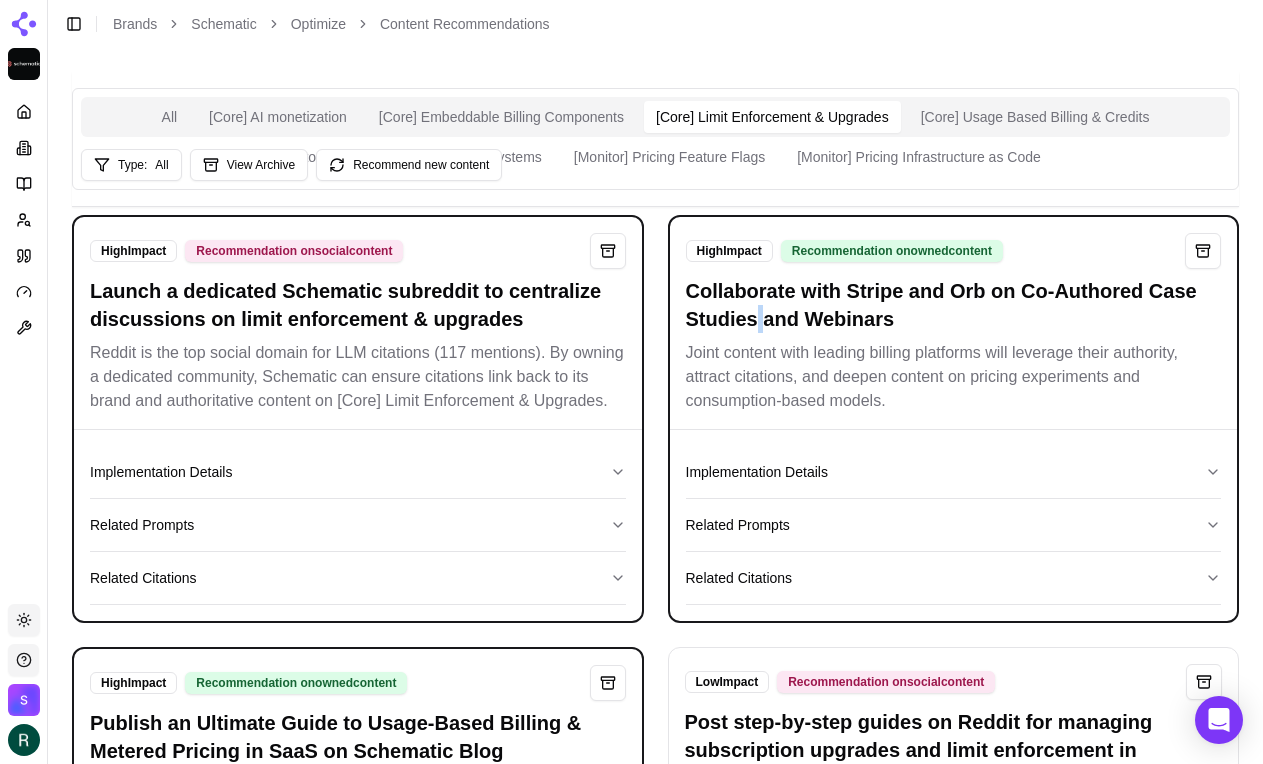 click on "Collaborate with Stripe and Orb on Co-Authored Case Studies and Webinars" at bounding box center [954, 305] 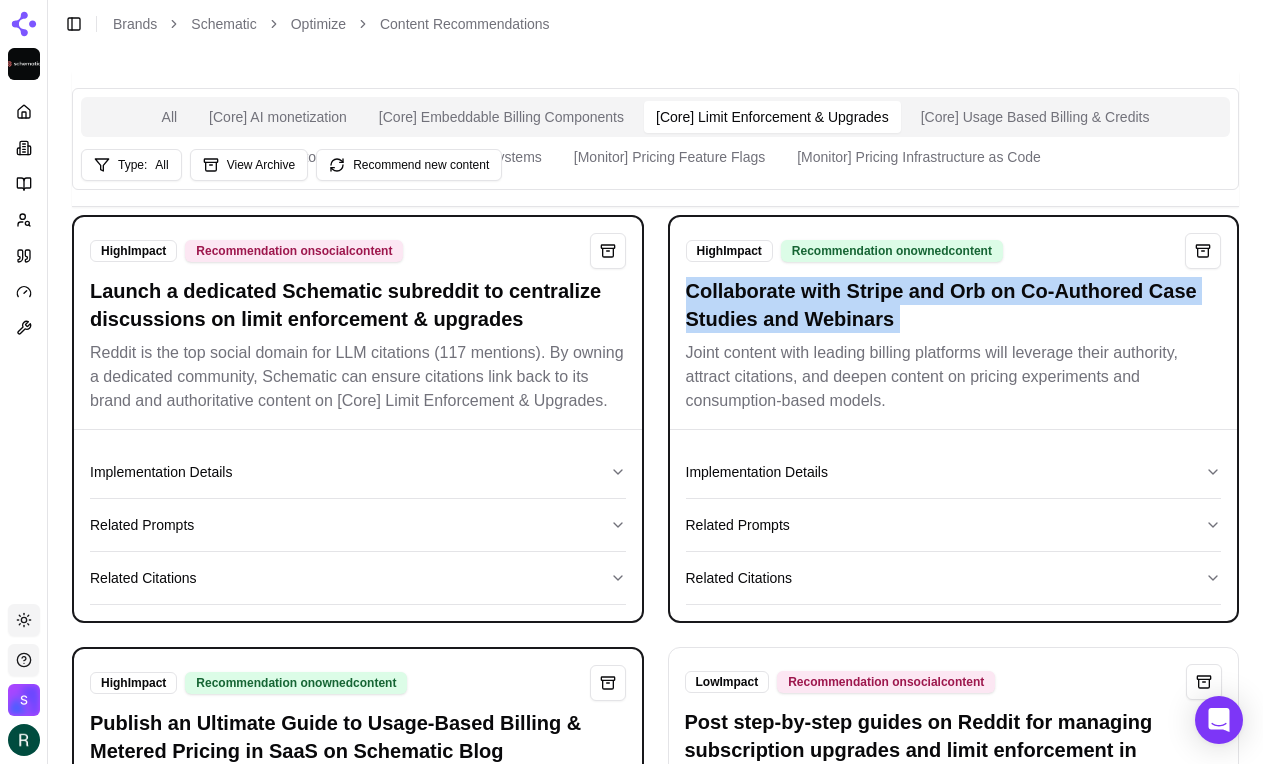 click on "Collaborate with Stripe and Orb on Co-Authored Case Studies and Webinars" at bounding box center (954, 305) 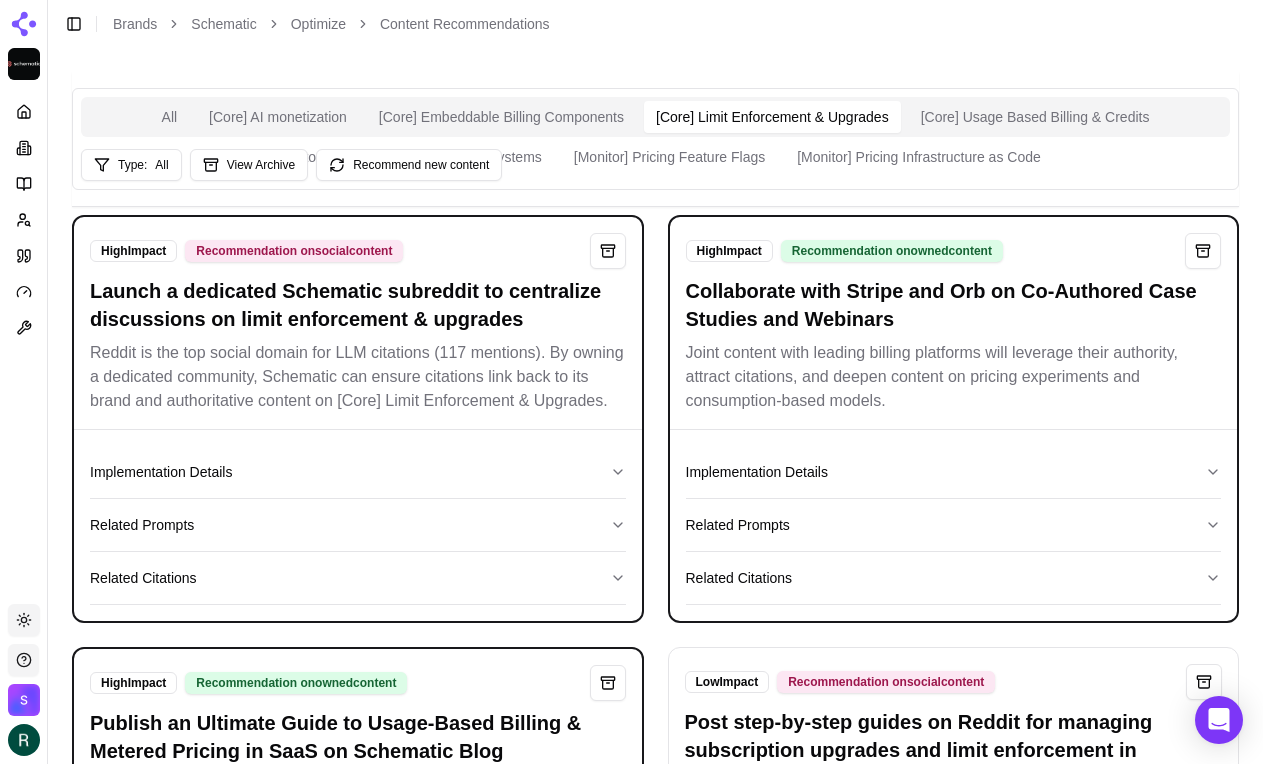 click on "Joint content with leading billing platforms will leverage their authority, attract citations, and deepen content on pricing experiments and consumption-based models." at bounding box center [954, 377] 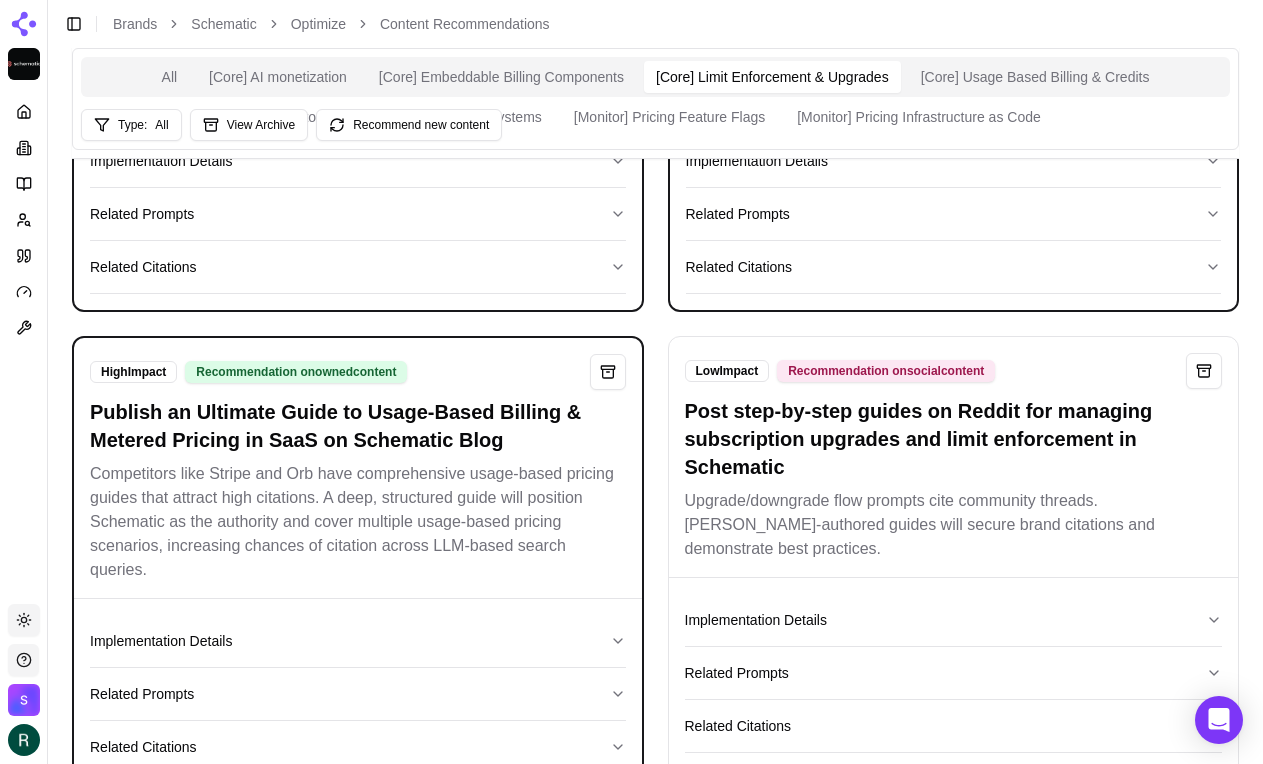 scroll, scrollTop: 303, scrollLeft: 0, axis: vertical 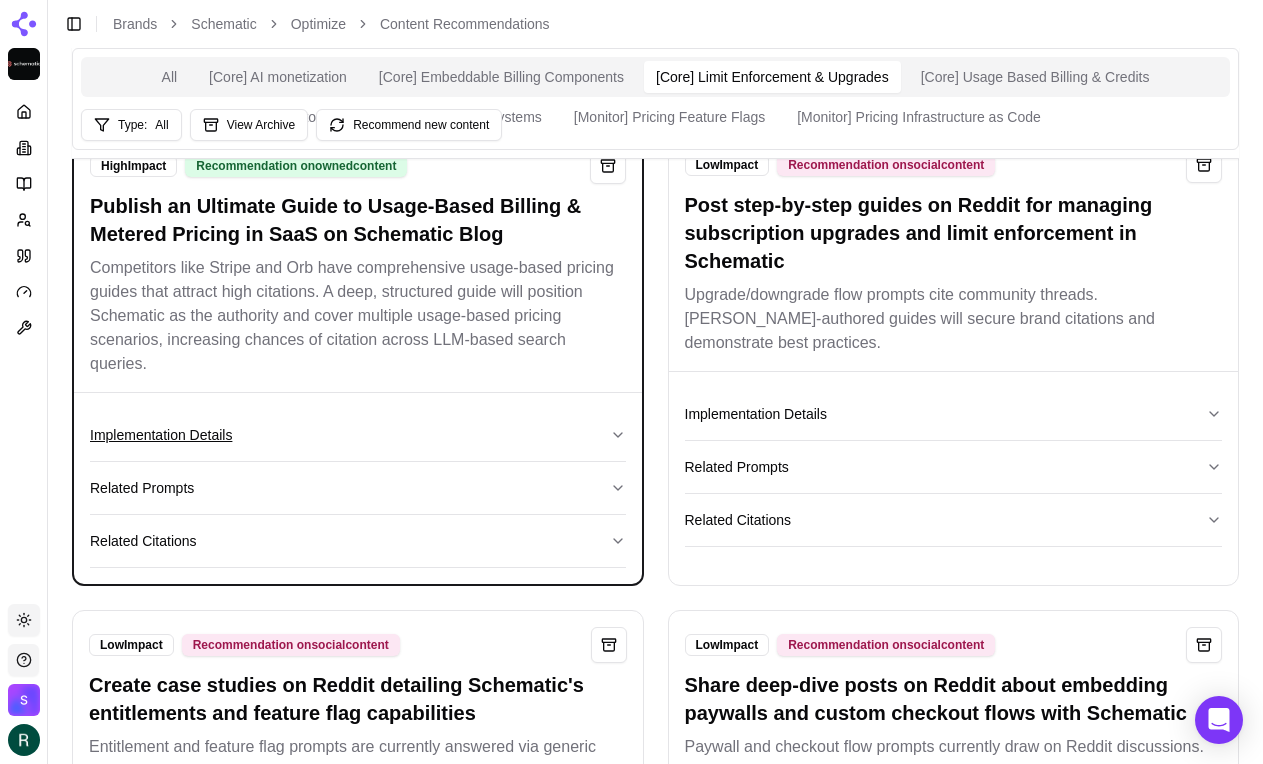 click on "Implementation Details" at bounding box center (358, 435) 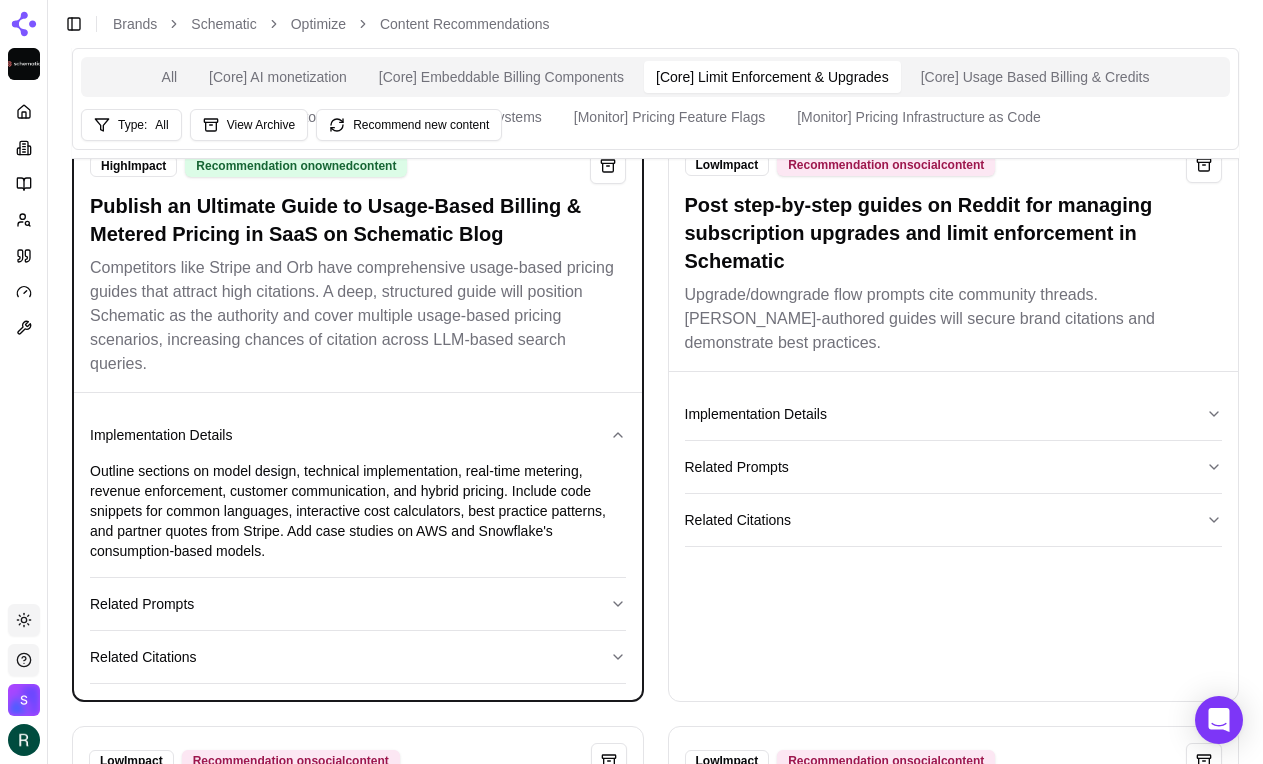 click on "Publish an Ultimate Guide to Usage-Based Billing & Metered Pricing in SaaS on Schematic Blog" at bounding box center [358, 220] 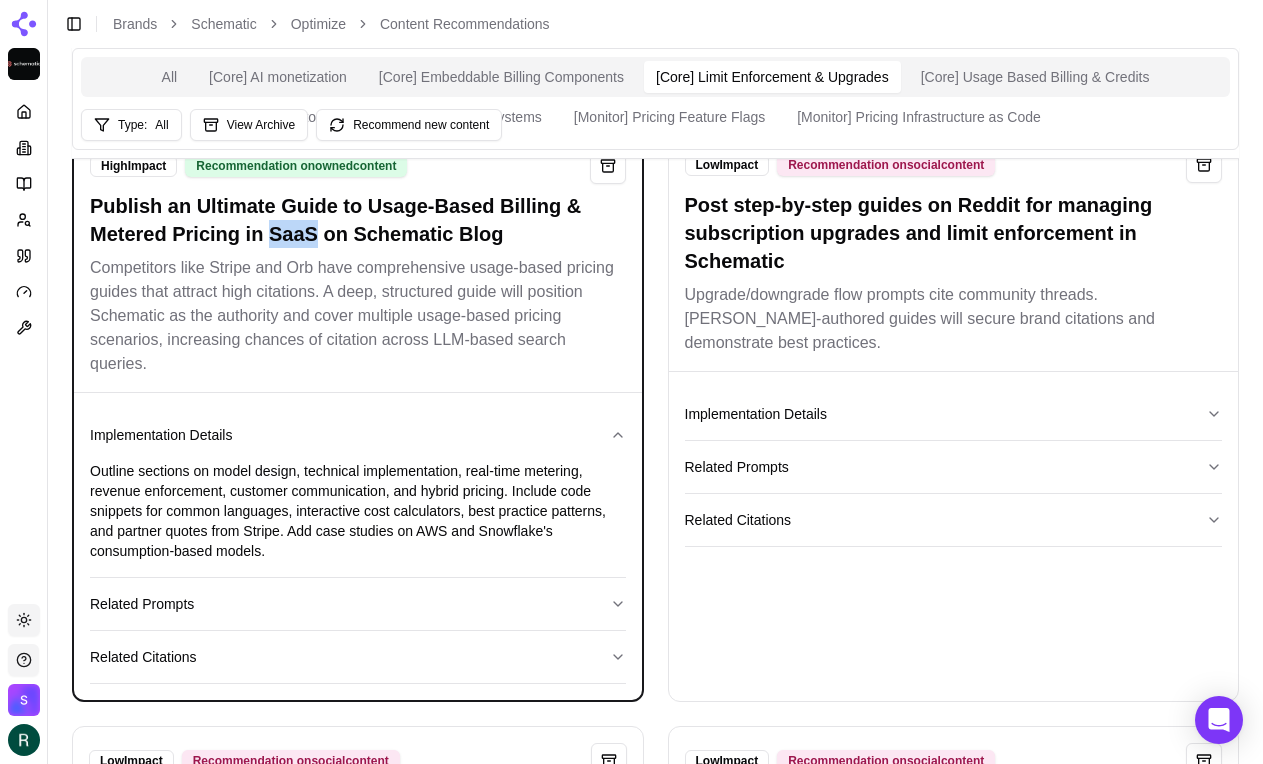 click on "Publish an Ultimate Guide to Usage-Based Billing & Metered Pricing in SaaS on Schematic Blog" at bounding box center [358, 220] 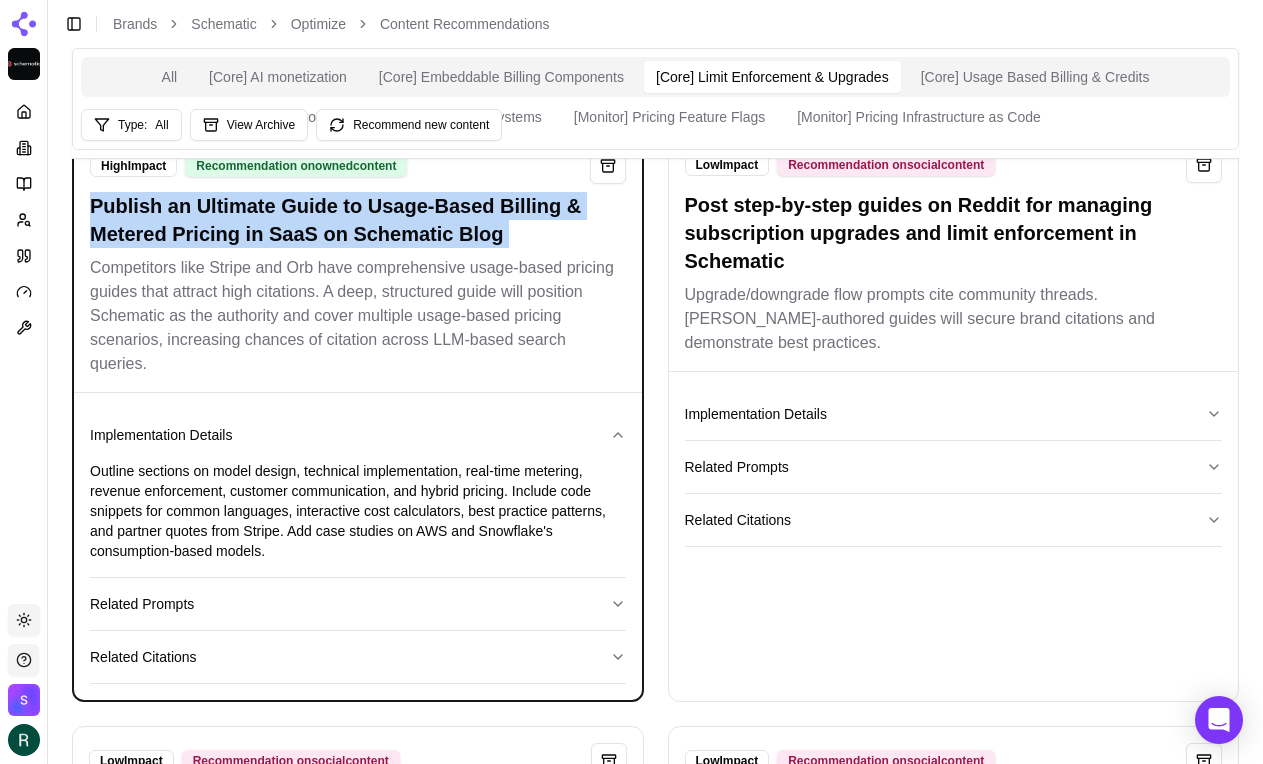 click on "Publish an Ultimate Guide to Usage-Based Billing & Metered Pricing in SaaS on Schematic Blog" at bounding box center (358, 220) 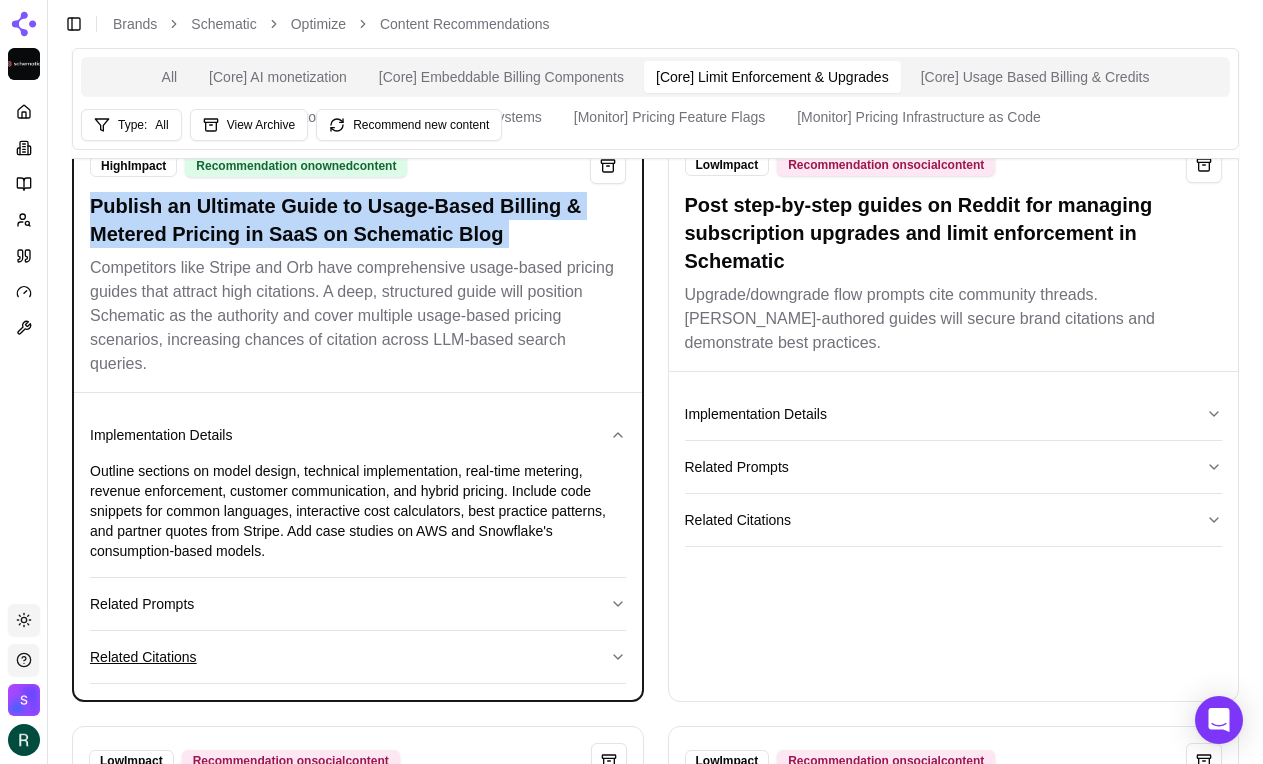 click on "Related Citations" at bounding box center [358, 657] 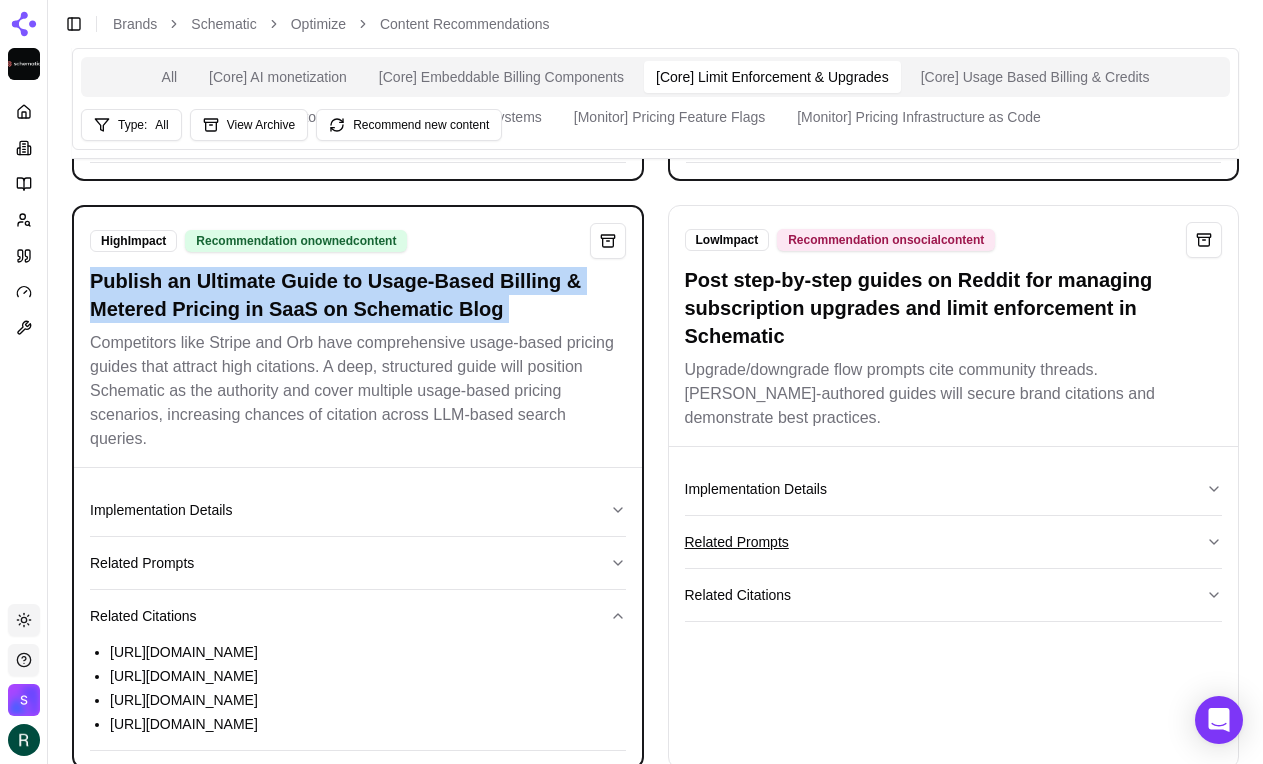 scroll, scrollTop: 412, scrollLeft: 0, axis: vertical 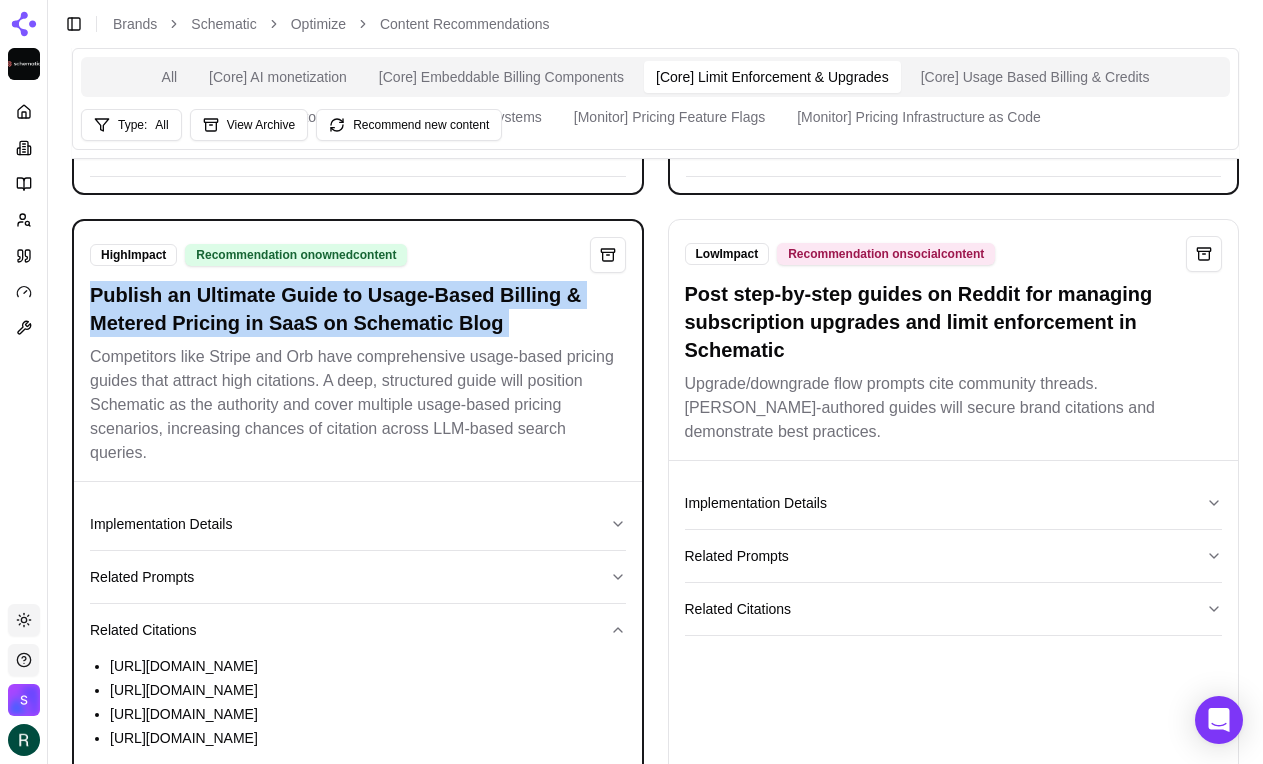 click 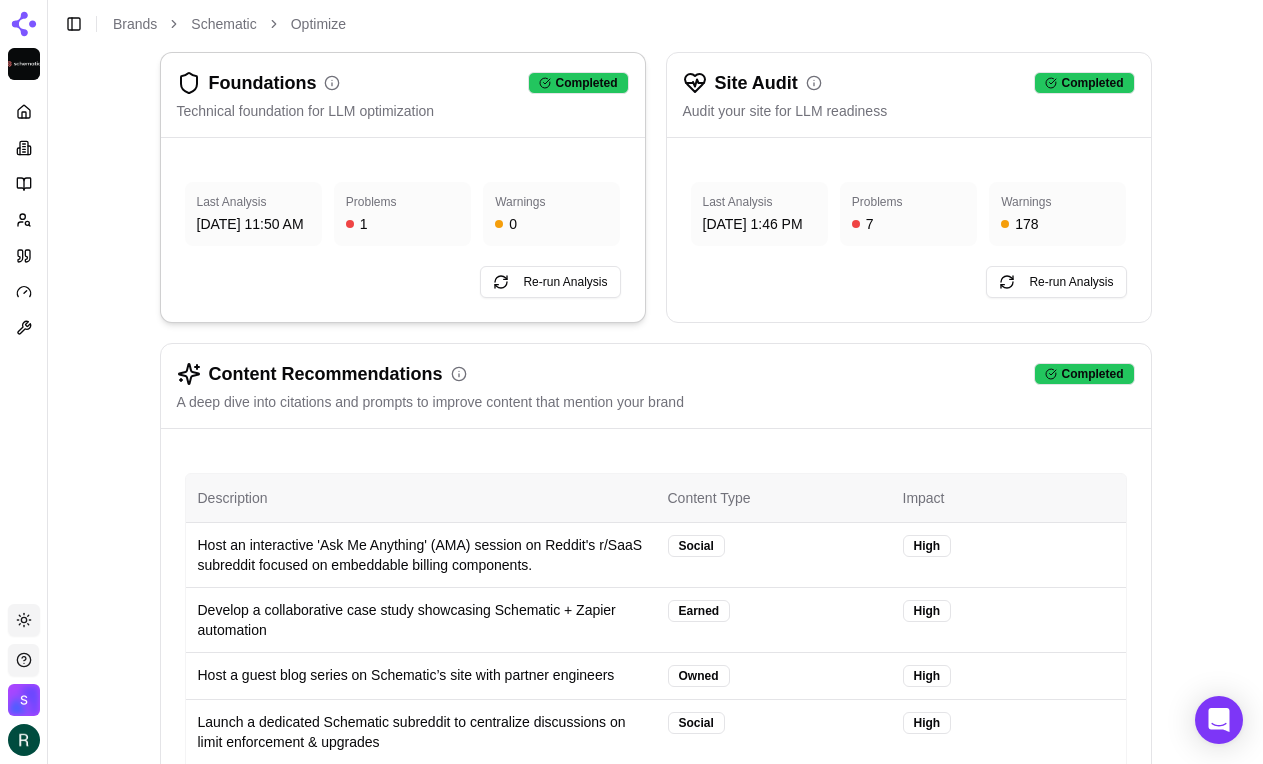 scroll, scrollTop: 114, scrollLeft: 0, axis: vertical 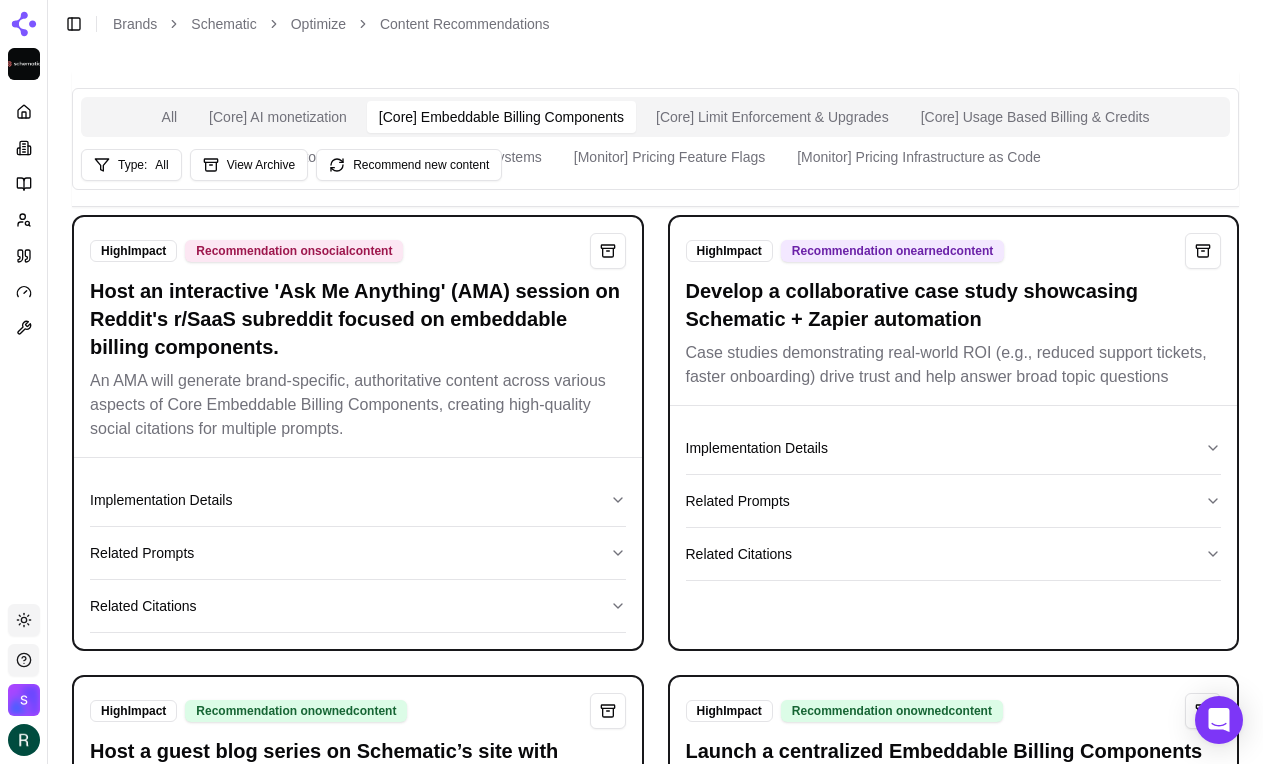 click on "[Core] Embeddable Billing Components" at bounding box center [501, 117] 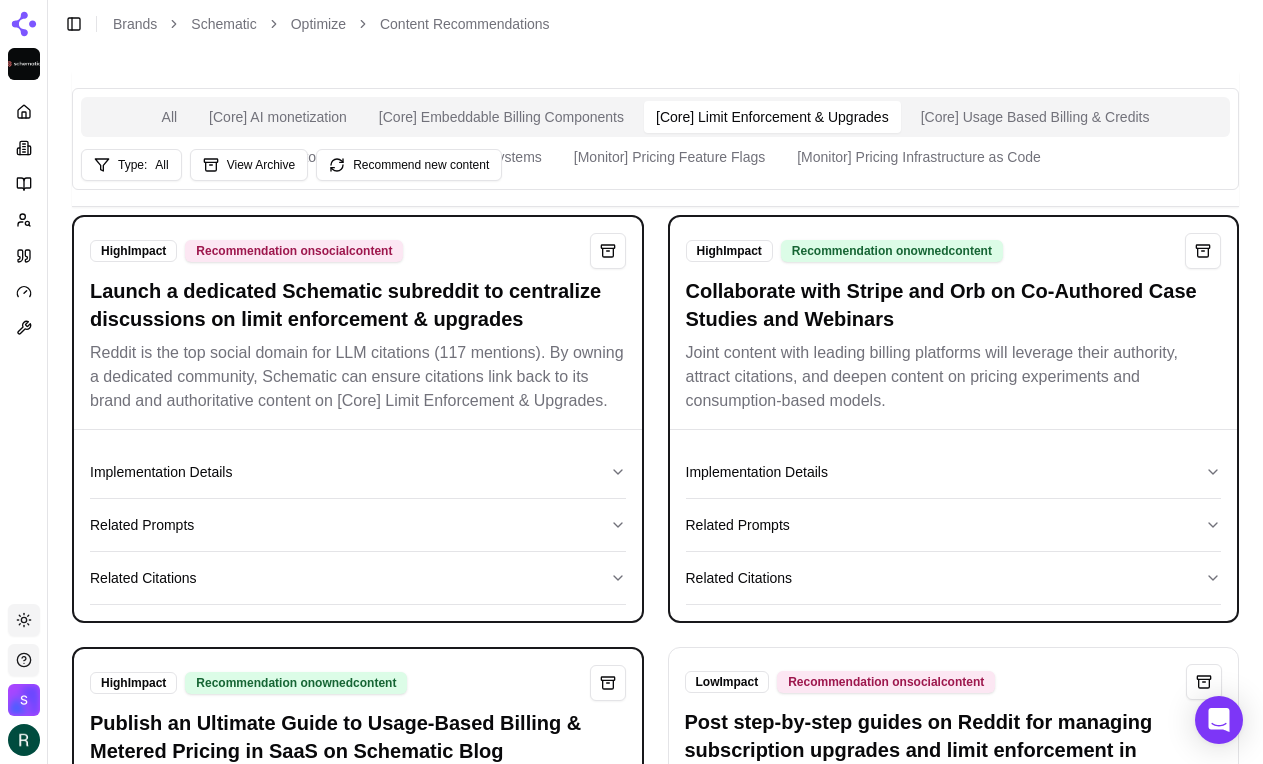 click on "[Core] Limit Enforcement & Upgrades" at bounding box center [772, 117] 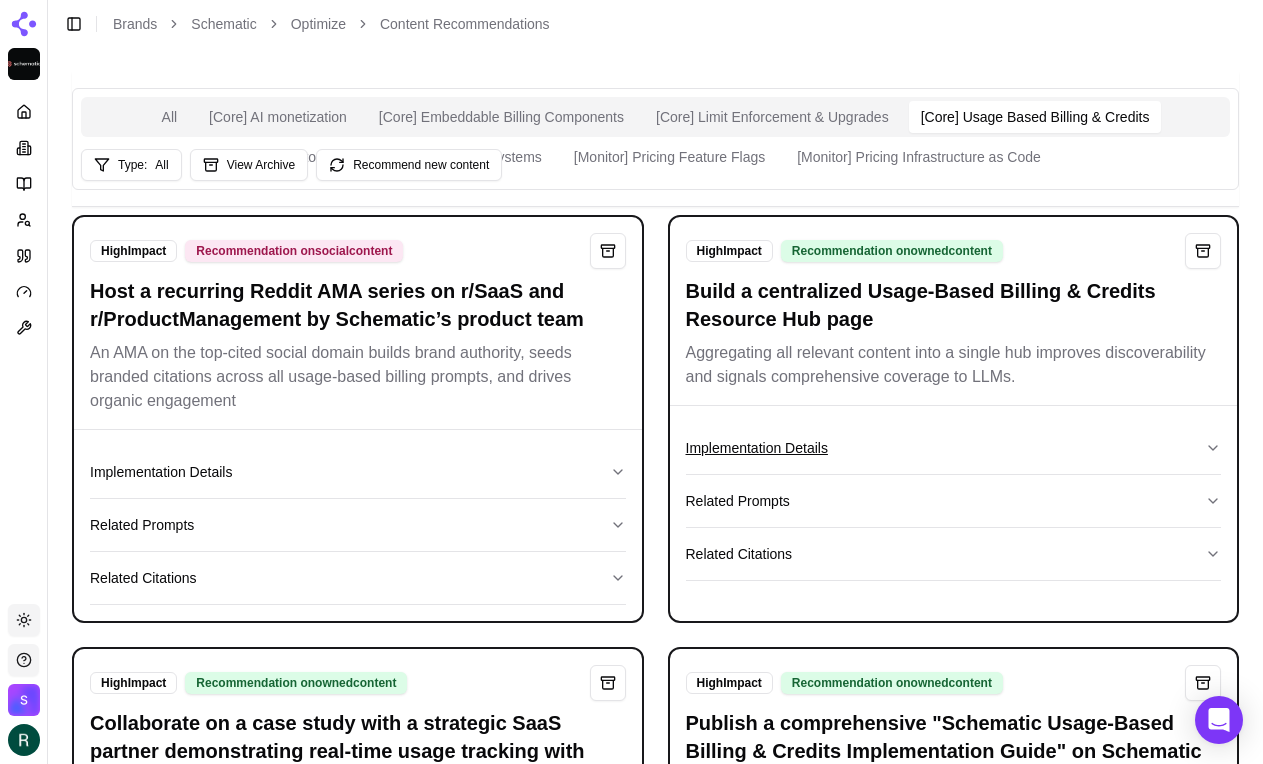 click on "Implementation Details" at bounding box center (954, 448) 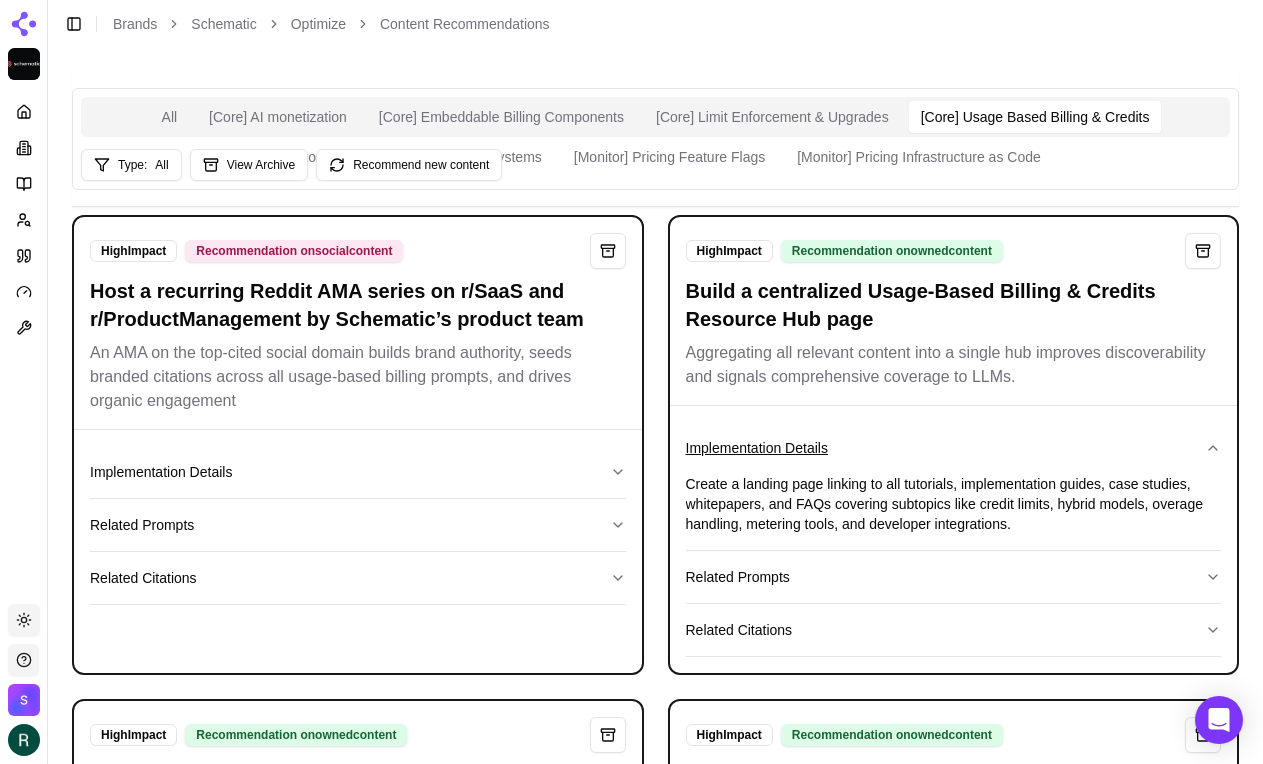 click on "Implementation Details" at bounding box center [954, 448] 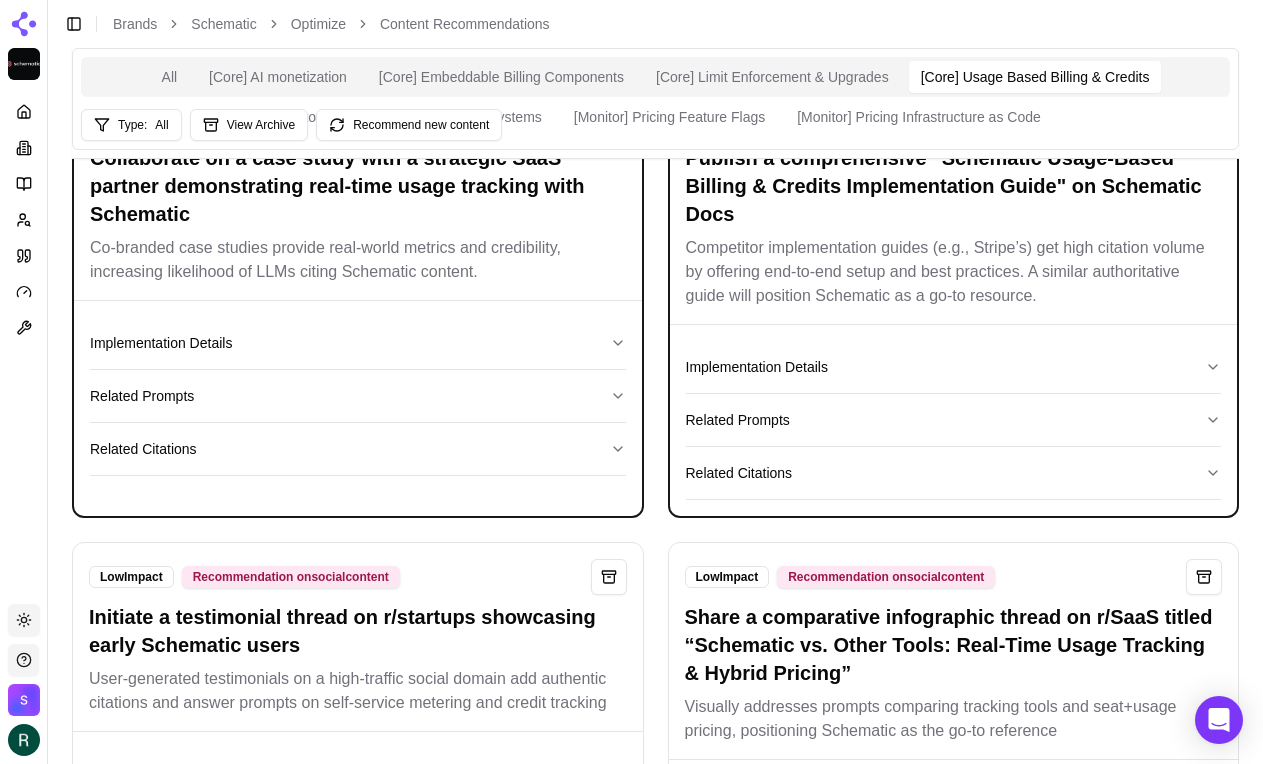 scroll, scrollTop: 475, scrollLeft: 0, axis: vertical 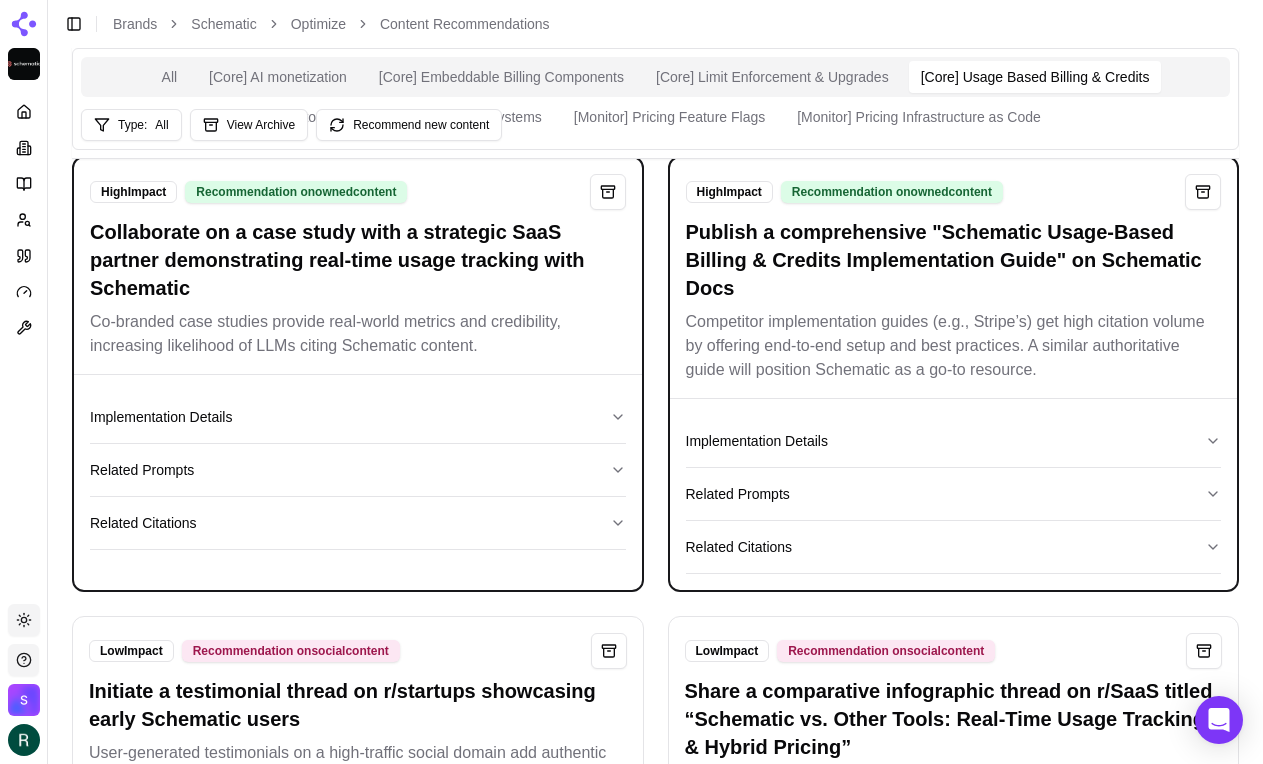 click on "Publish a comprehensive "Schematic Usage-Based Billing & Credits Implementation Guide" on Schematic Docs" at bounding box center [954, 260] 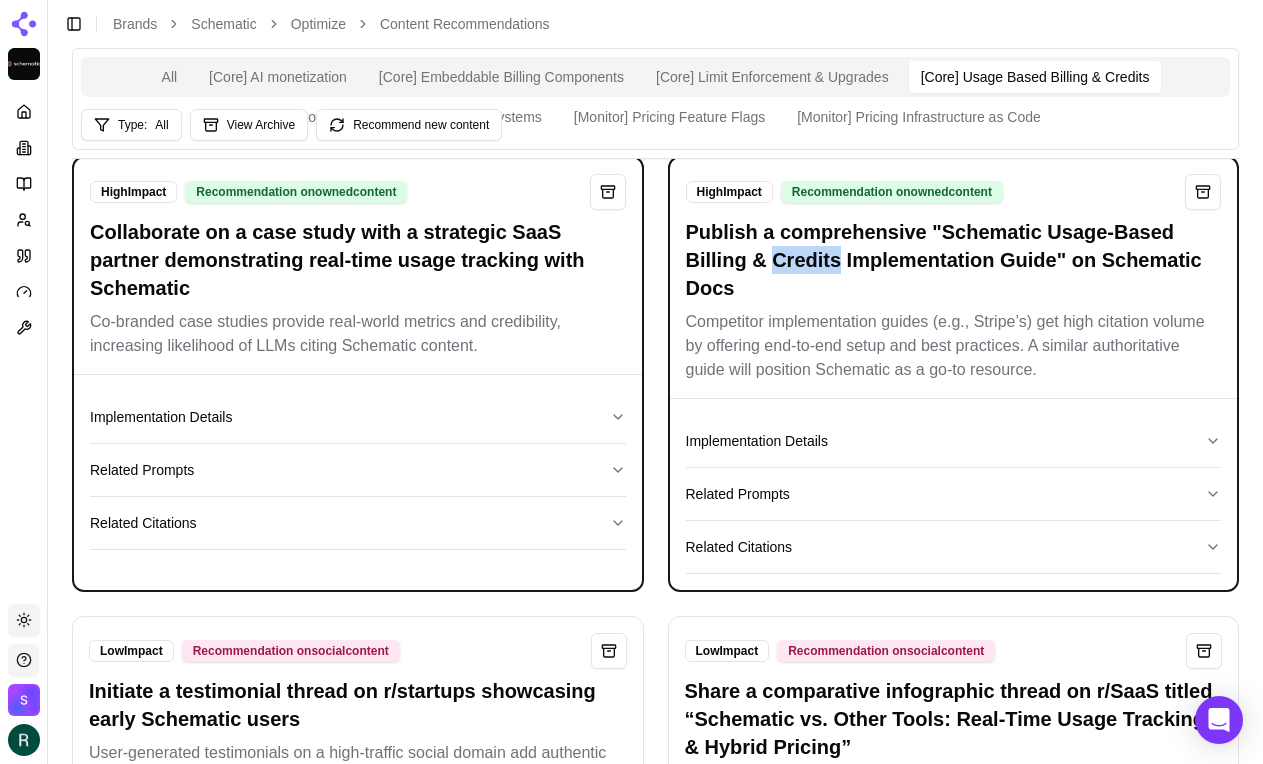 click on "Publish a comprehensive "Schematic Usage-Based Billing & Credits Implementation Guide" on Schematic Docs" at bounding box center [954, 260] 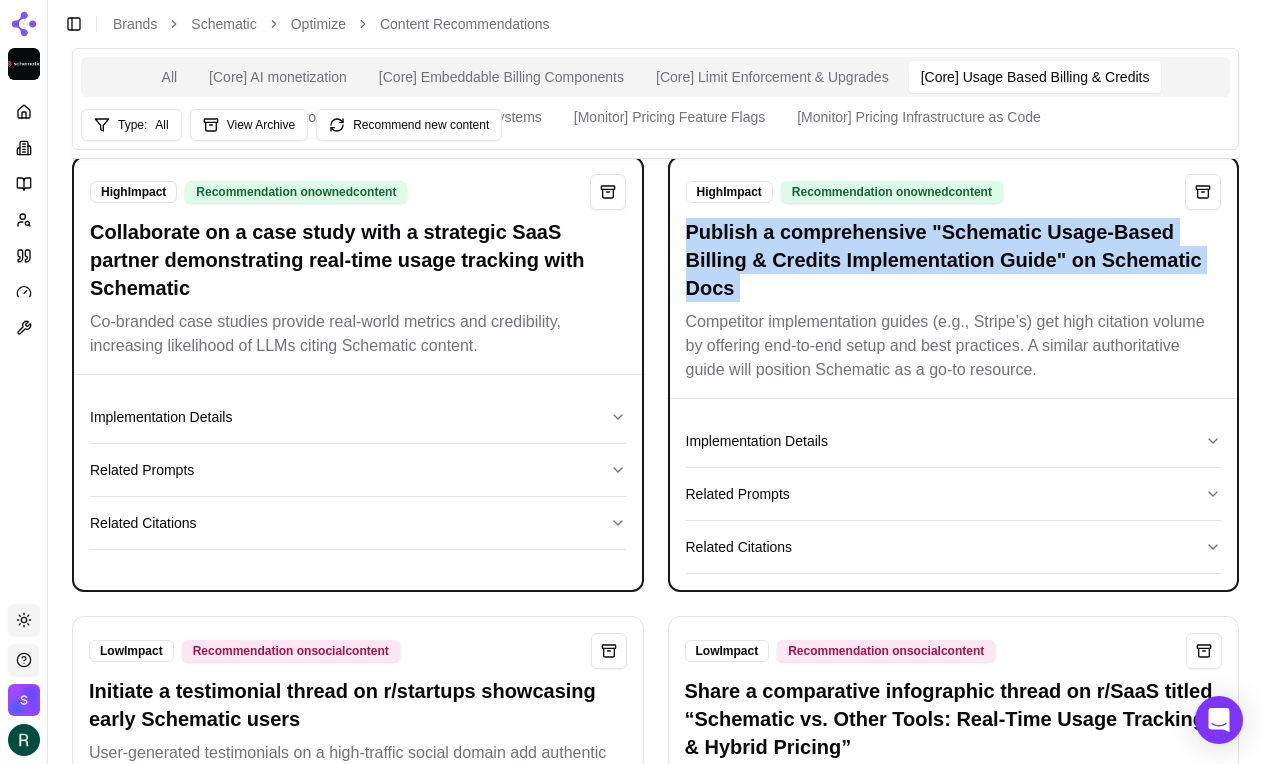 click on "Publish a comprehensive "Schematic Usage-Based Billing & Credits Implementation Guide" on Schematic Docs" at bounding box center (954, 260) 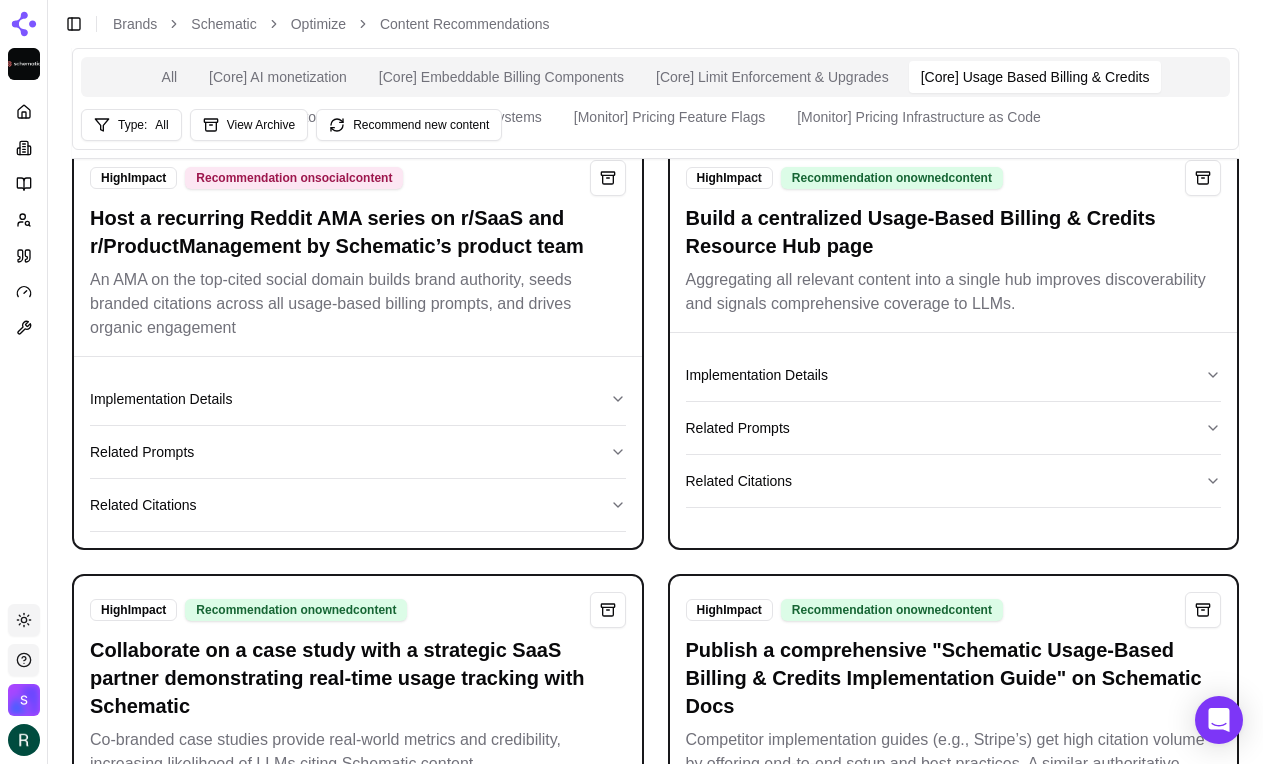 scroll, scrollTop: 162, scrollLeft: 0, axis: vertical 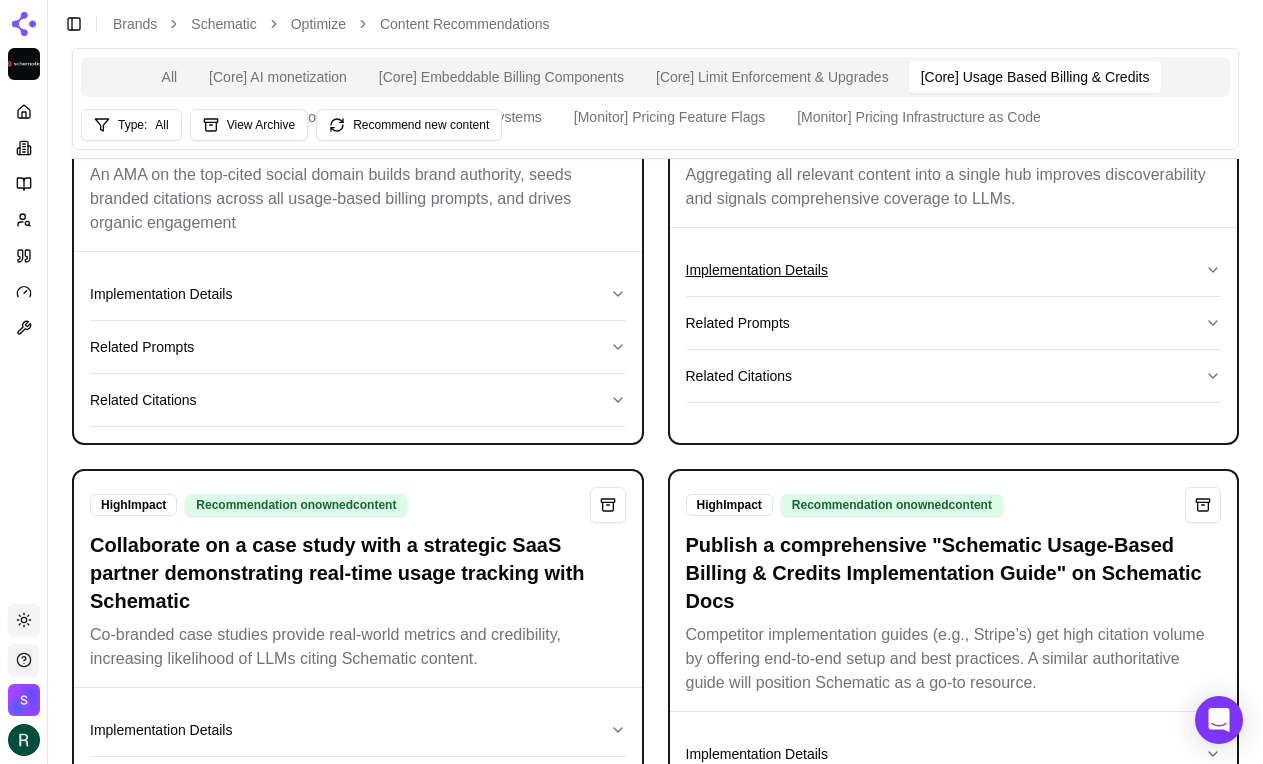 click on "Implementation Details" at bounding box center (954, 270) 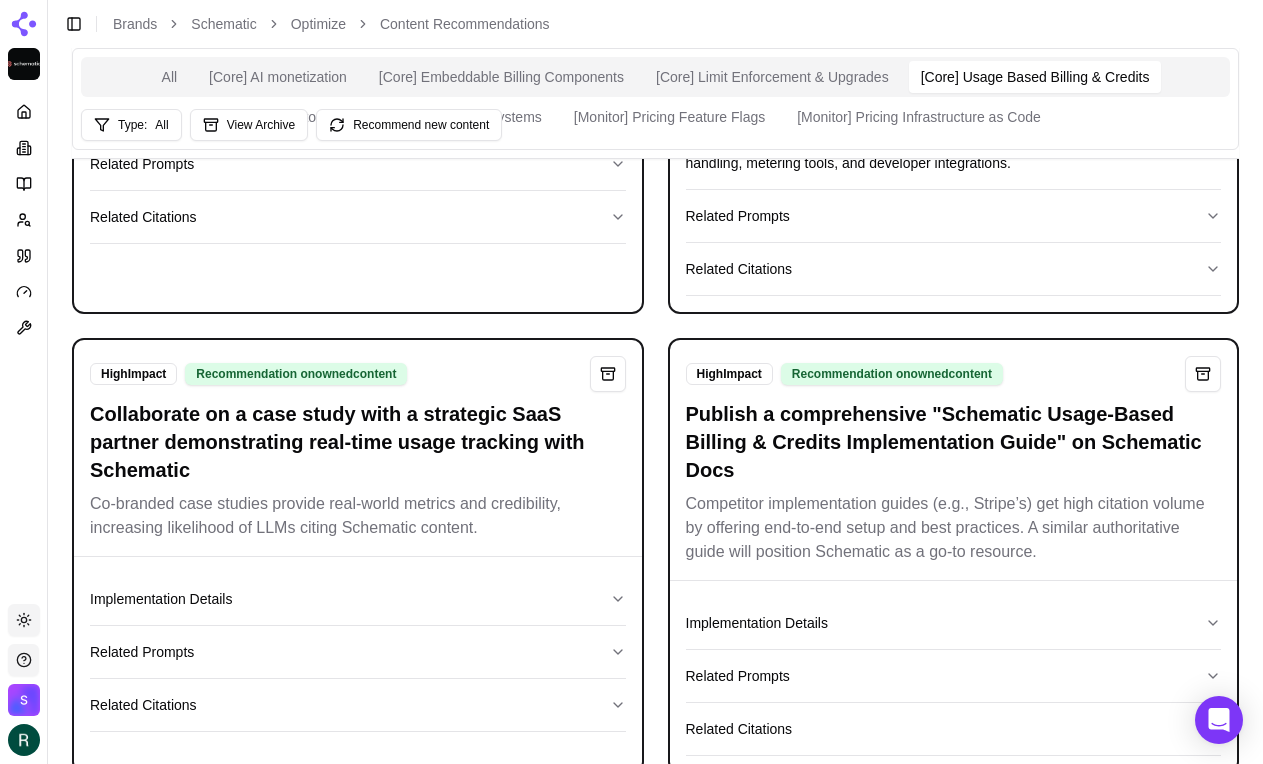 scroll, scrollTop: 371, scrollLeft: 0, axis: vertical 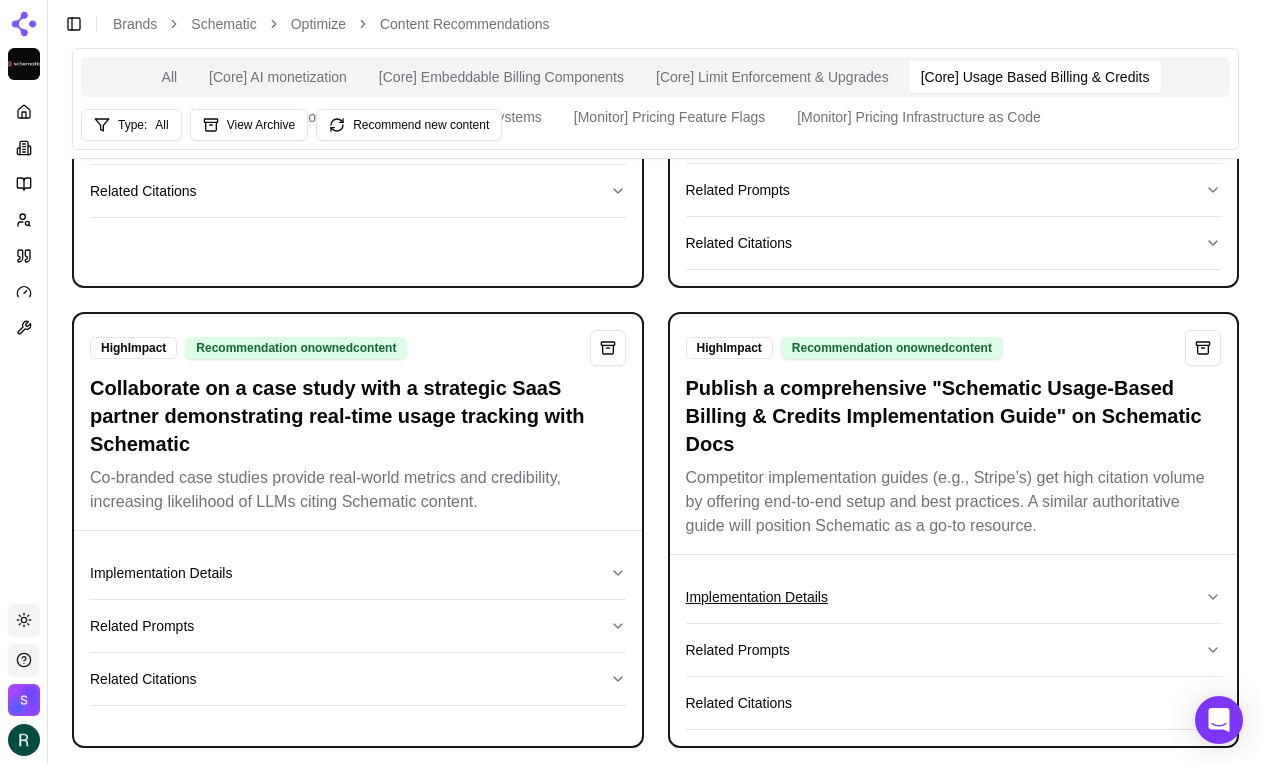 click on "Implementation Details" at bounding box center [954, 597] 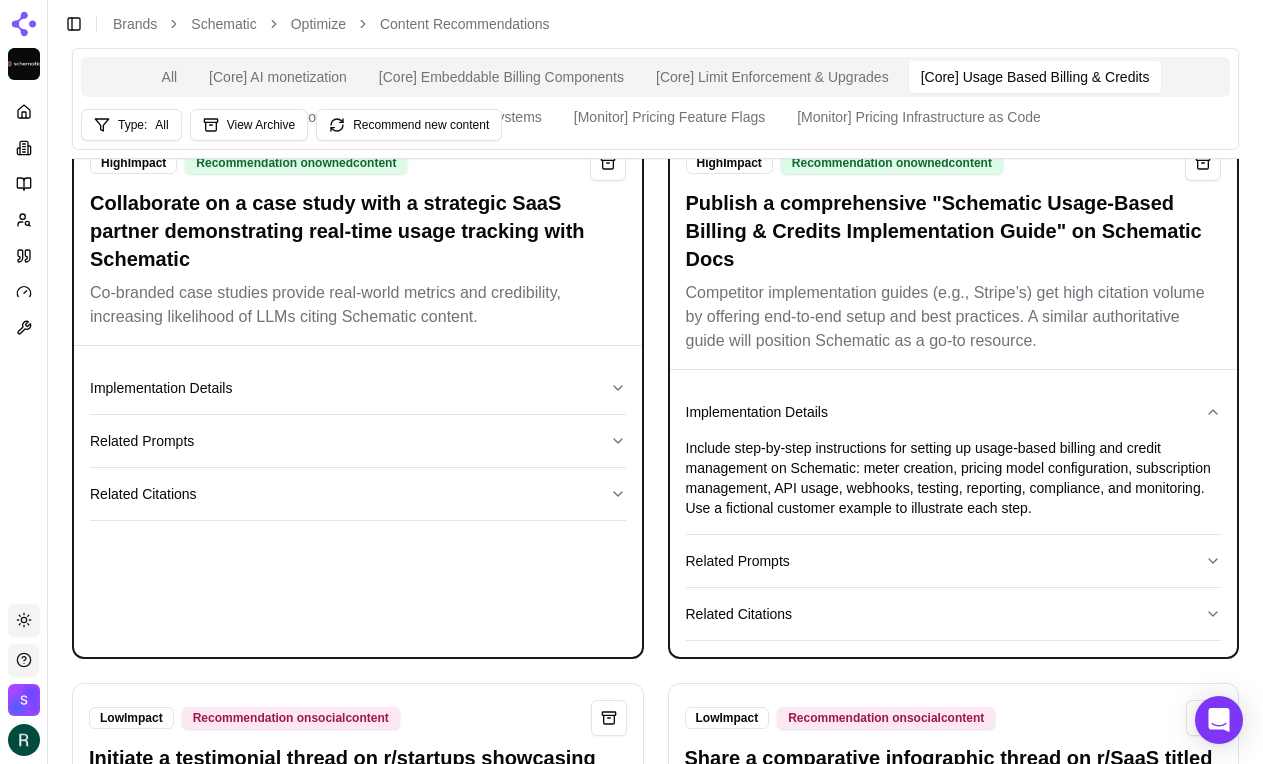 scroll, scrollTop: 576, scrollLeft: 0, axis: vertical 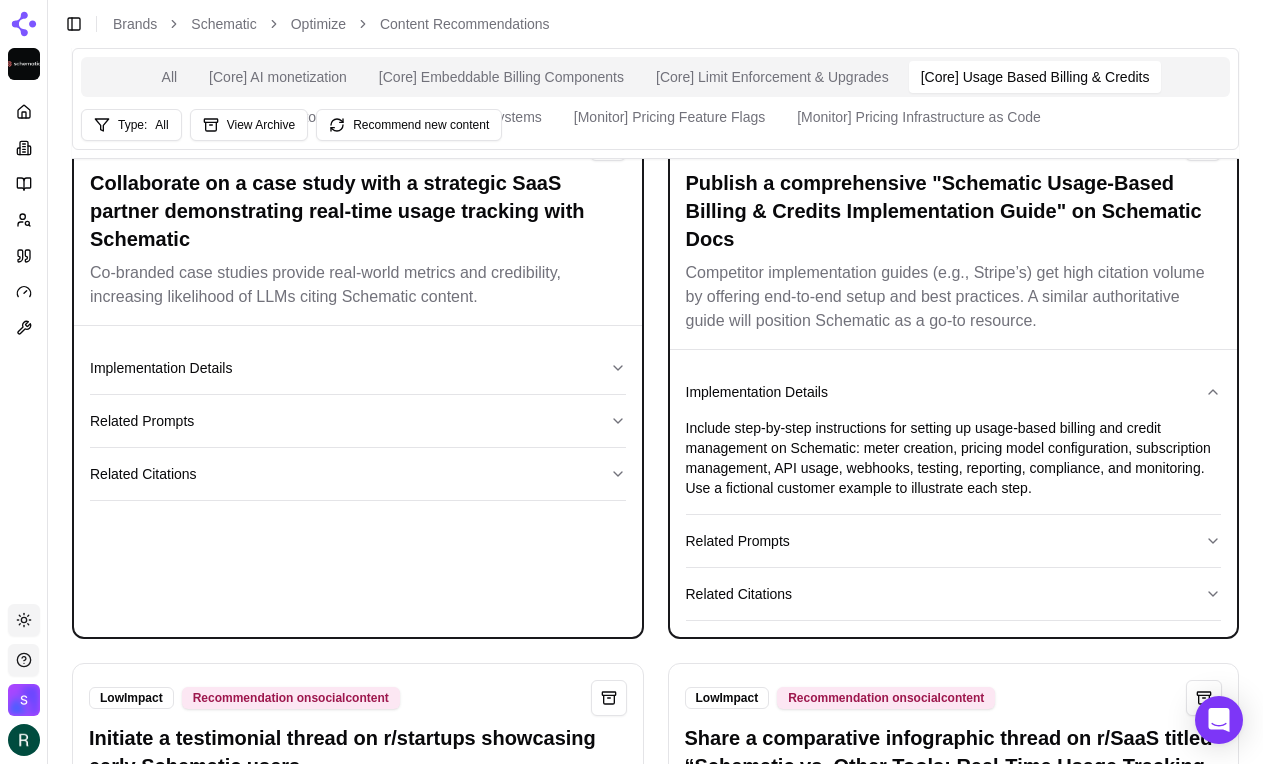click on "Include step-by-step instructions for setting up usage-based billing and credit management on Schematic: meter creation, pricing model configuration, subscription management, API usage, webhooks, testing, reporting, compliance, and monitoring. Use a fictional customer example to illustrate each step." at bounding box center [954, 458] 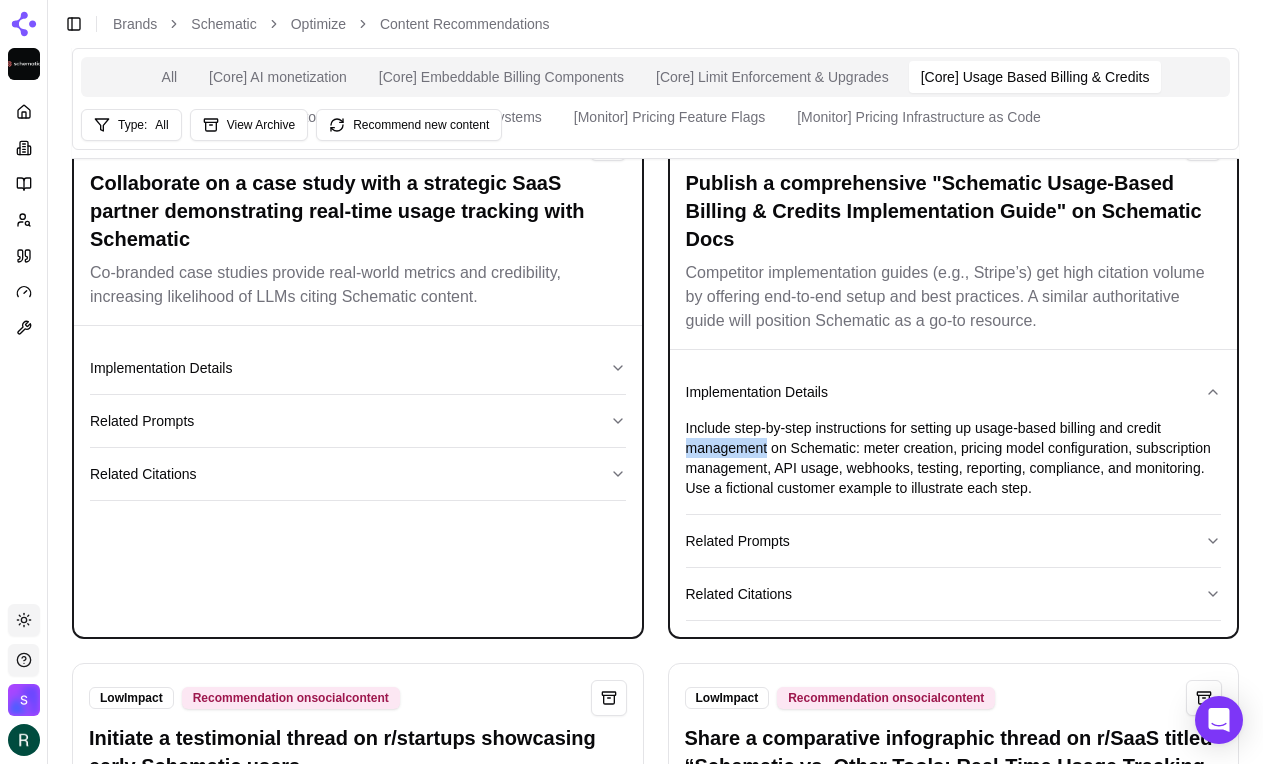 click on "Include step-by-step instructions for setting up usage-based billing and credit management on Schematic: meter creation, pricing model configuration, subscription management, API usage, webhooks, testing, reporting, compliance, and monitoring. Use a fictional customer example to illustrate each step." at bounding box center [954, 458] 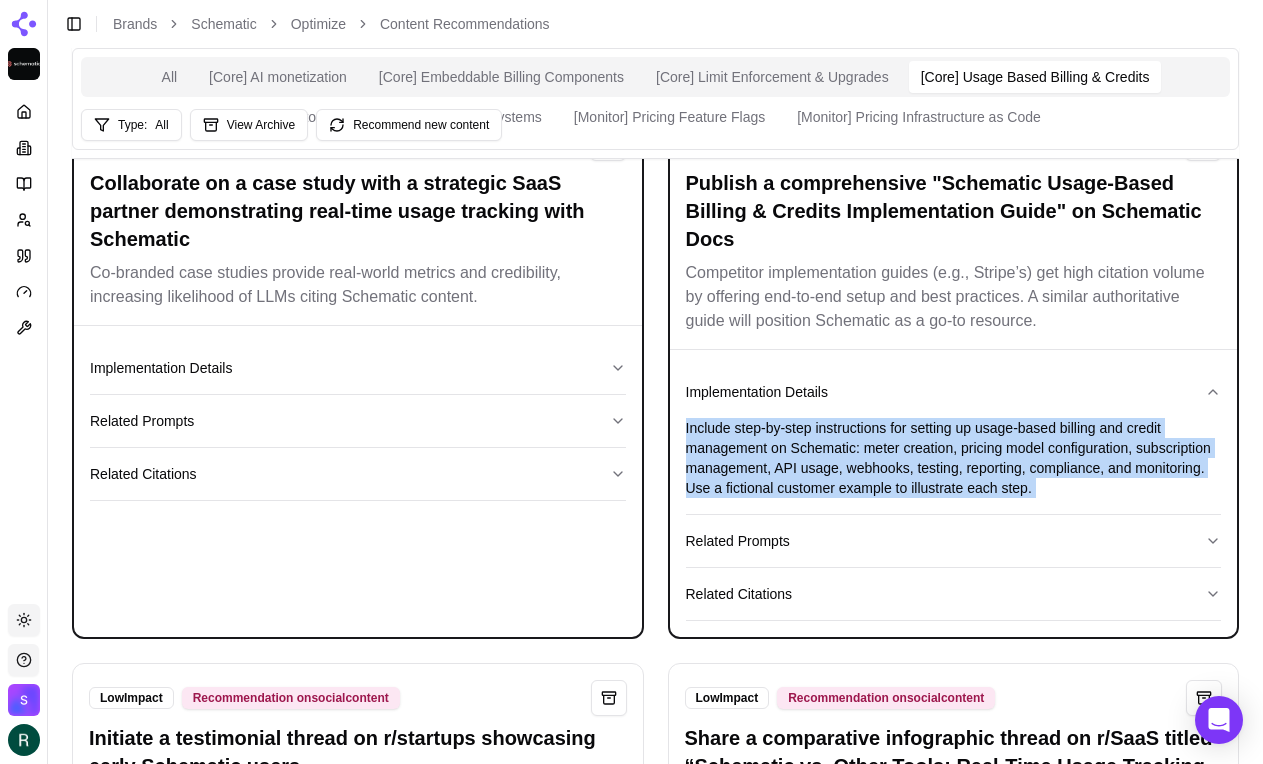 click on "Include step-by-step instructions for setting up usage-based billing and credit management on Schematic: meter creation, pricing model configuration, subscription management, API usage, webhooks, testing, reporting, compliance, and monitoring. Use a fictional customer example to illustrate each step." at bounding box center (954, 458) 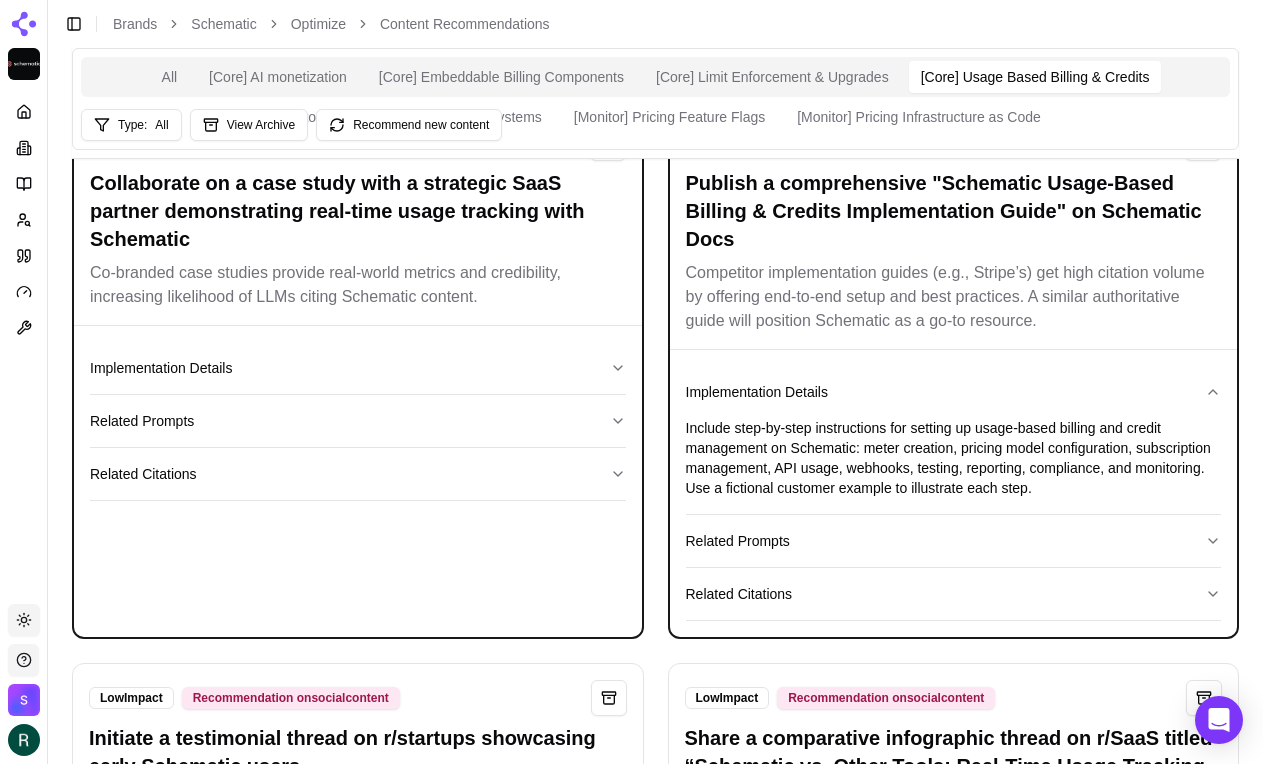 click on "Include step-by-step instructions for setting up usage-based billing and credit management on Schematic: meter creation, pricing model configuration, subscription management, API usage, webhooks, testing, reporting, compliance, and monitoring. Use a fictional customer example to illustrate each step." at bounding box center (954, 458) 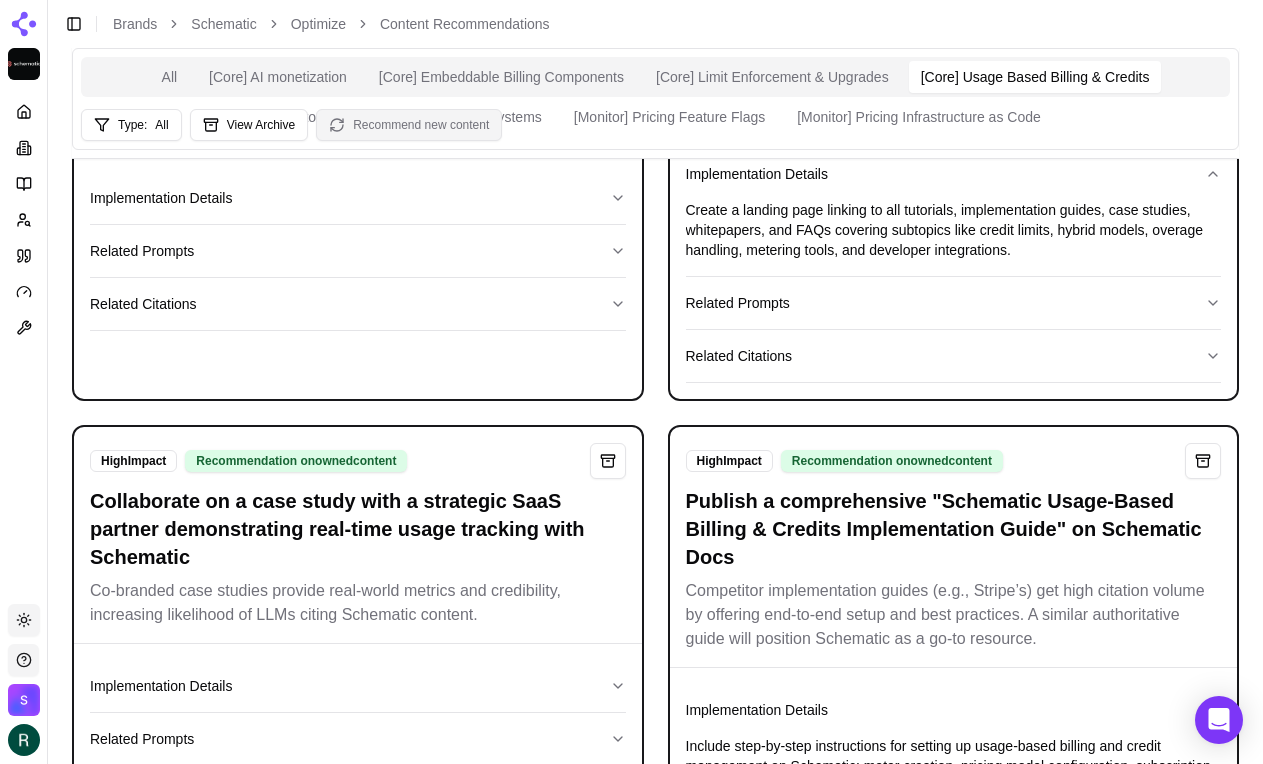 scroll, scrollTop: 199, scrollLeft: 0, axis: vertical 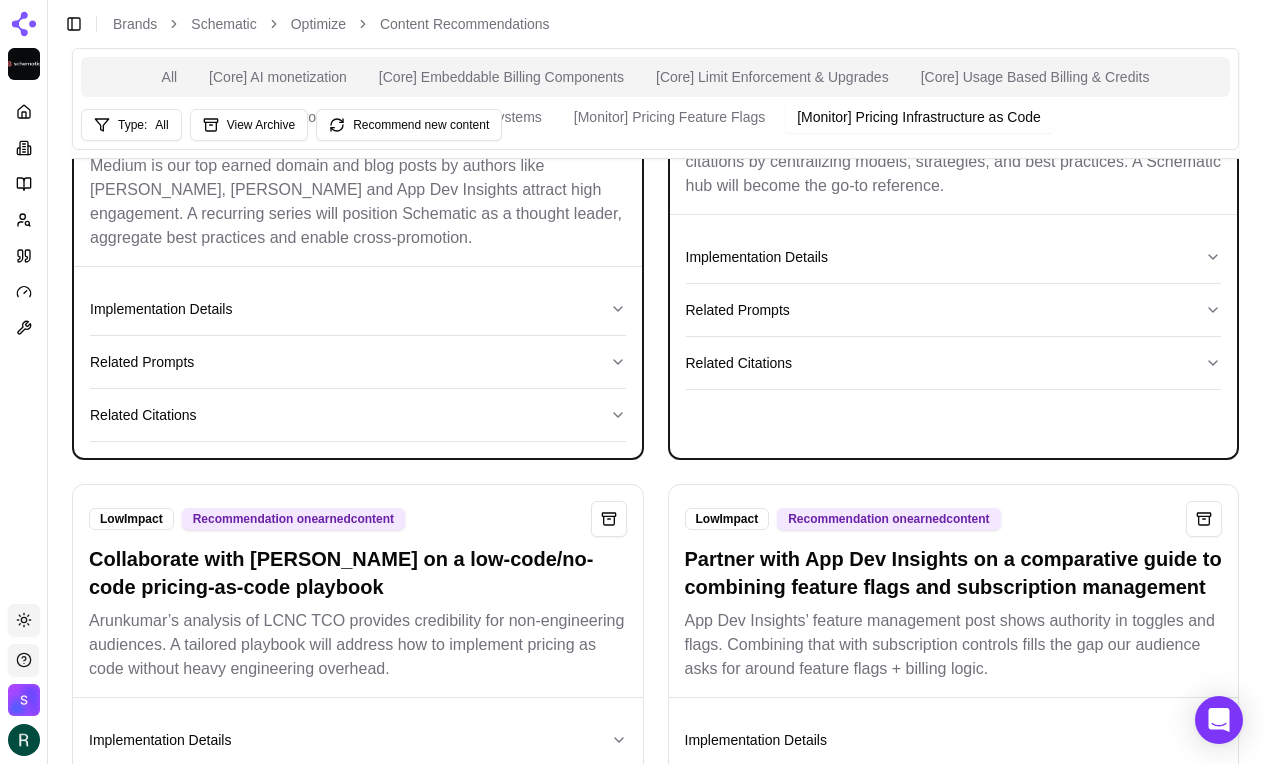 click on "[Monitor] Pricing Infrastructure as Code" at bounding box center [919, 117] 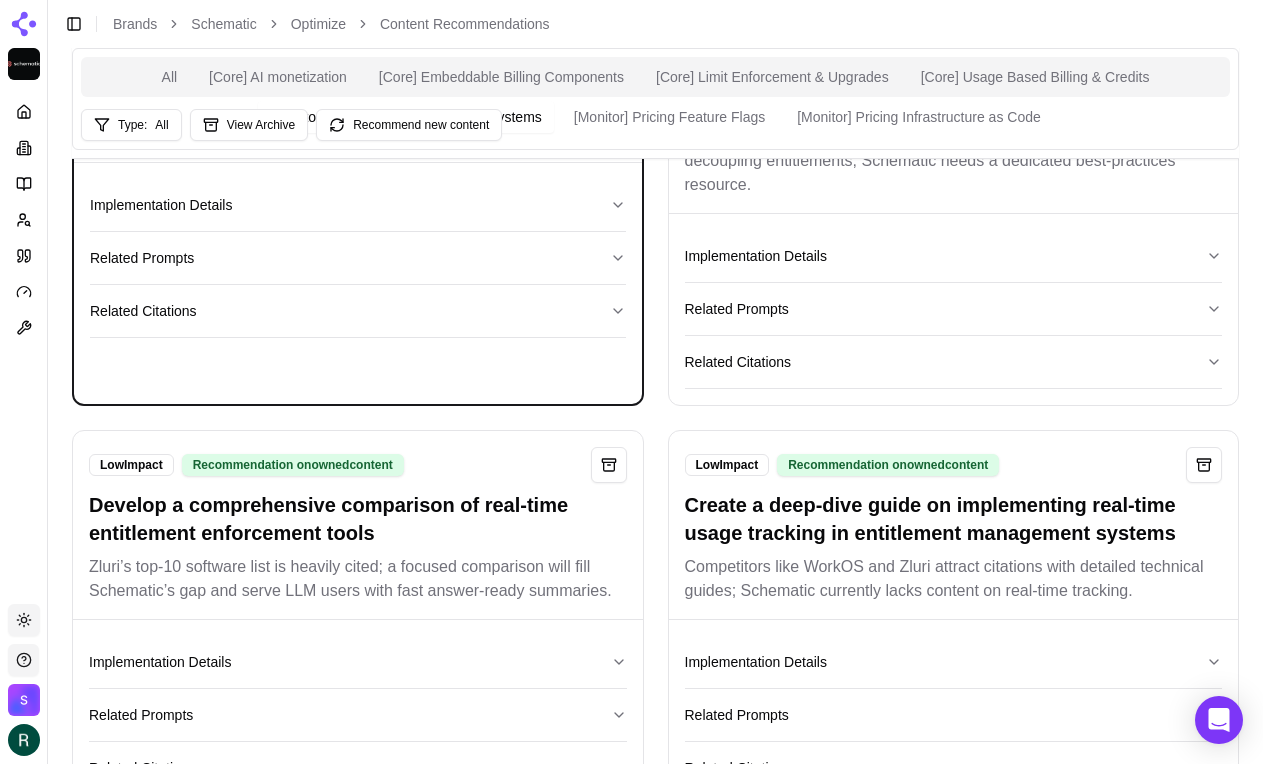 scroll, scrollTop: 0, scrollLeft: 0, axis: both 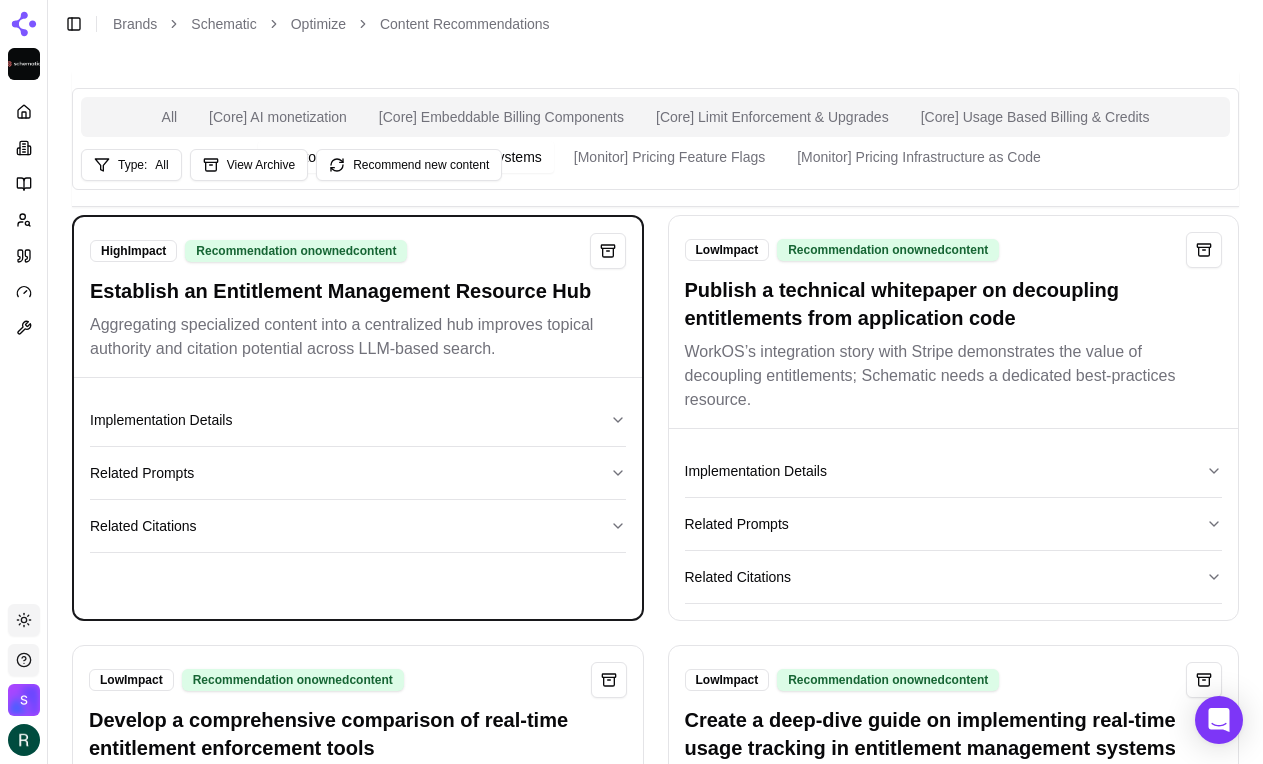 click on "[Monitor] Pricing Feature Flags" at bounding box center [669, 157] 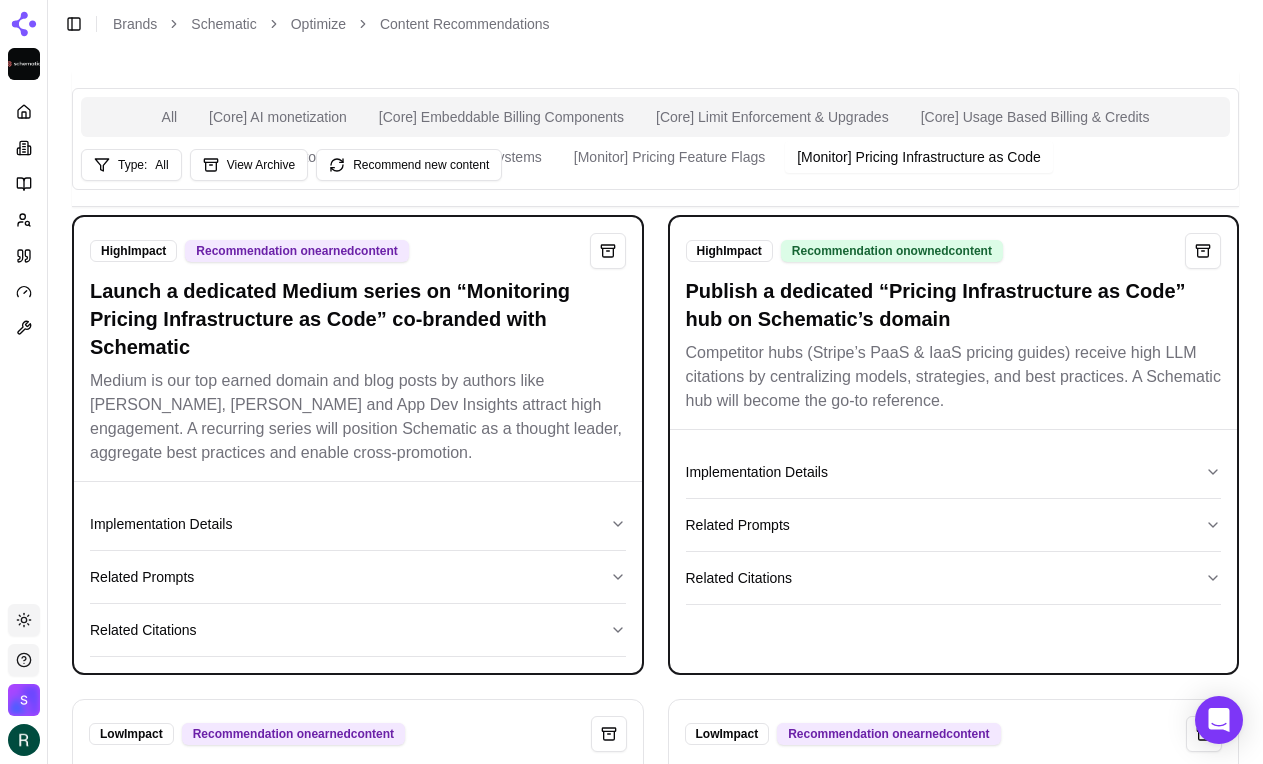 click on "[Monitor] Pricing Infrastructure as Code" at bounding box center [919, 157] 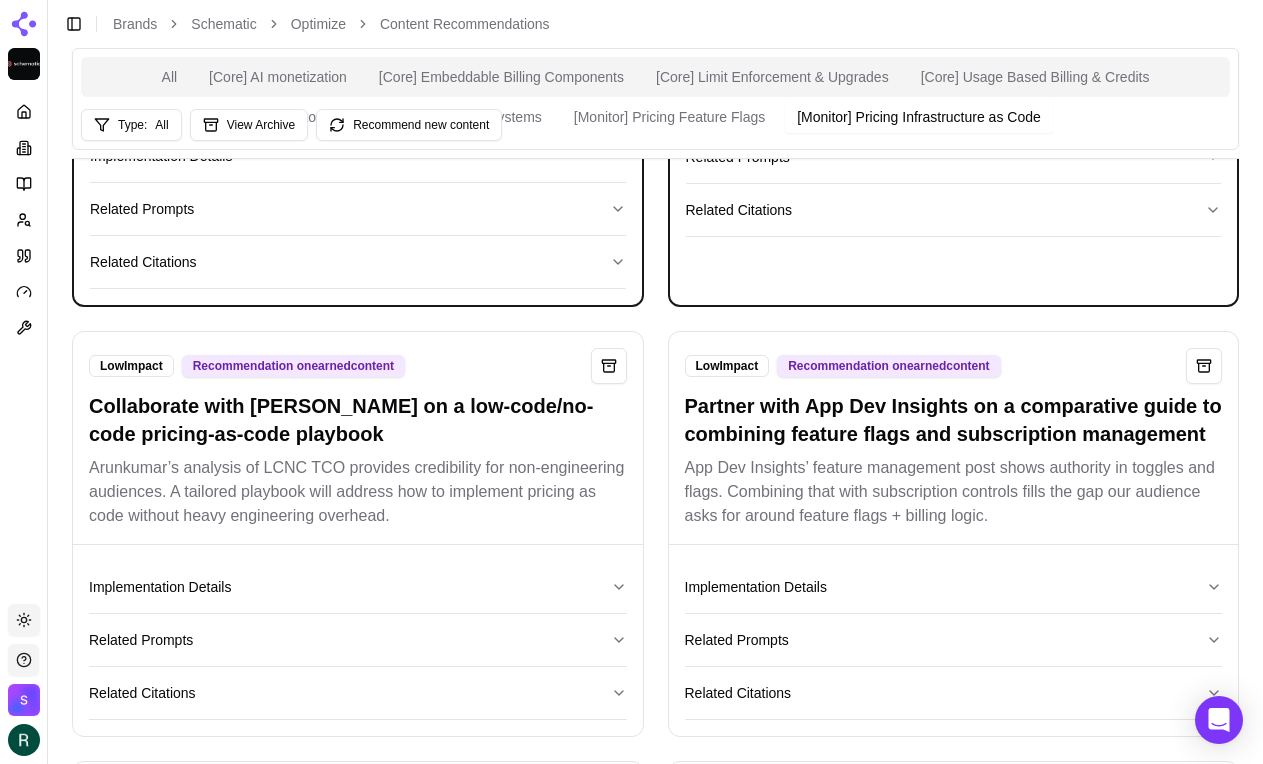 scroll, scrollTop: 0, scrollLeft: 0, axis: both 